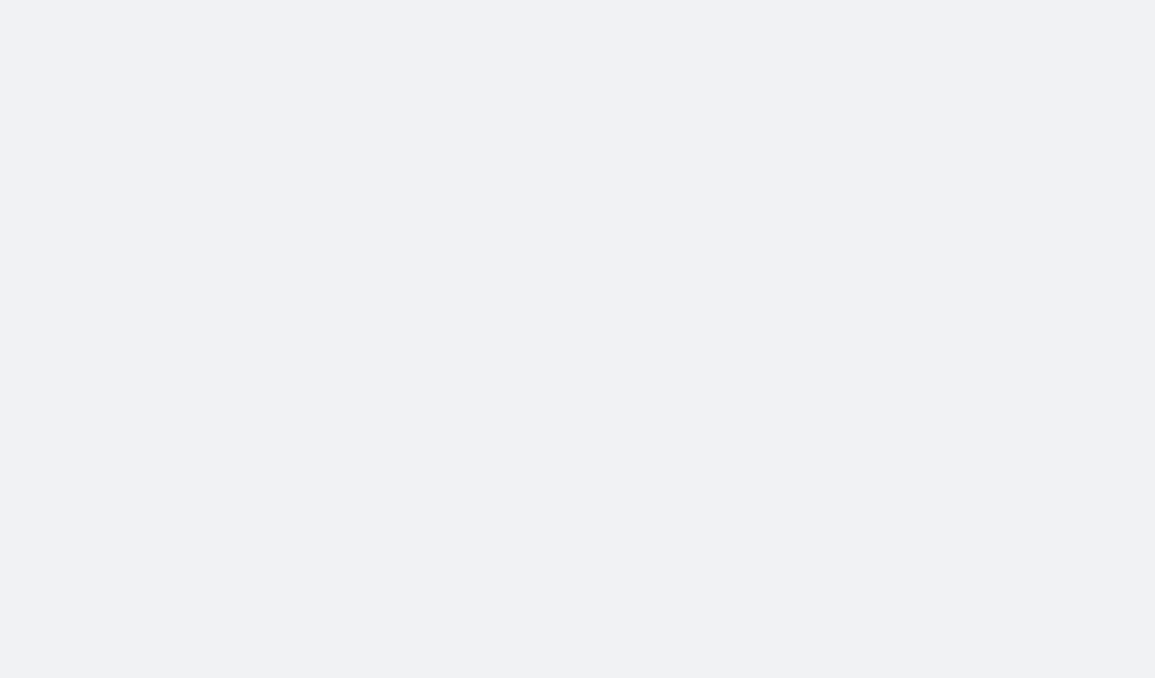 scroll, scrollTop: 0, scrollLeft: 0, axis: both 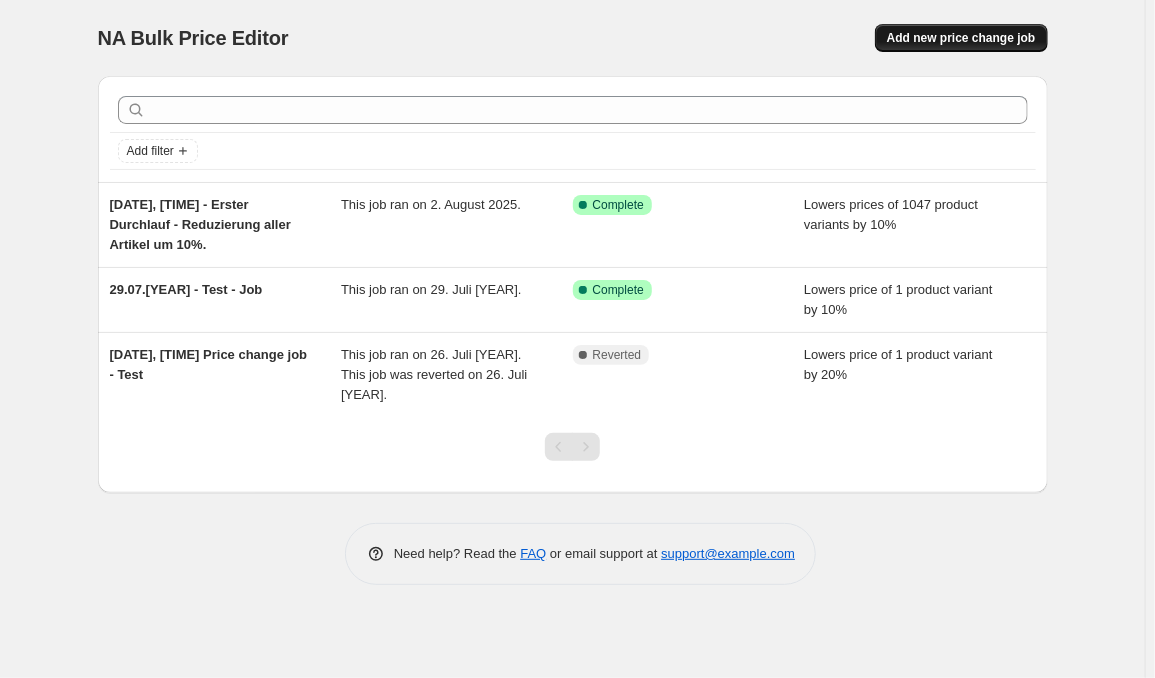 click on "Add new price change job" at bounding box center [961, 38] 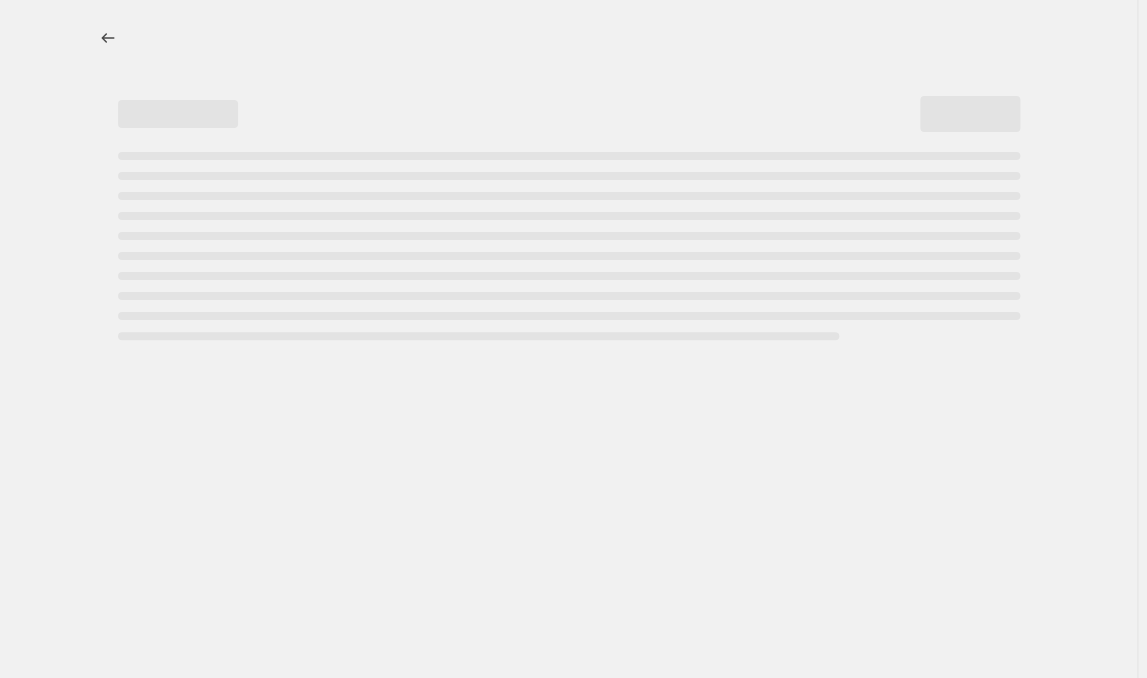 select on "percentage" 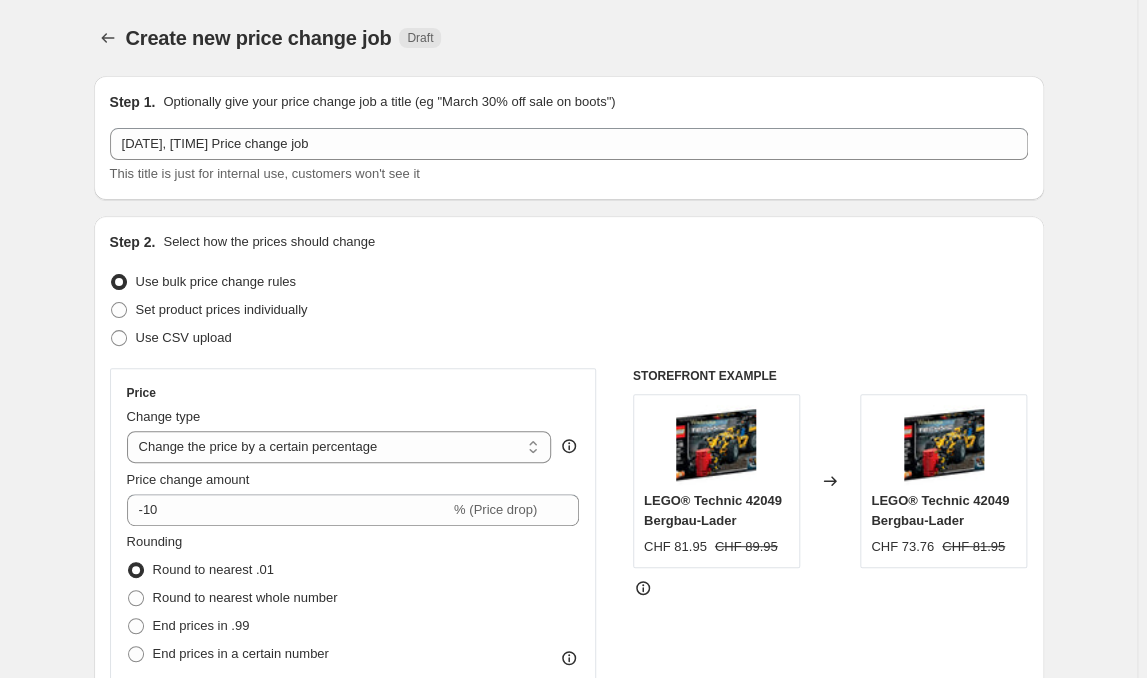 scroll, scrollTop: 100, scrollLeft: 0, axis: vertical 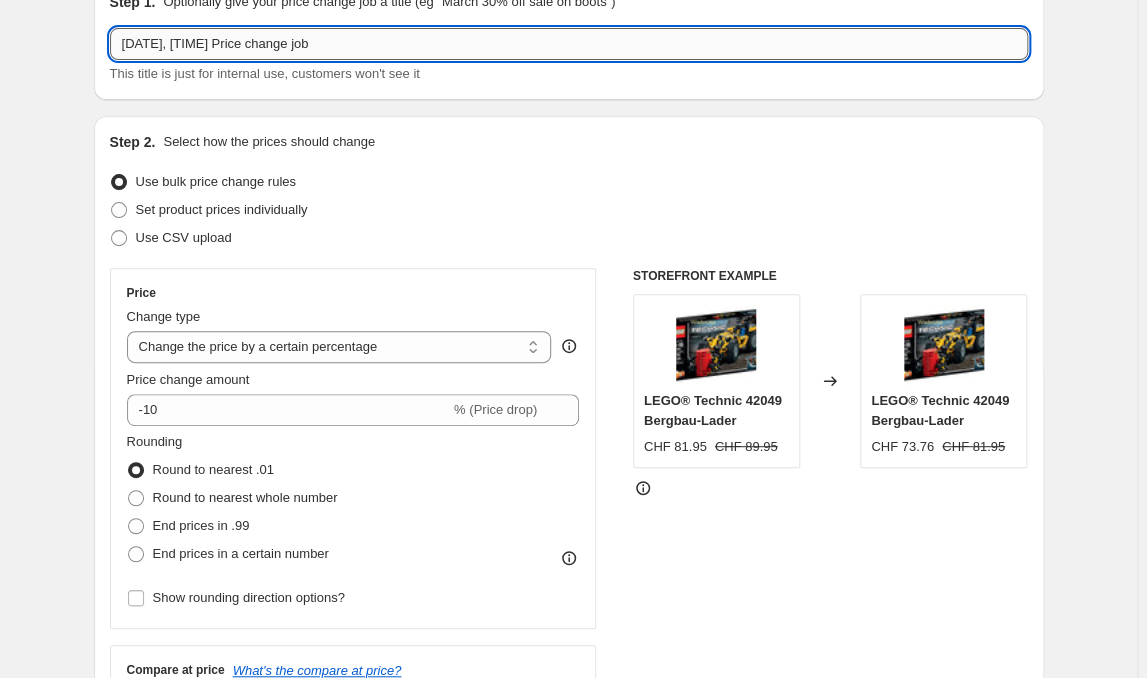 click on "[DATE], [TIME] Price change job" at bounding box center [569, 44] 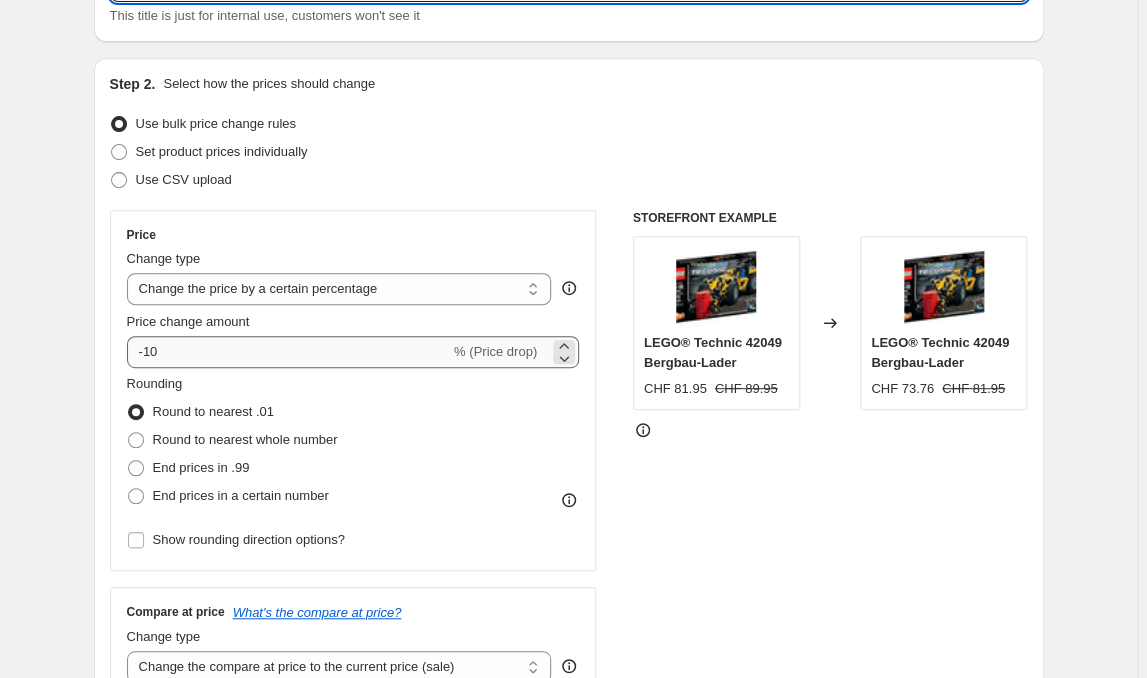 scroll, scrollTop: 201, scrollLeft: 0, axis: vertical 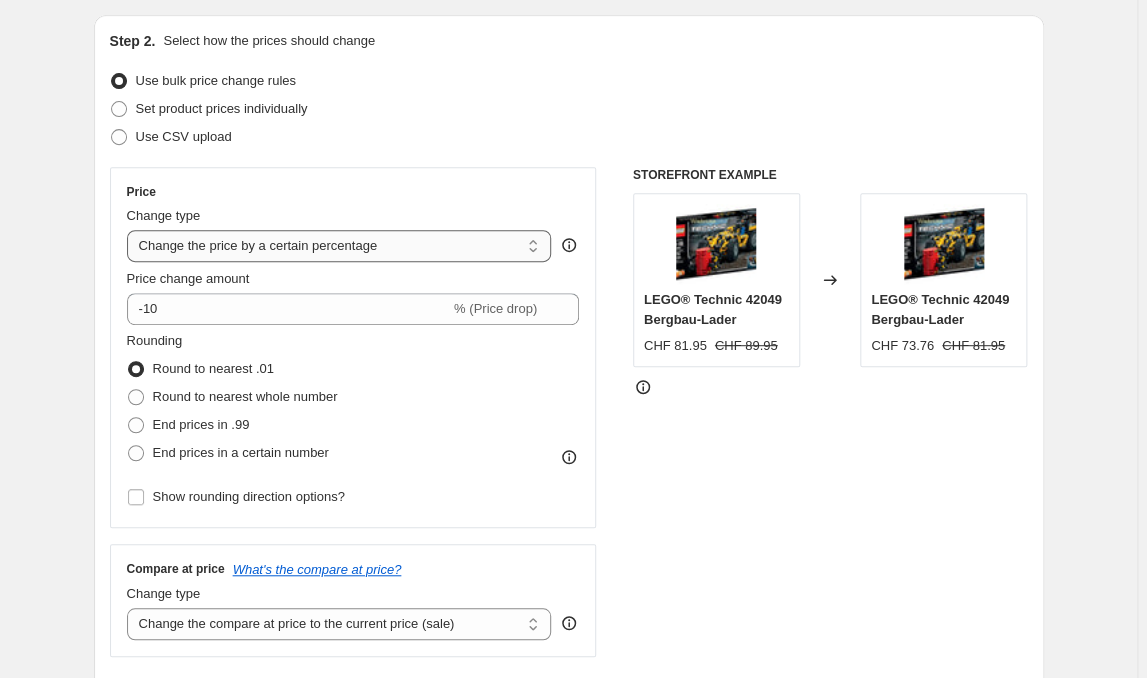 type on "[DATE], [TIME] Price change job - Step 2 - Category related" 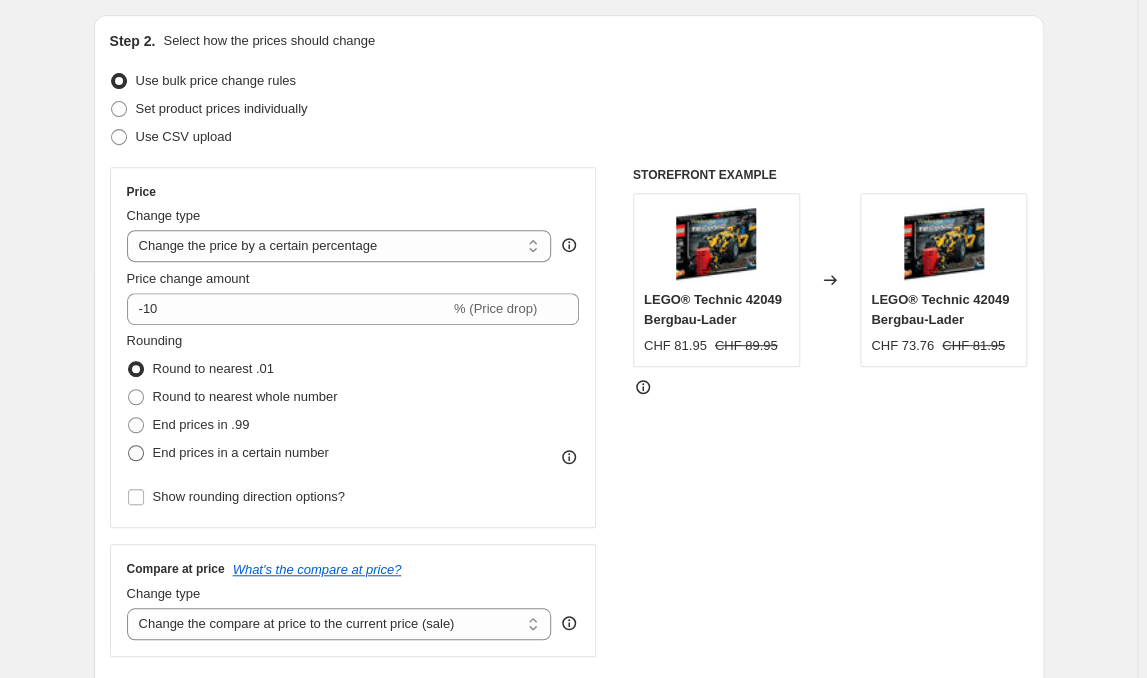 click on "End prices in a certain number" at bounding box center (241, 452) 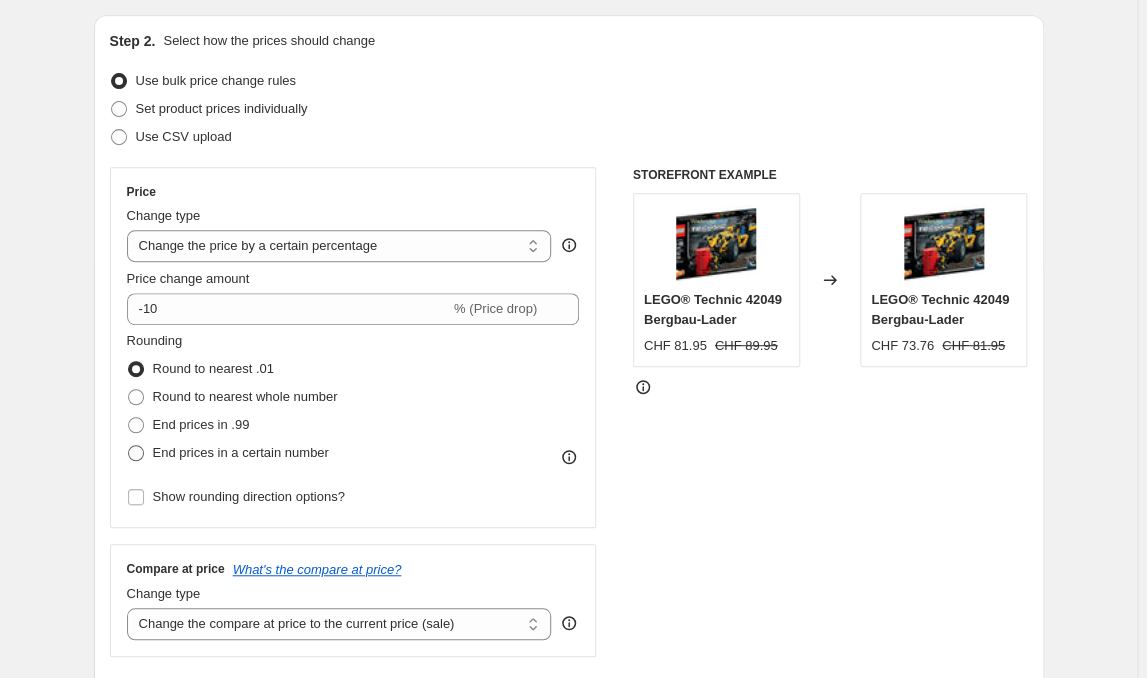 radio on "true" 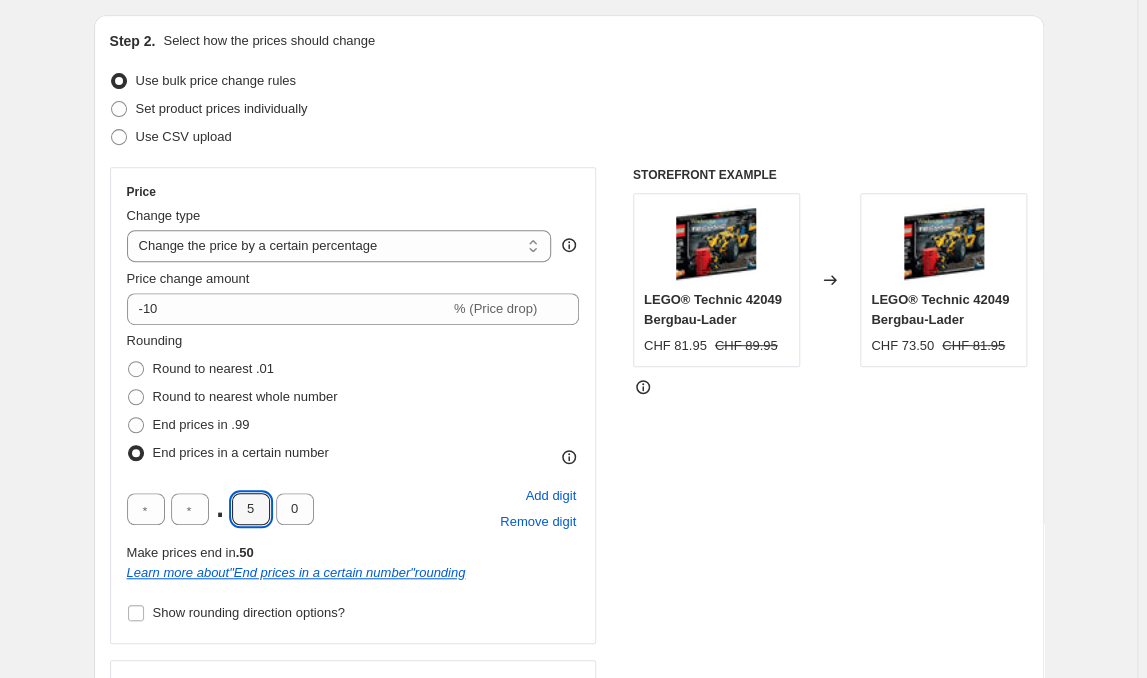 drag, startPoint x: 296, startPoint y: 470, endPoint x: 187, endPoint y: 452, distance: 110.47624 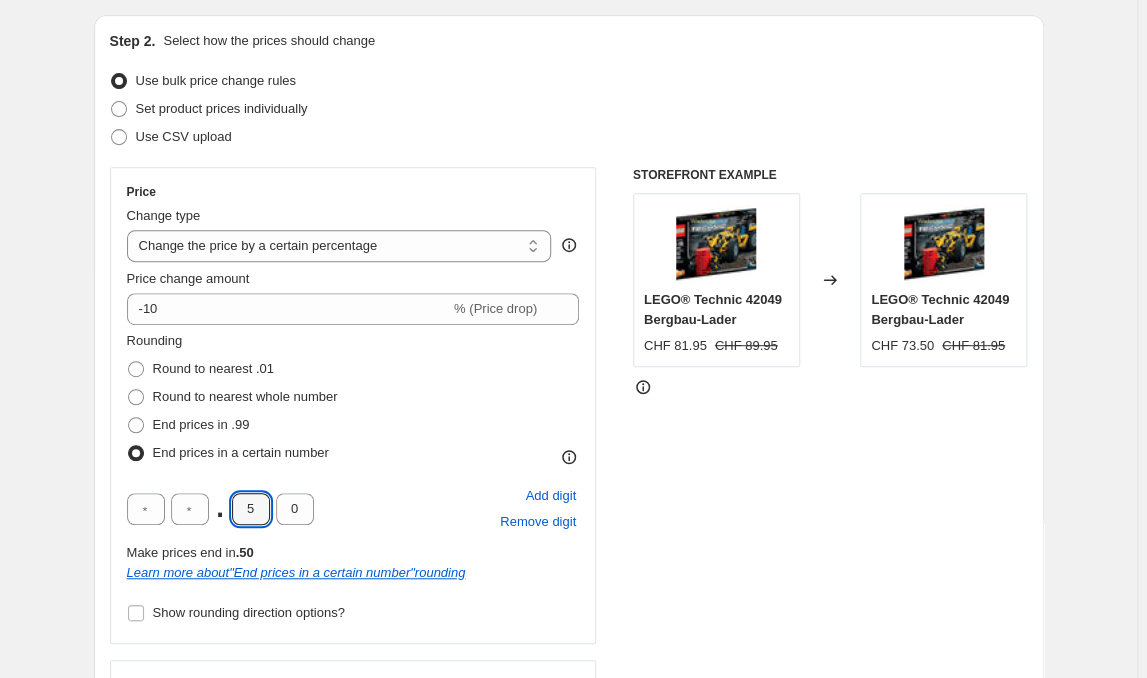 click on ". 5 0 Add digit Remove digit" at bounding box center (353, 509) 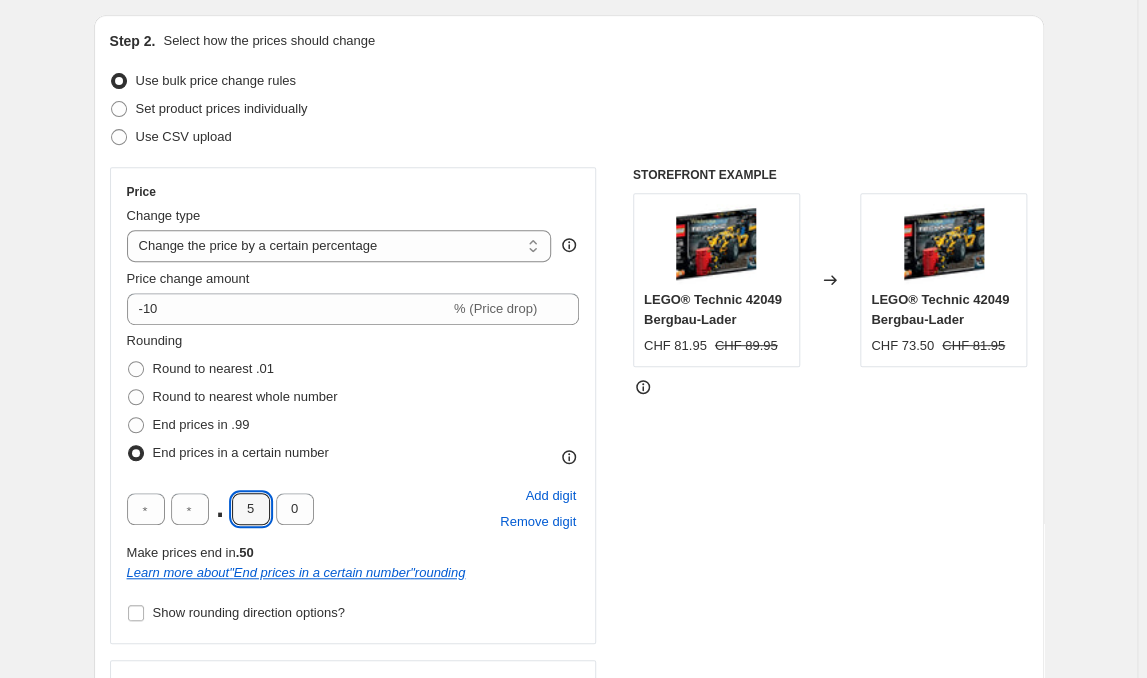 type on "9" 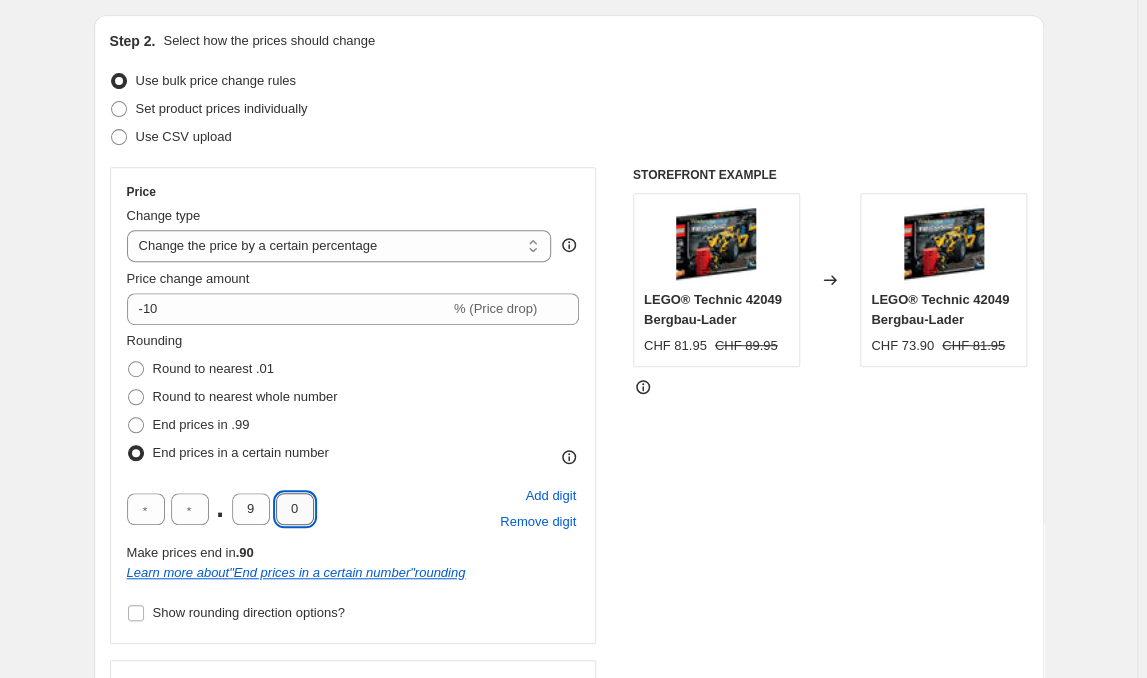 click on "0" at bounding box center (295, 509) 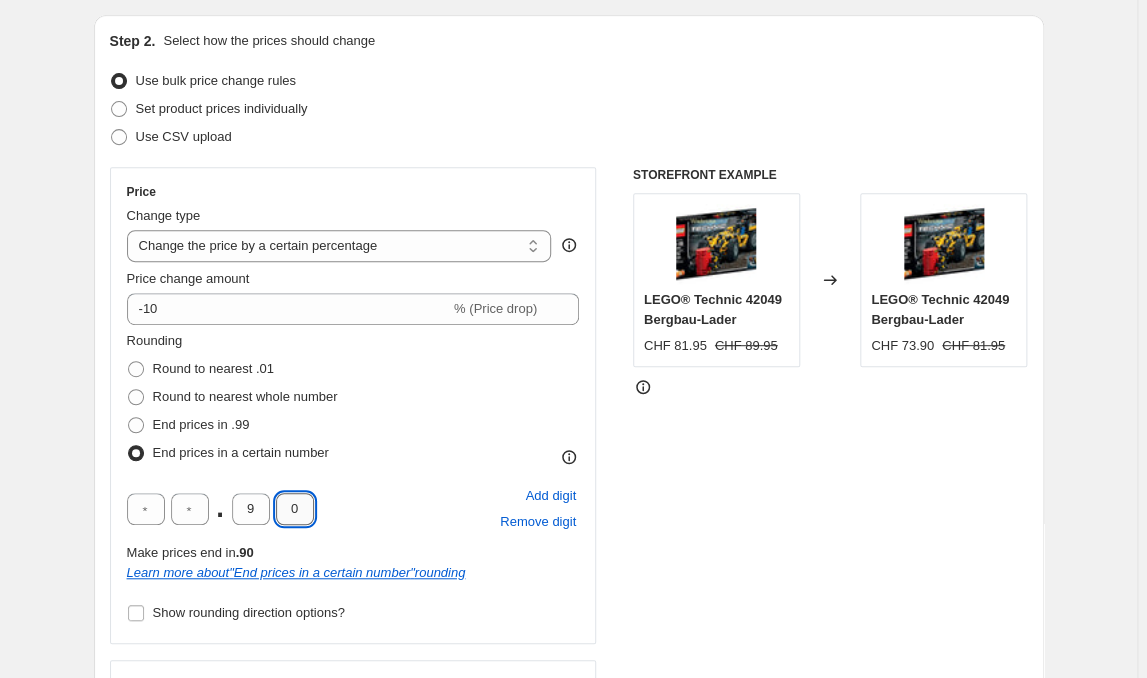 click on "0" at bounding box center [295, 509] 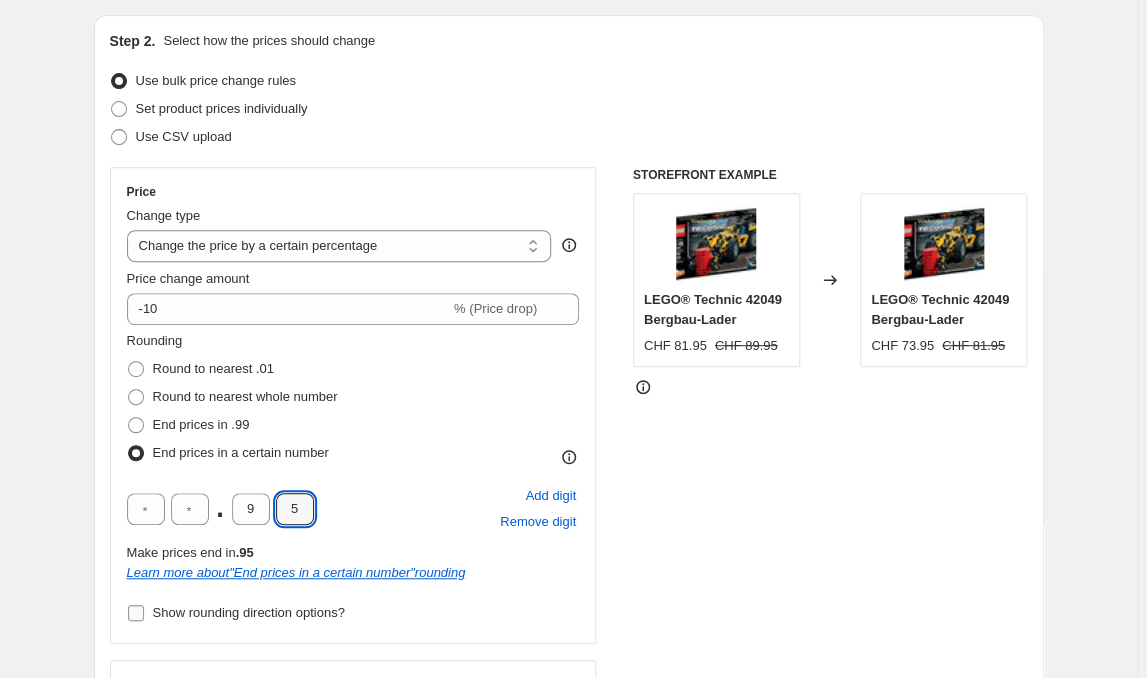 type on "5" 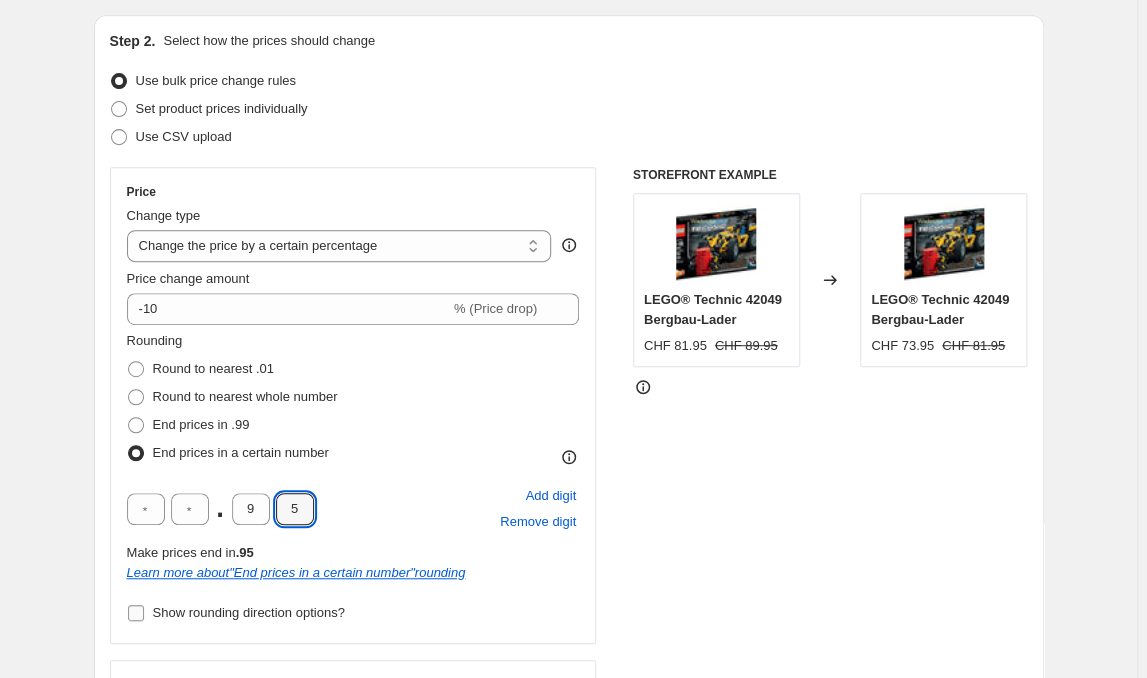 click on "Show rounding direction options?" at bounding box center [249, 612] 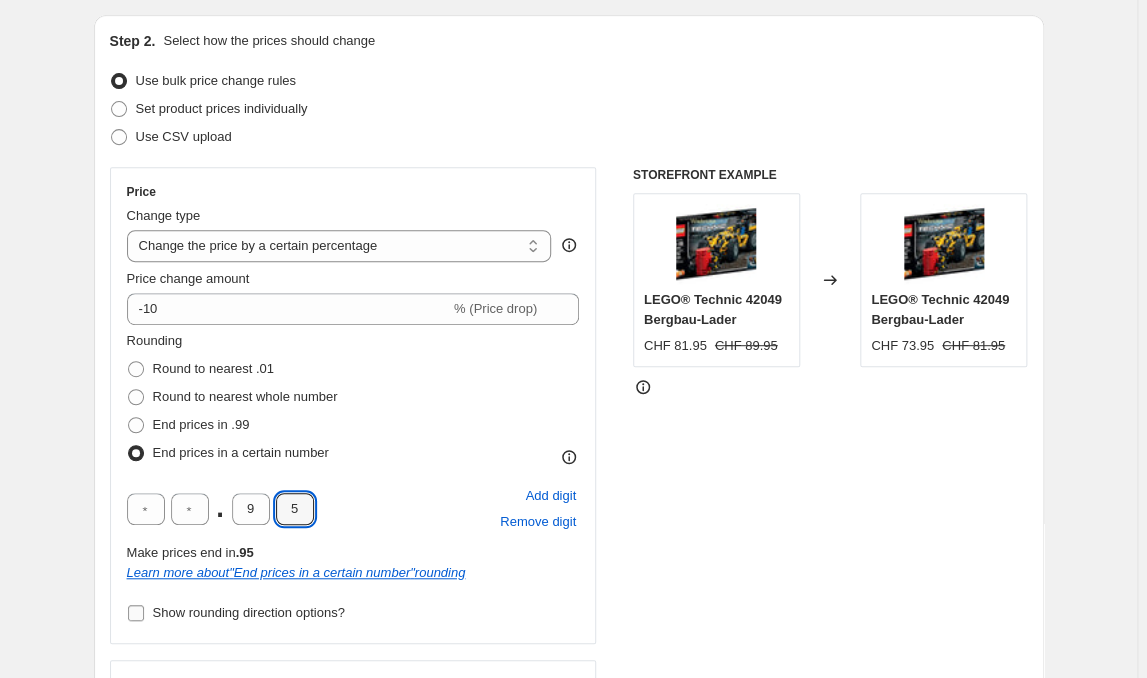 click on "Show rounding direction options?" at bounding box center (136, 613) 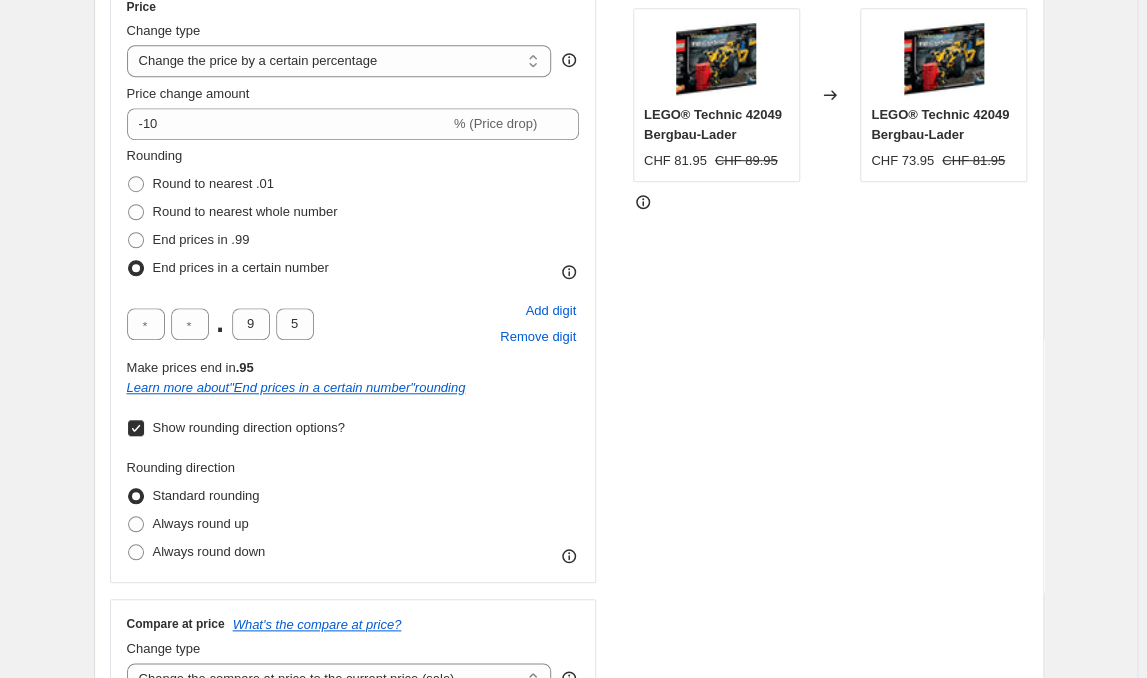 scroll, scrollTop: 503, scrollLeft: 0, axis: vertical 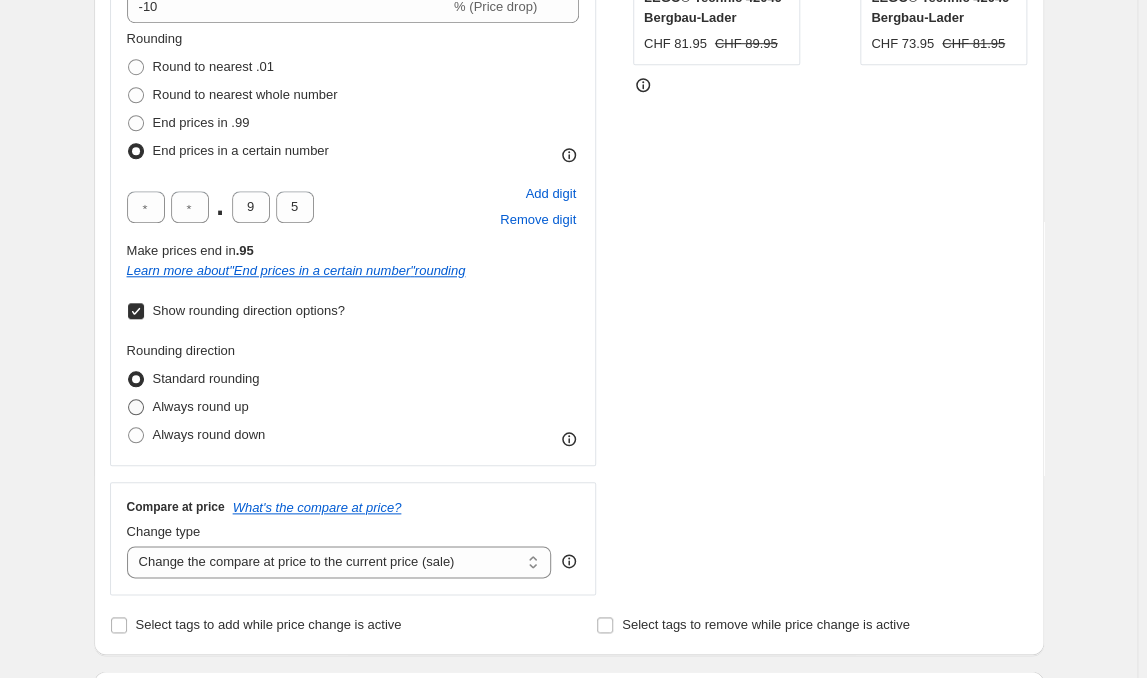 click on "Always round up" at bounding box center (201, 406) 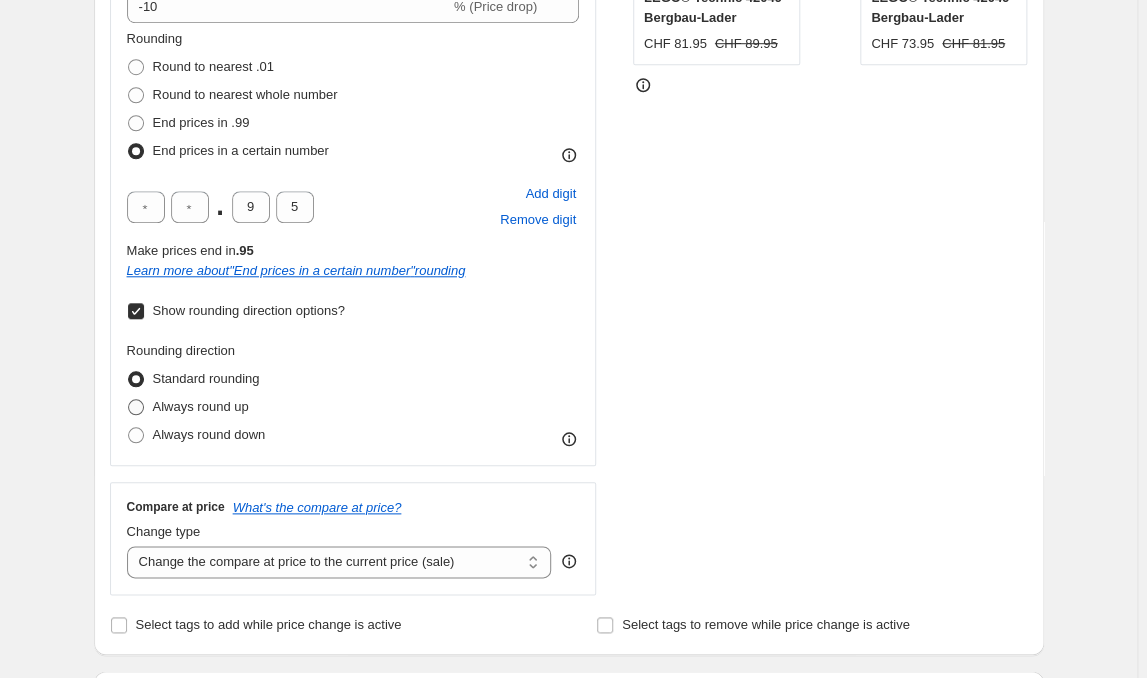 click on "Always round up" at bounding box center [128, 399] 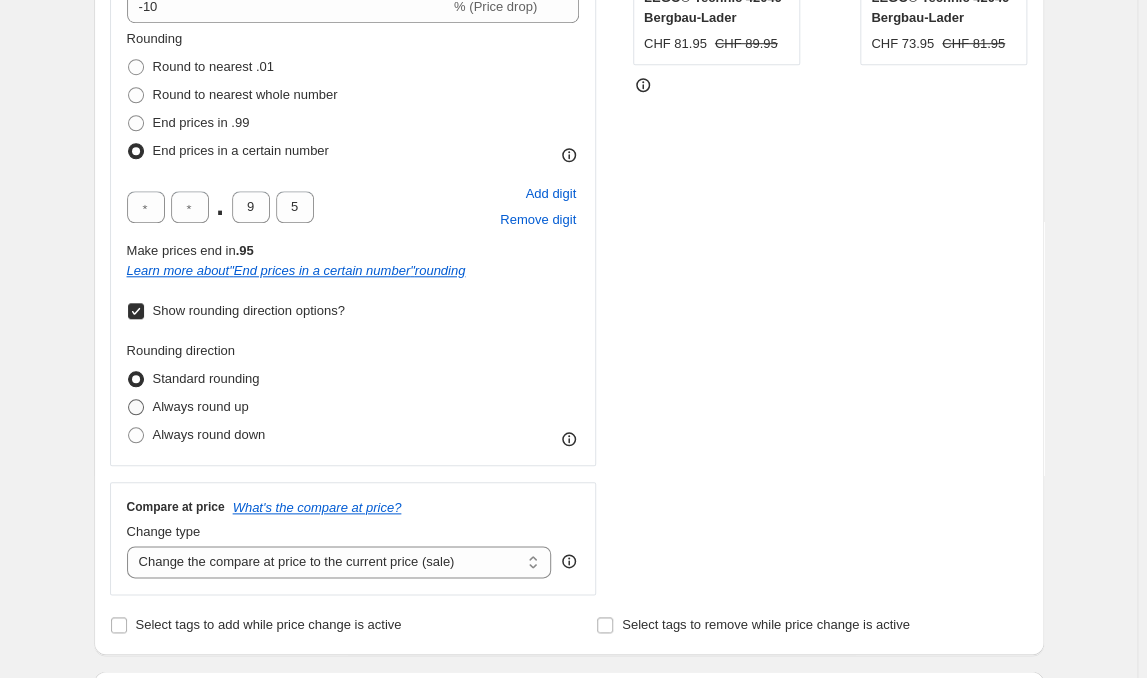 radio on "true" 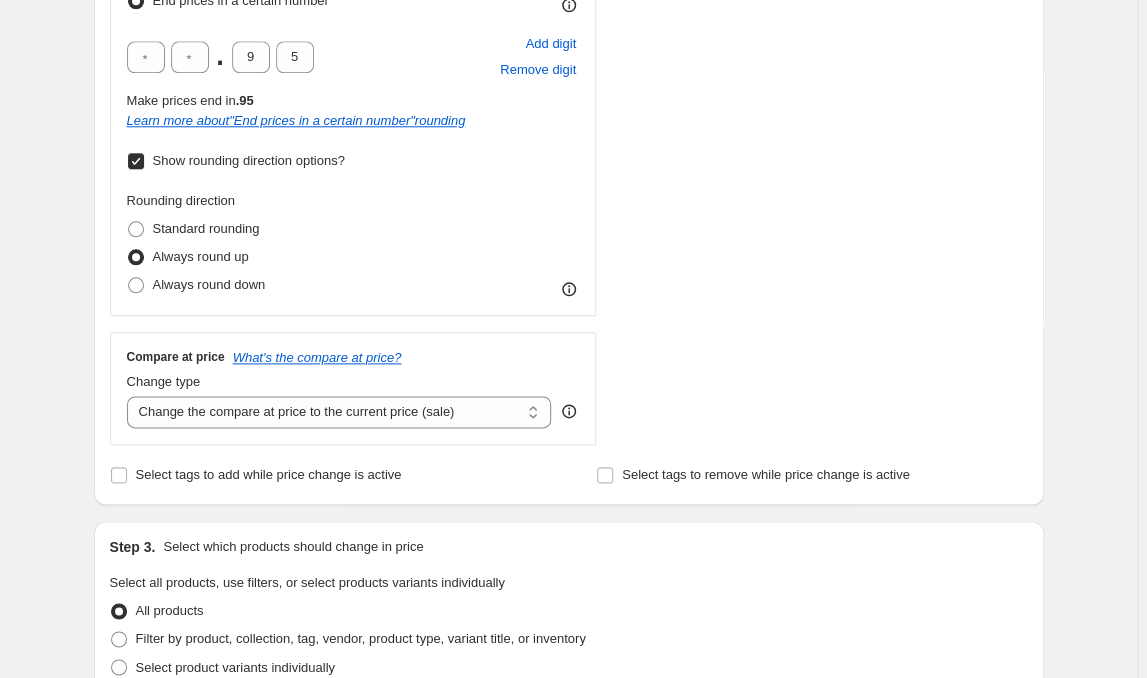 scroll, scrollTop: 704, scrollLeft: 0, axis: vertical 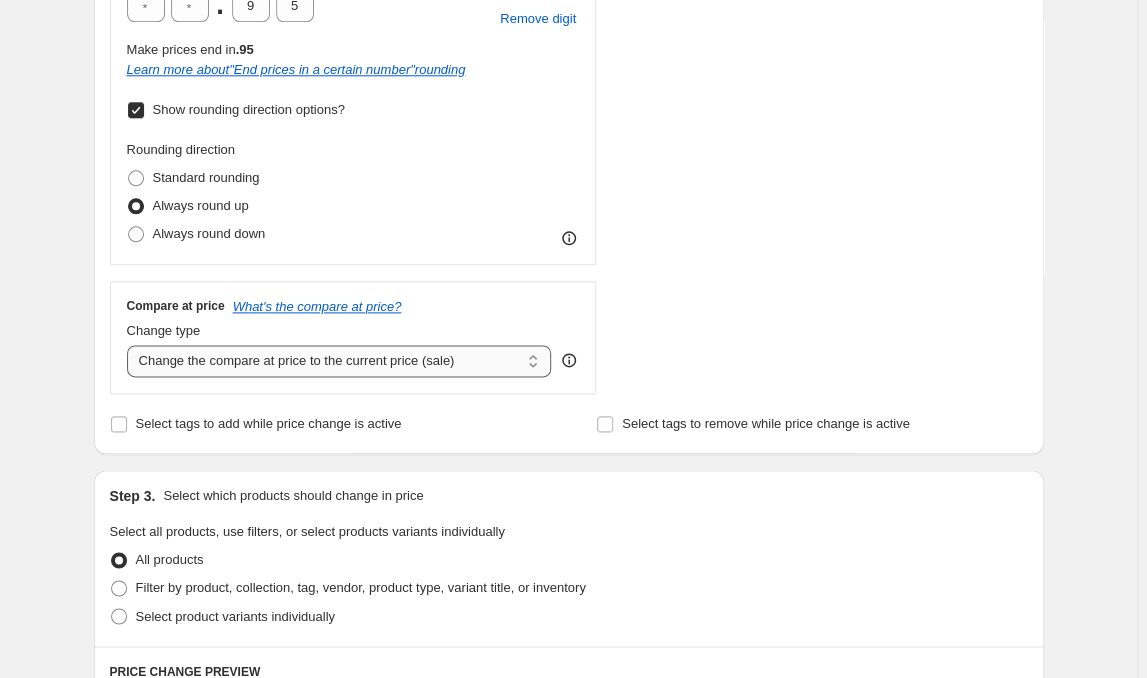click on "Change the compare at price to the current price (sale) Change the compare at price to a certain amount Change the compare at price by a certain amount Change the compare at price by a certain percentage Change the compare at price by a certain amount relative to the actual price Change the compare at price by a certain percentage relative to the actual price Don't change the compare at price Remove the compare at price" at bounding box center (339, 361) 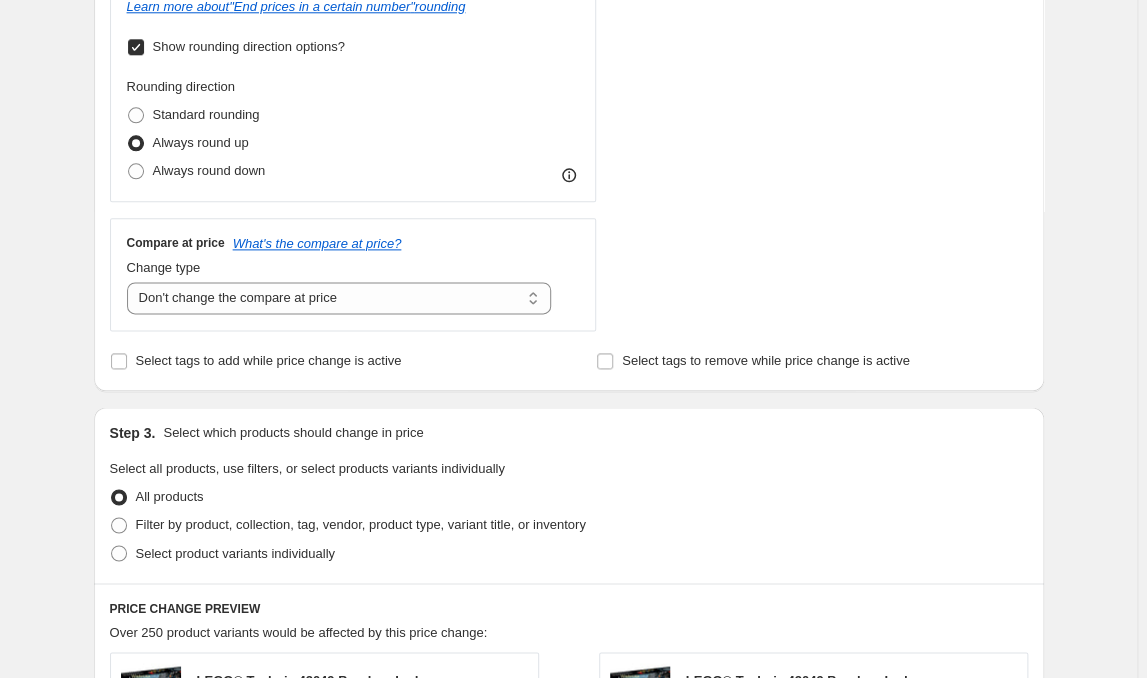scroll, scrollTop: 805, scrollLeft: 0, axis: vertical 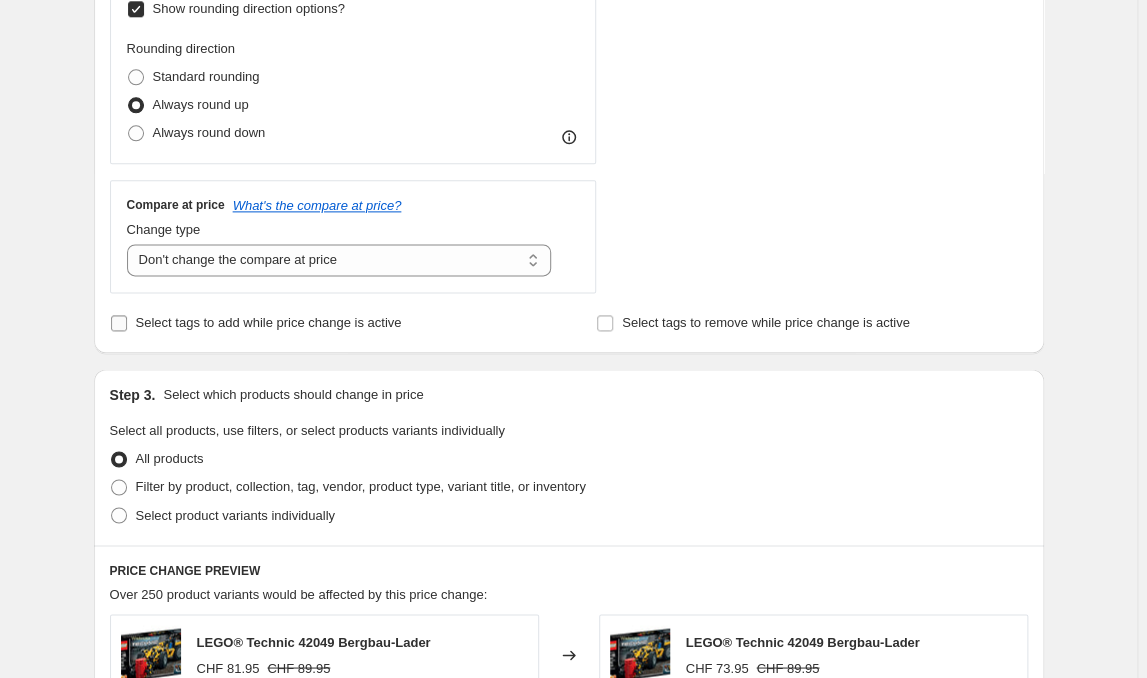 click on "Select tags to add while price change is active" at bounding box center [256, 323] 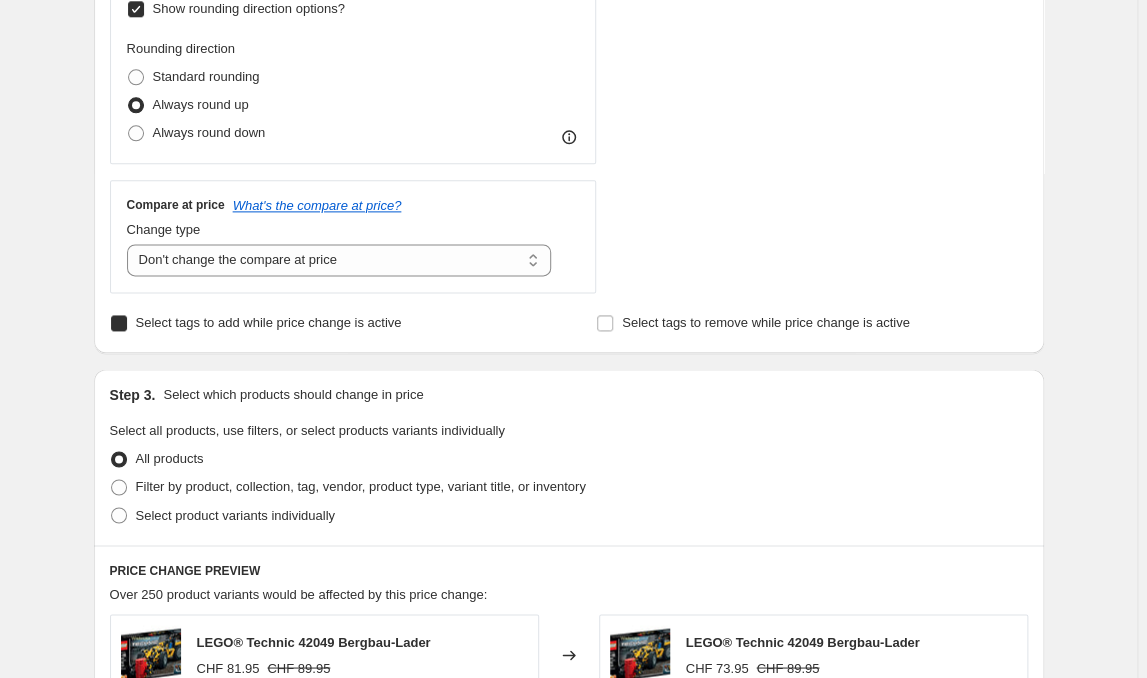 checkbox on "true" 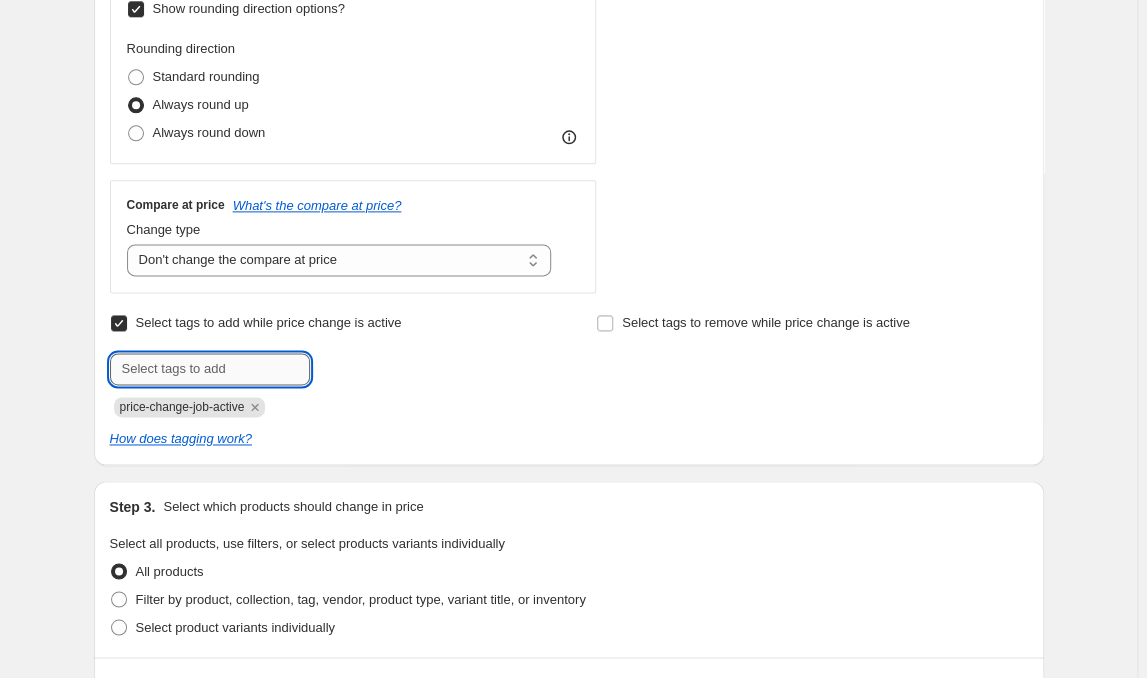 click at bounding box center (210, 369) 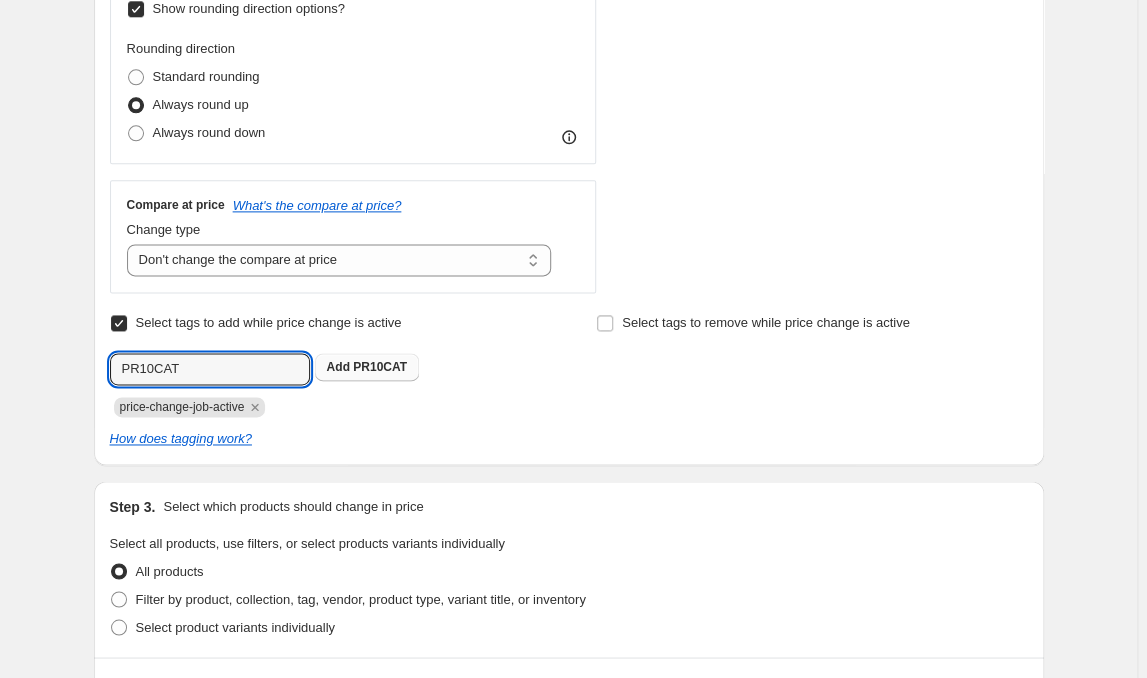 type on "PR10CAT" 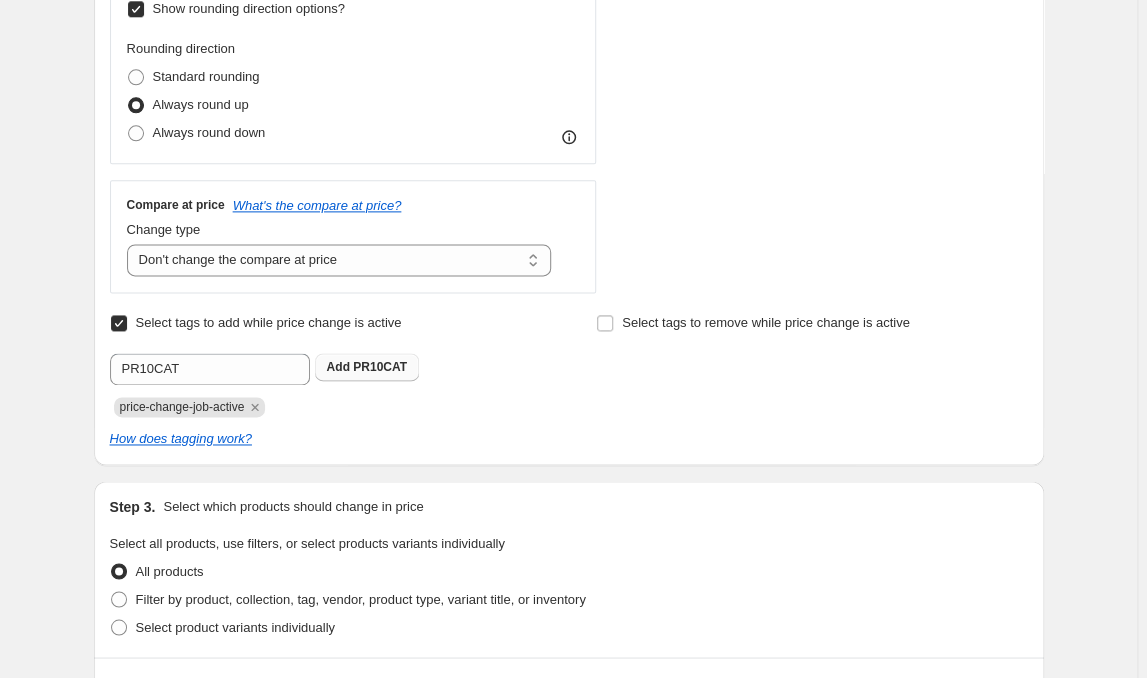click on "PR10CAT" at bounding box center [380, 367] 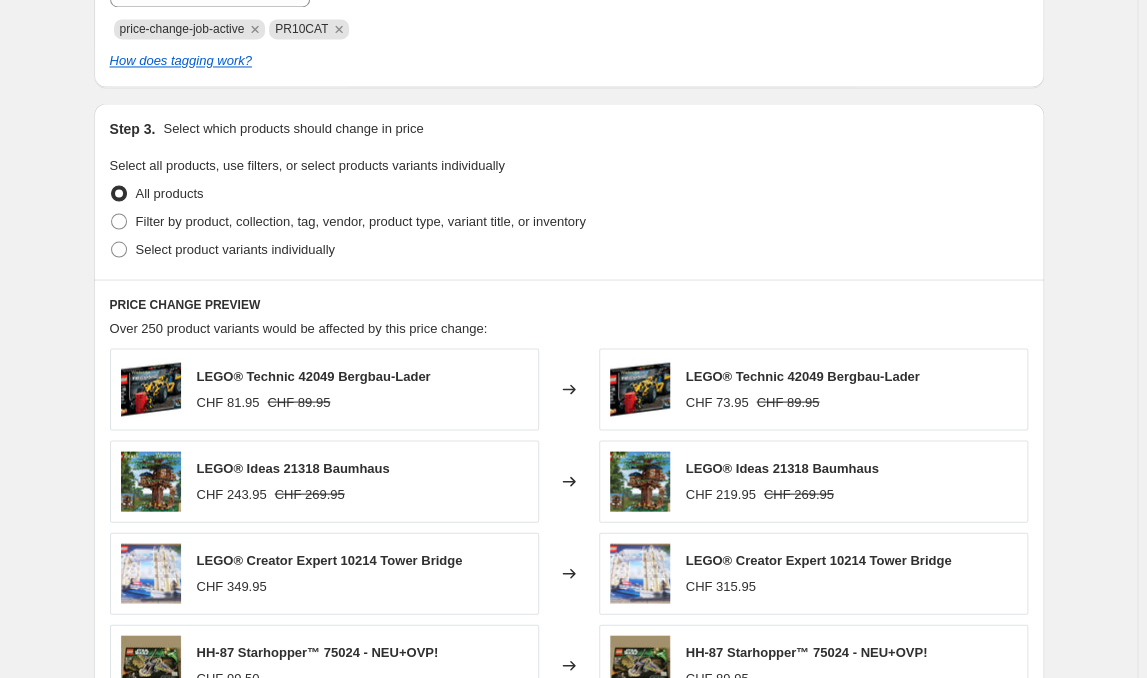 scroll, scrollTop: 1107, scrollLeft: 0, axis: vertical 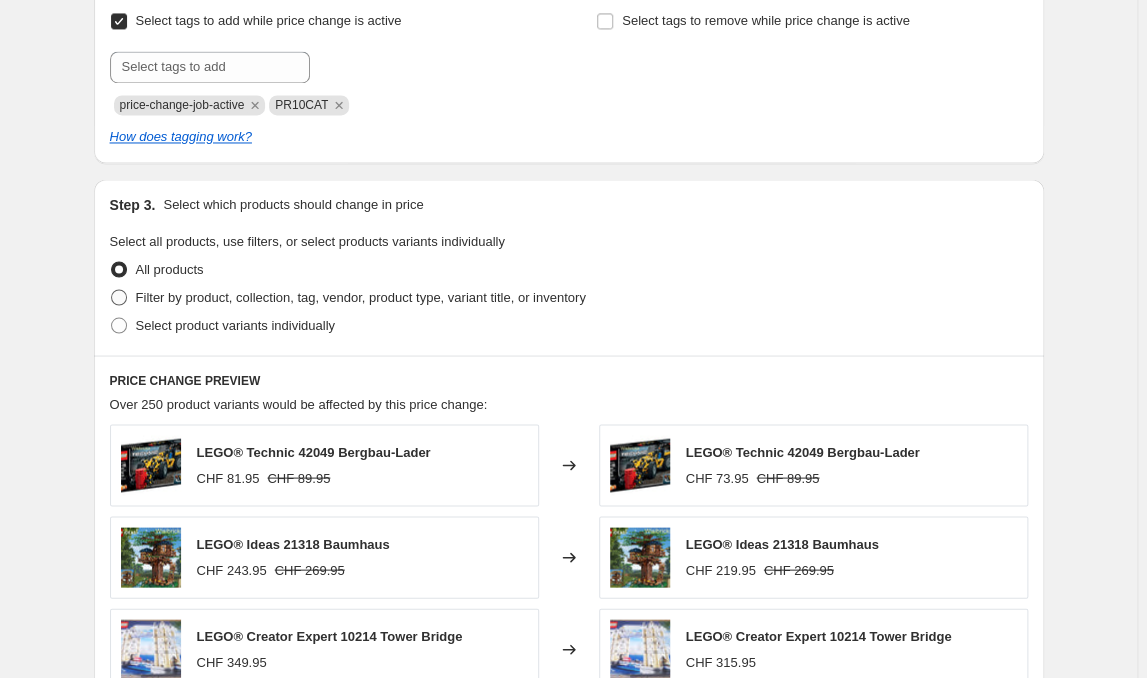 click on "Filter by product, collection, tag, vendor, product type, variant title, or inventory" at bounding box center (361, 296) 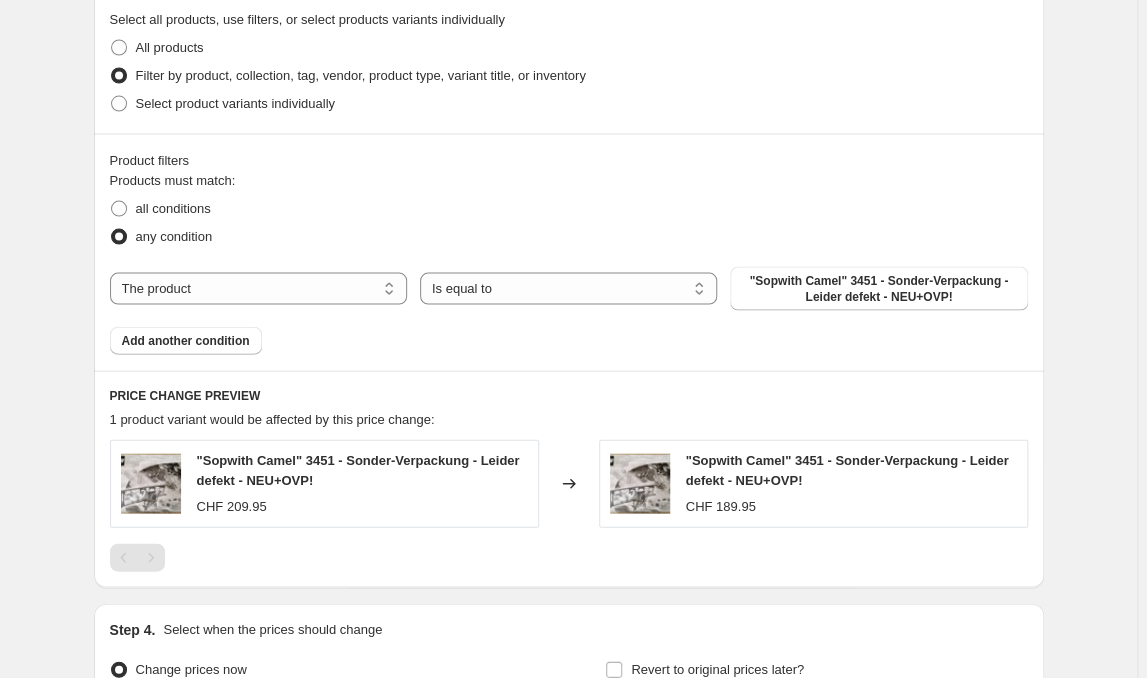 scroll, scrollTop: 1409, scrollLeft: 0, axis: vertical 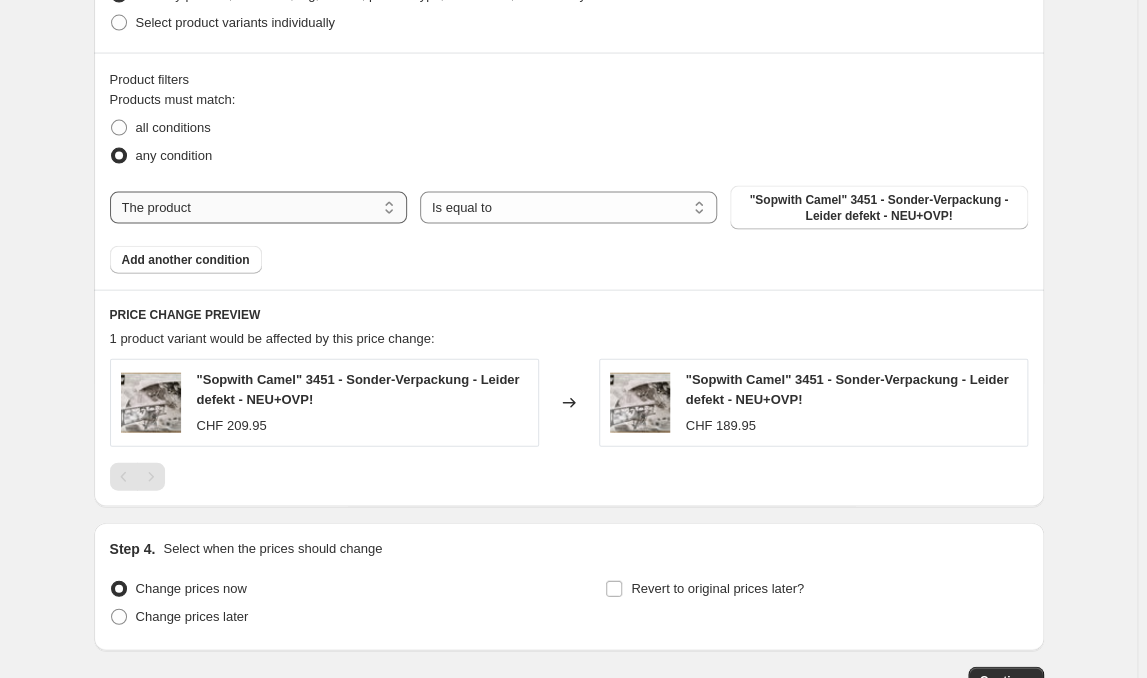 click on "The product The product's collection The product's tag The product's vendor The product's type The product's status The variant's title Inventory quantity" at bounding box center [258, 208] 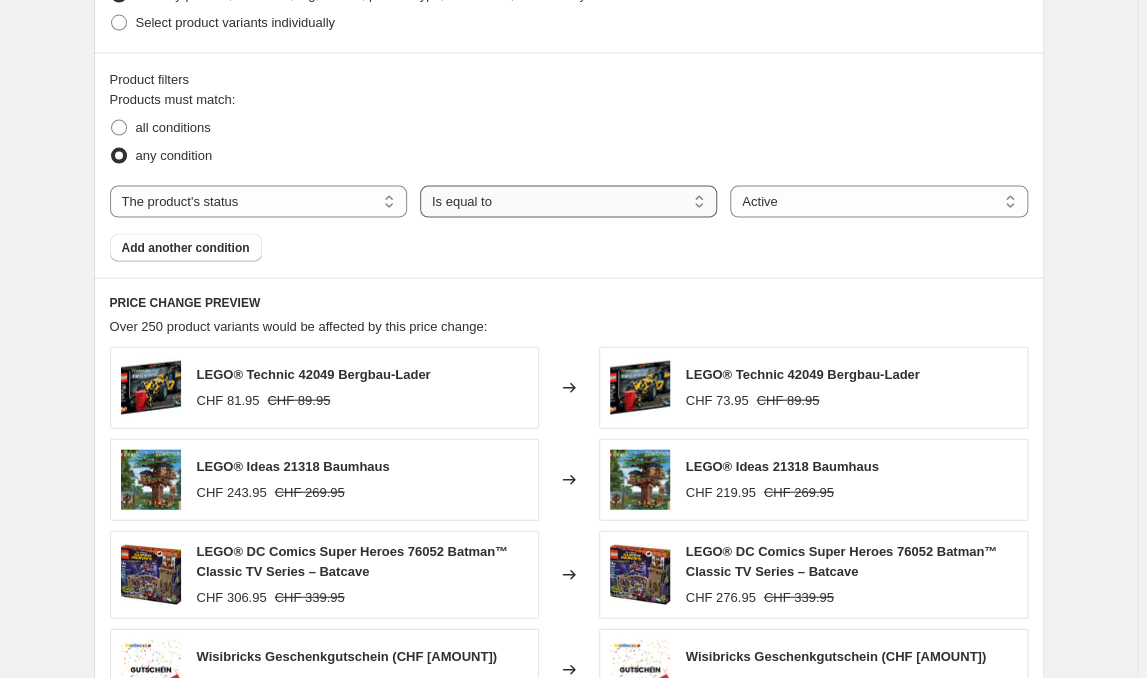 click on "Is equal to Is not equal to" at bounding box center [568, 202] 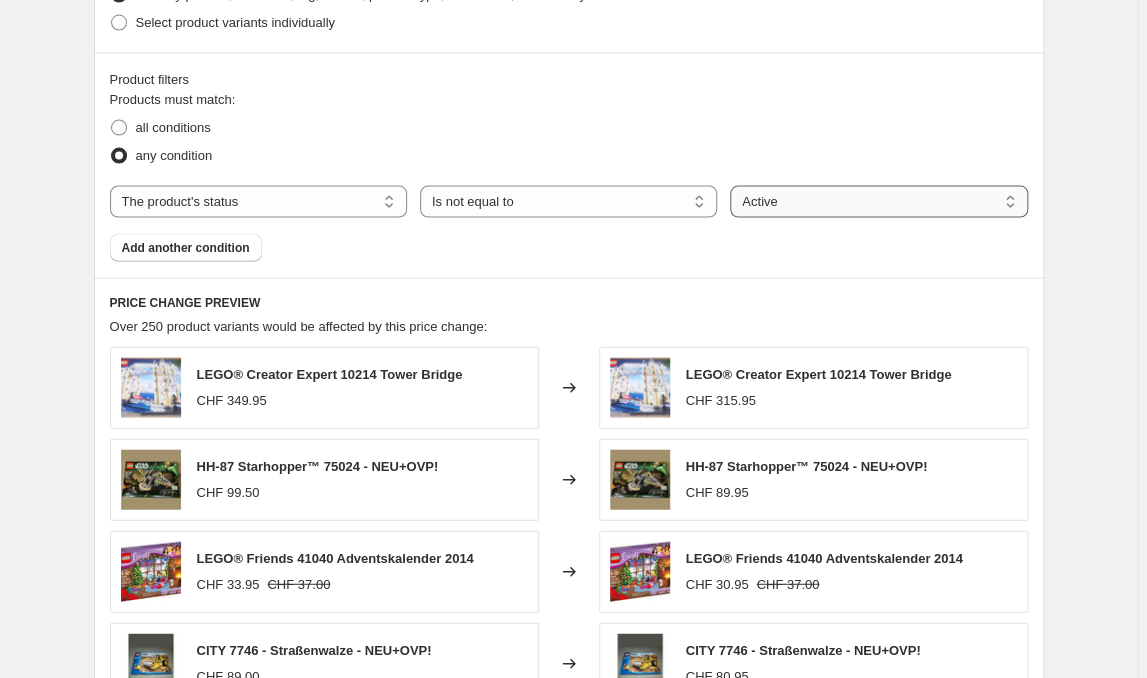 click on "Active Draft Archived" at bounding box center [878, 202] 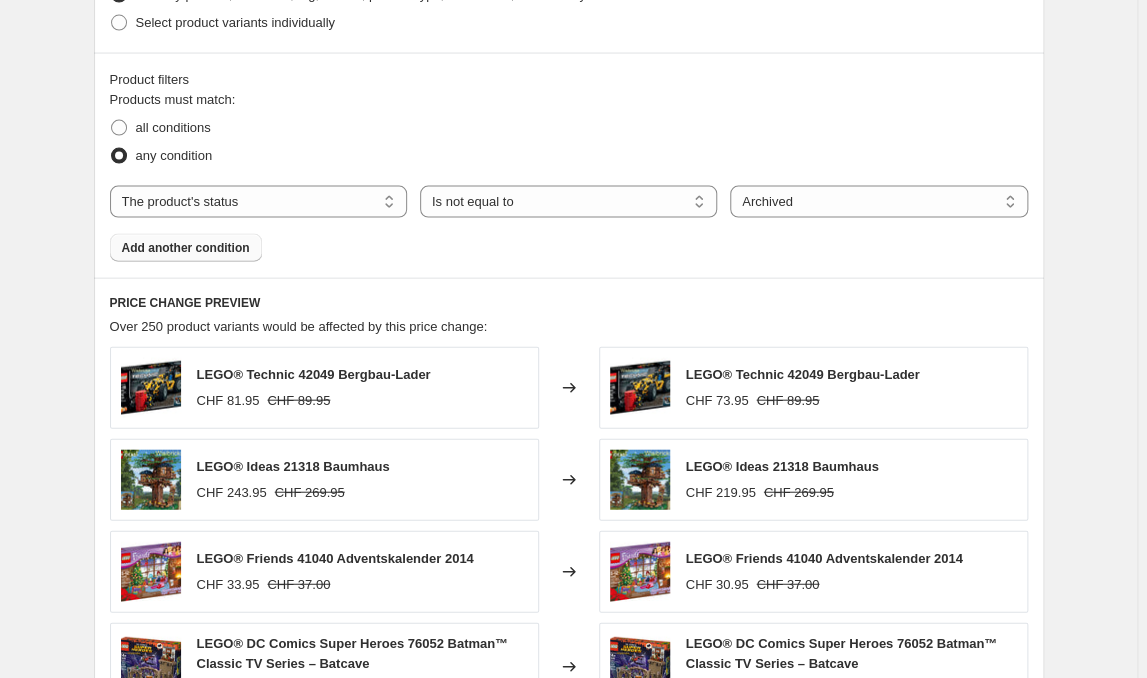 click on "Add another condition" at bounding box center [186, 248] 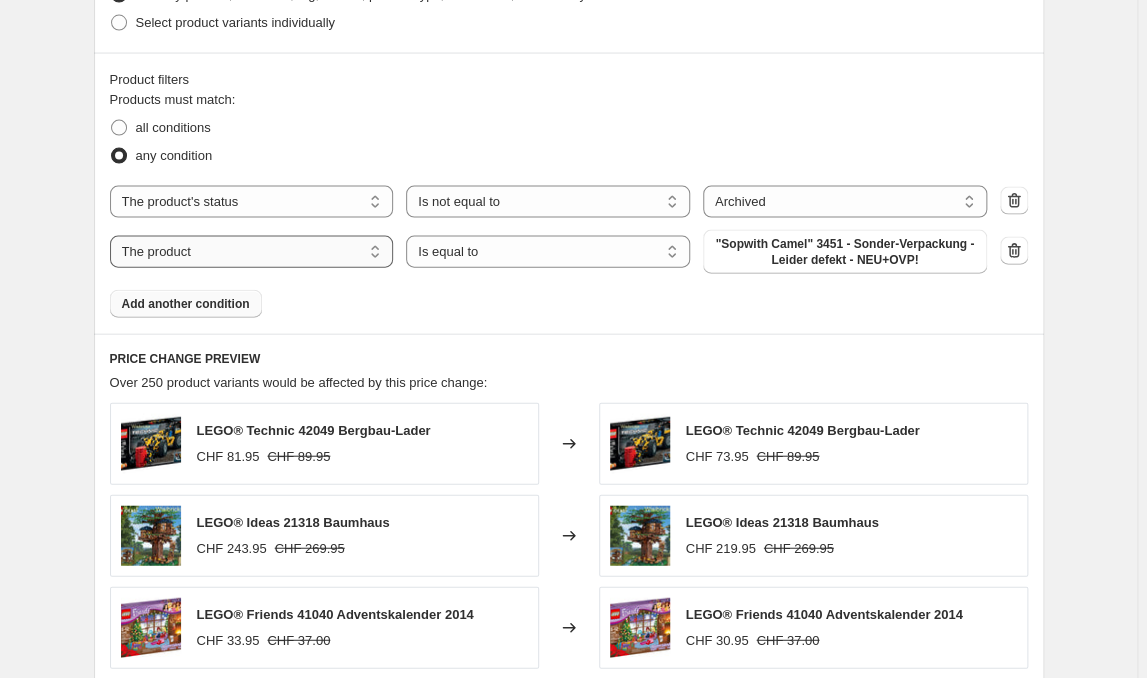 click on "The product The product's collection The product's tag The product's vendor The product's type The product's status The variant's title Inventory quantity" at bounding box center (252, 252) 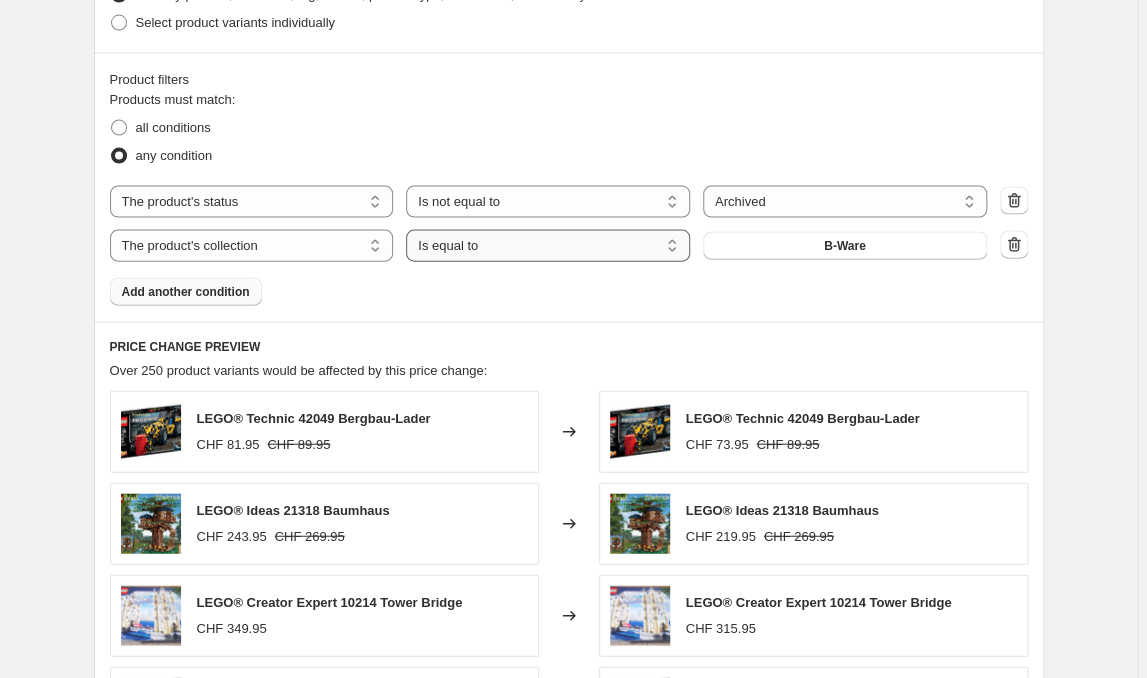 click on "Is equal to Is not equal to" at bounding box center [548, 246] 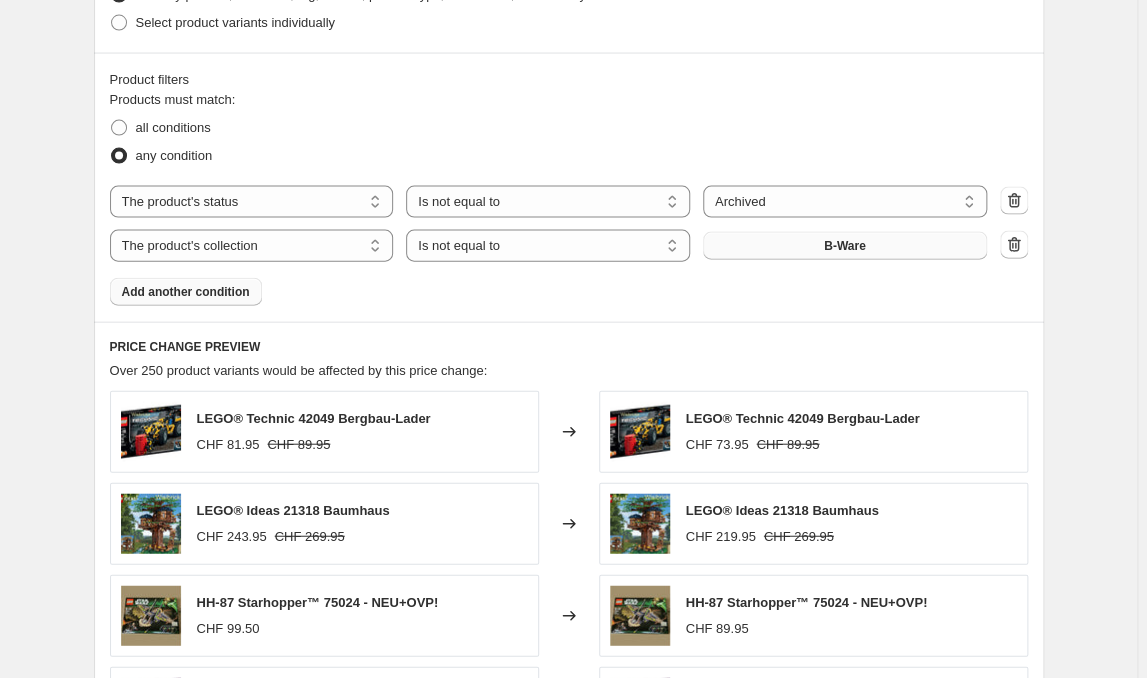 click on "B-Ware" at bounding box center [845, 246] 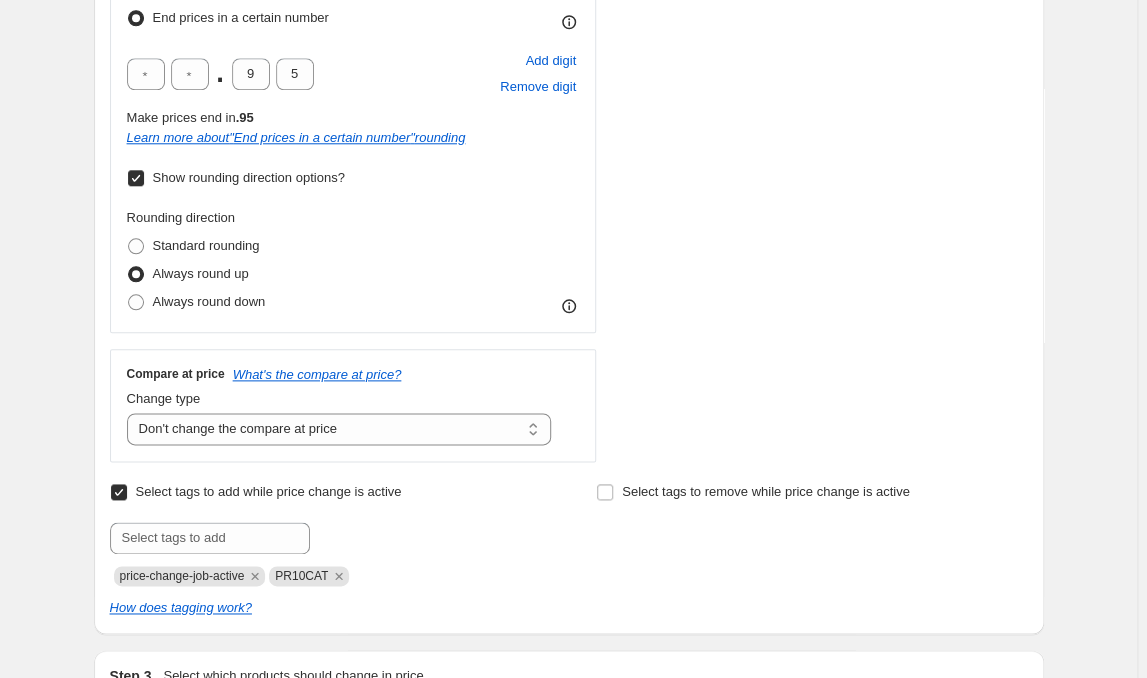 scroll, scrollTop: 334, scrollLeft: 0, axis: vertical 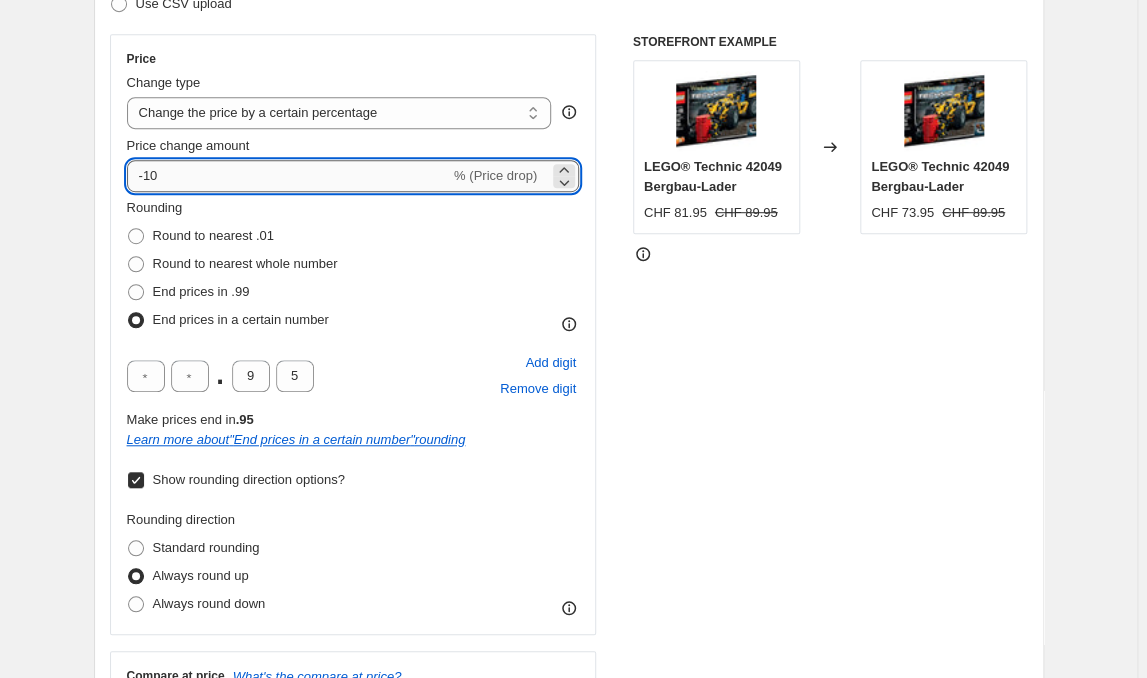 click on "-10" at bounding box center (288, 176) 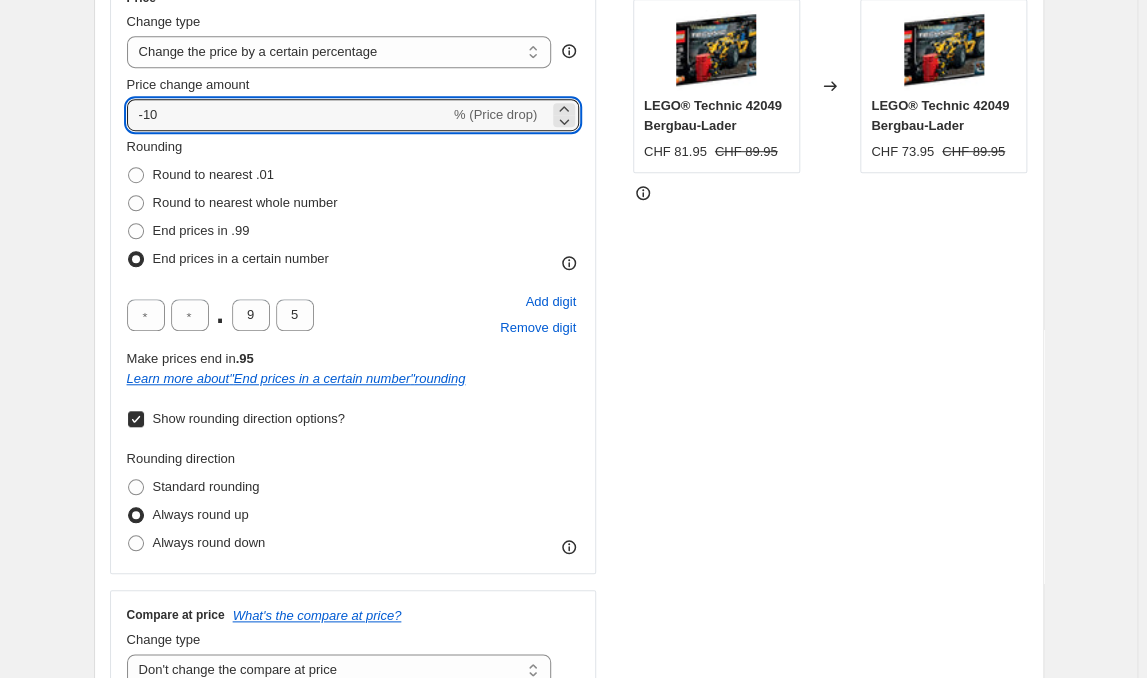 scroll, scrollTop: 201, scrollLeft: 0, axis: vertical 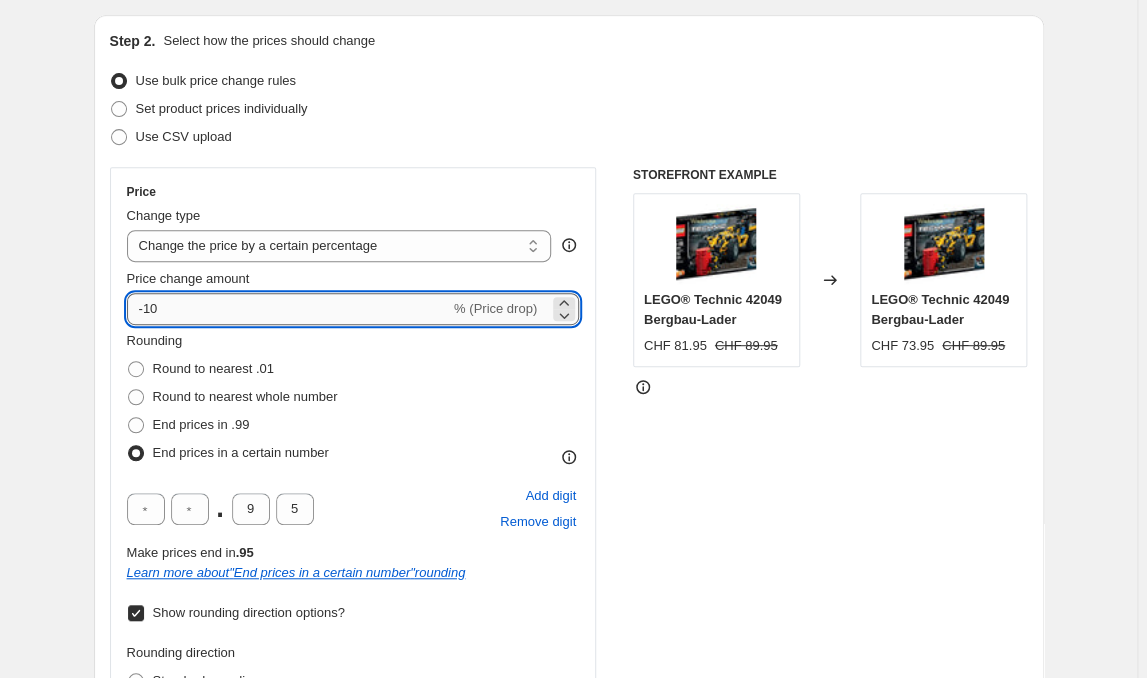 click on "-10" at bounding box center (288, 309) 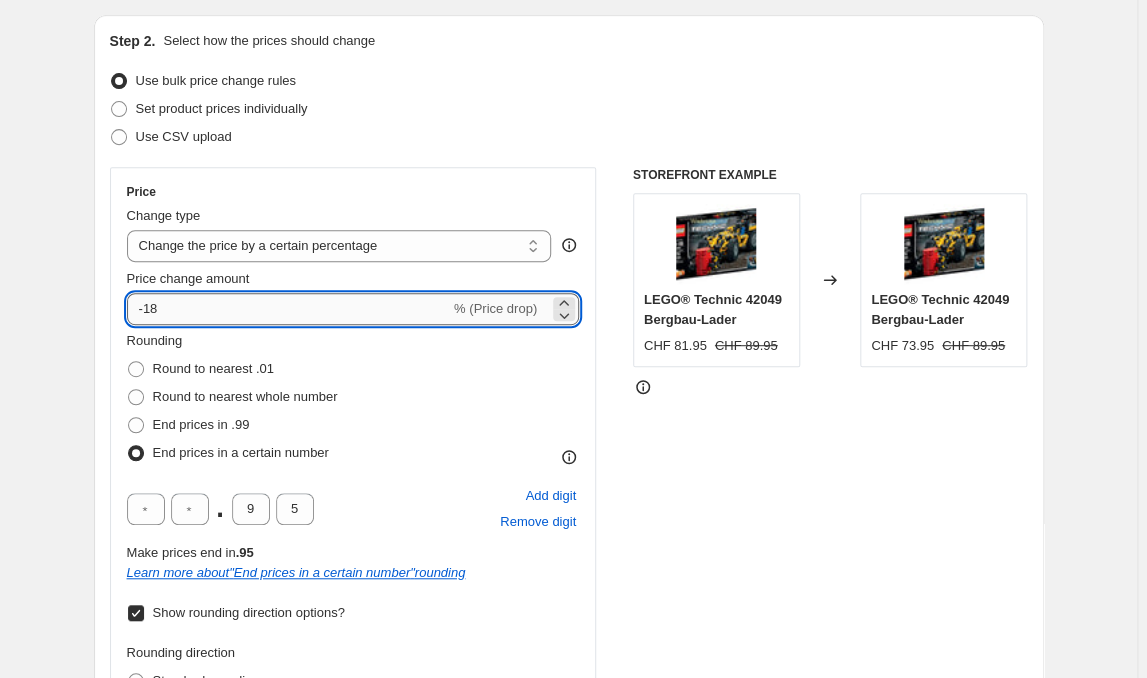 click on "-18" at bounding box center (288, 309) 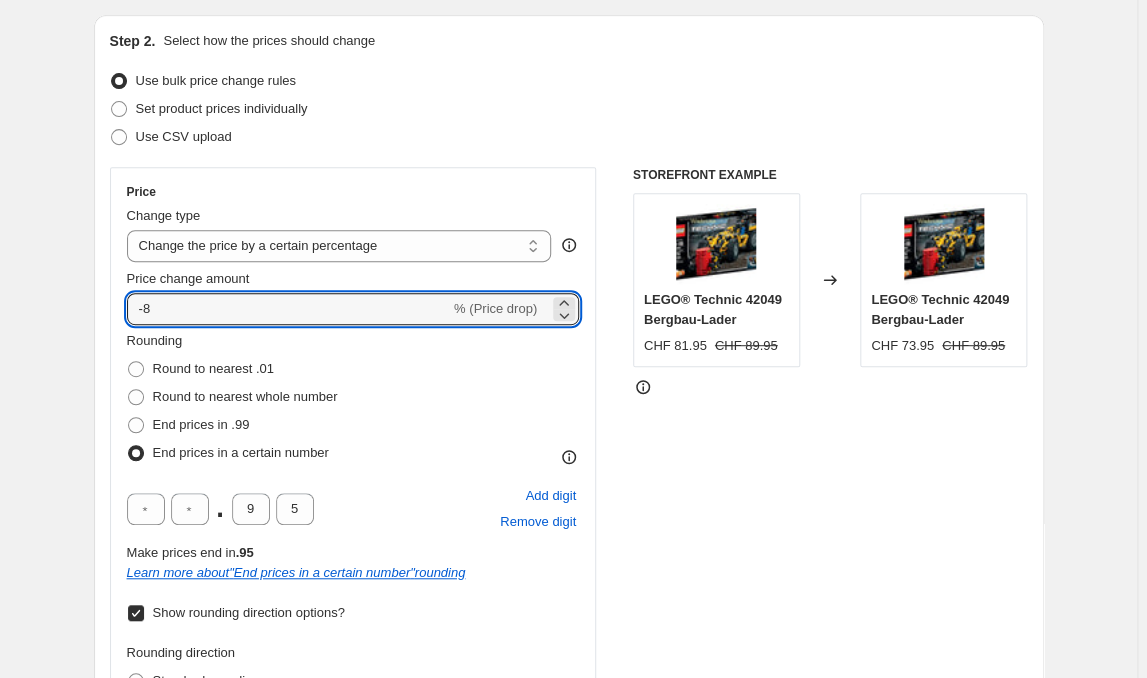 type on "-8" 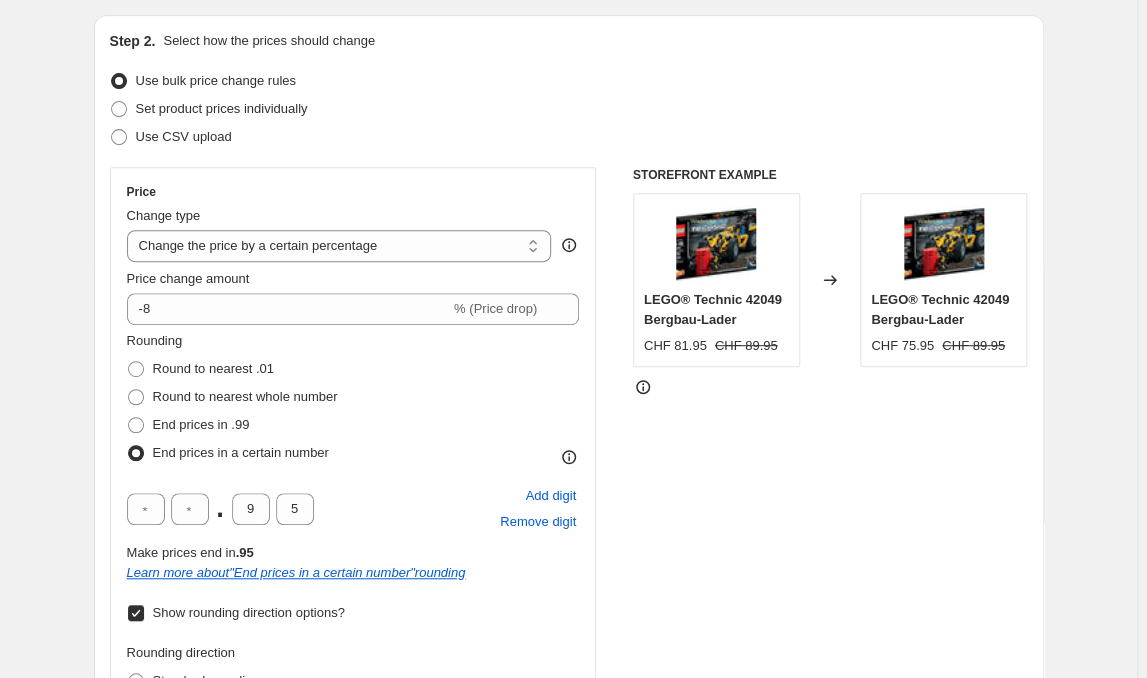 click on "Step 2. Select how the prices should change Use bulk price change rules Set product prices individually Use CSV upload Price Change type Change the price to a certain amount Change the price by a certain amount Change the price by a certain percentage Change the price to the current compare at price (price before sale) Change the price by a certain amount relative to the compare at price Change the price by a certain percentage relative to the compare at price Don't change the price Change the price by a certain percentage relative to the cost per item Change price to certain cost margin Change the price by a certain percentage Price change amount -8 % (Price drop) Rounding Round to nearest .01 Round to nearest whole number End prices in .99 End prices in a certain number . 9 5 Add digit Remove digit Make prices end in  .95 Learn more about  " End prices in a certain number "  rounding Show rounding direction options? Rounding direction Standard rounding Always round up Always round down Compare at price" at bounding box center (569, 542) 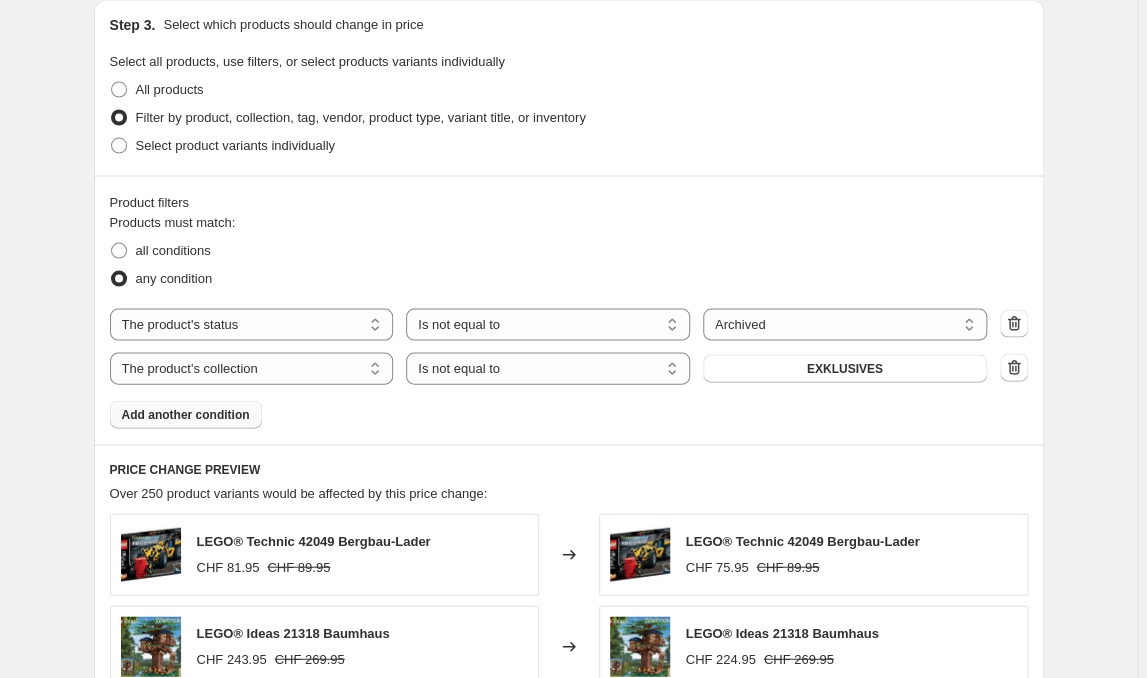 scroll, scrollTop: 1309, scrollLeft: 0, axis: vertical 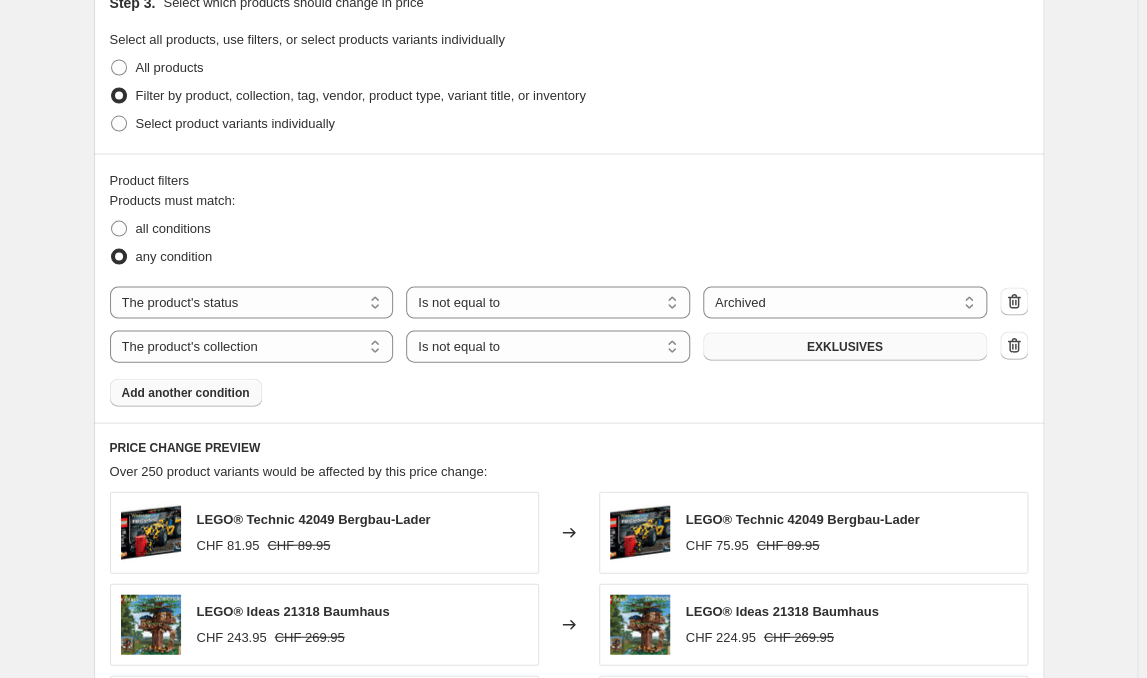 click on "EXKLUSIVES" at bounding box center [845, 346] 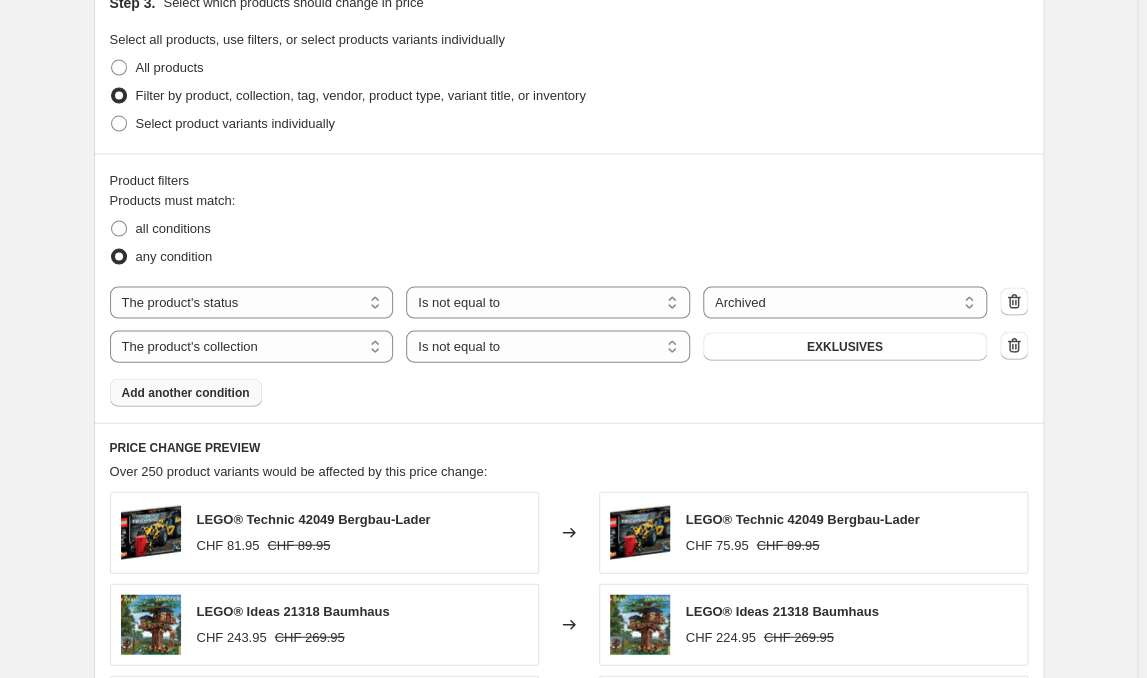click on "Add another condition" at bounding box center [186, 392] 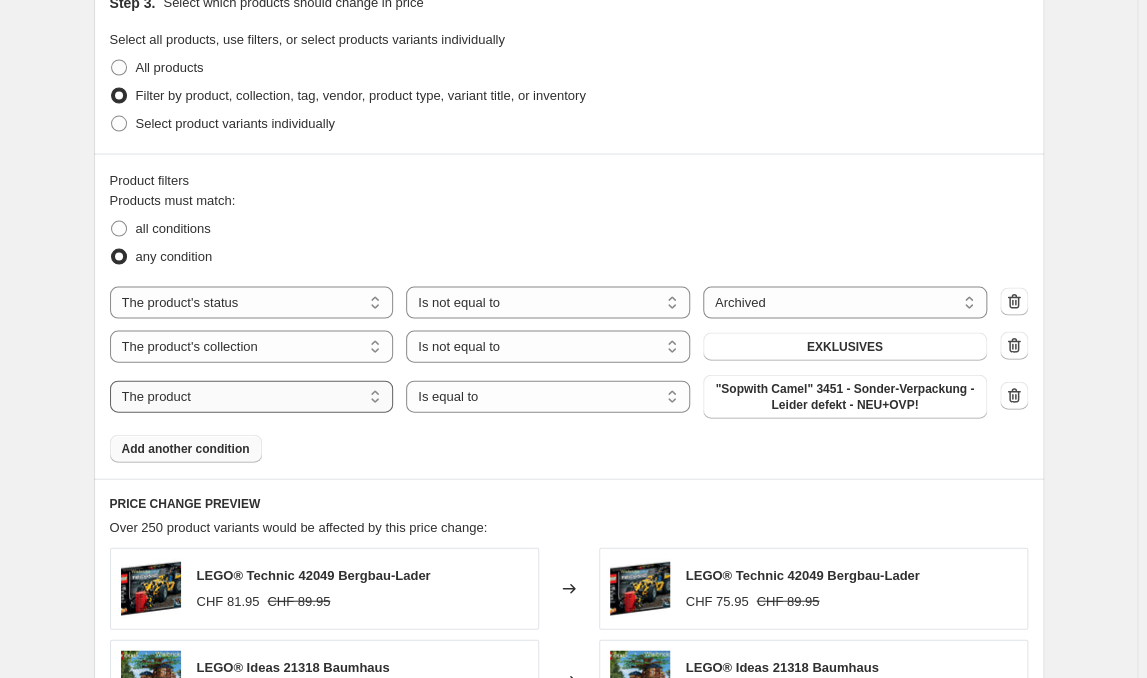 click on "The product The product's collection The product's tag The product's vendor The product's type The product's status The variant's title Inventory quantity" at bounding box center (252, 396) 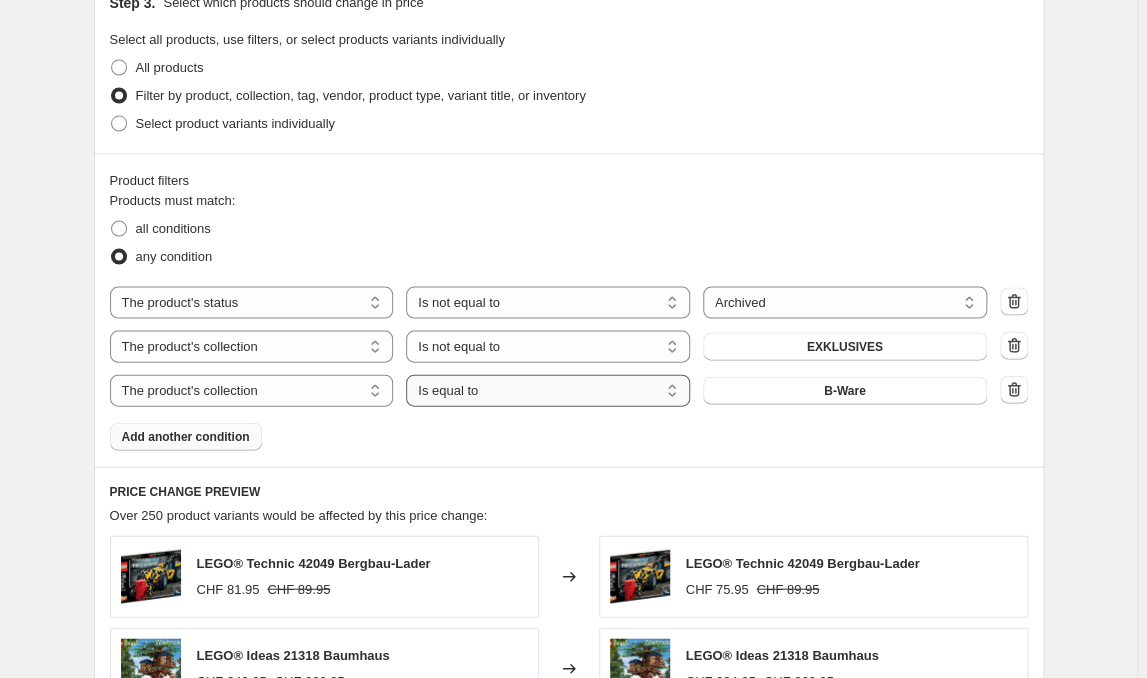 click on "Is equal to Is not equal to" at bounding box center (548, 390) 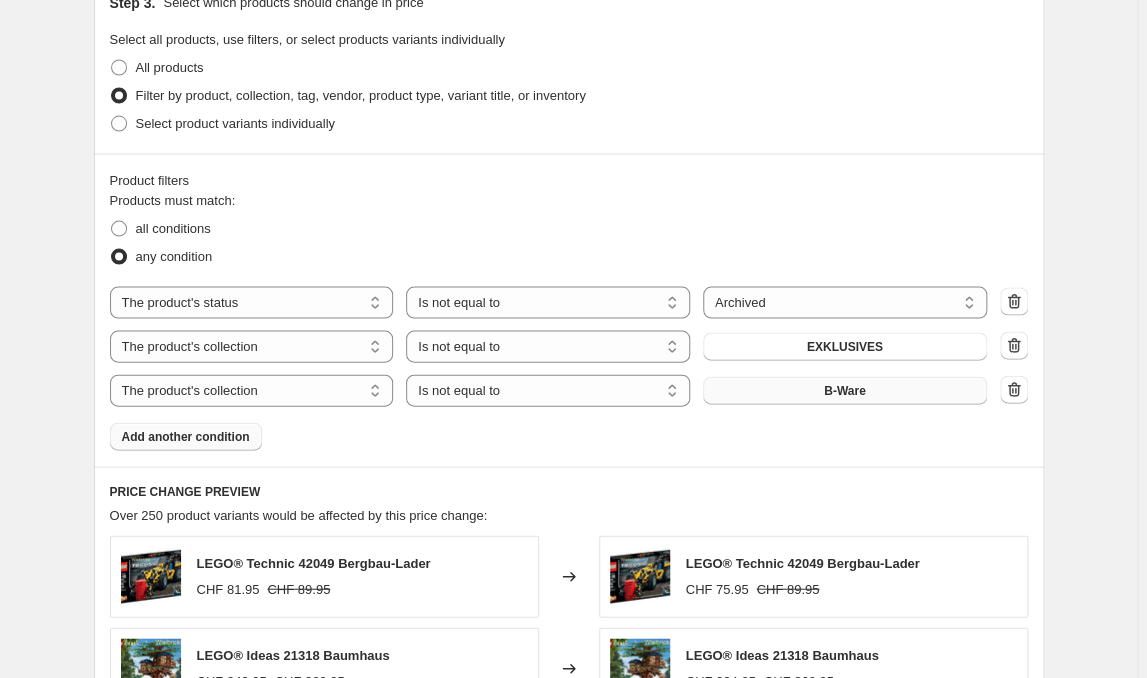 click on "B-Ware" at bounding box center [845, 390] 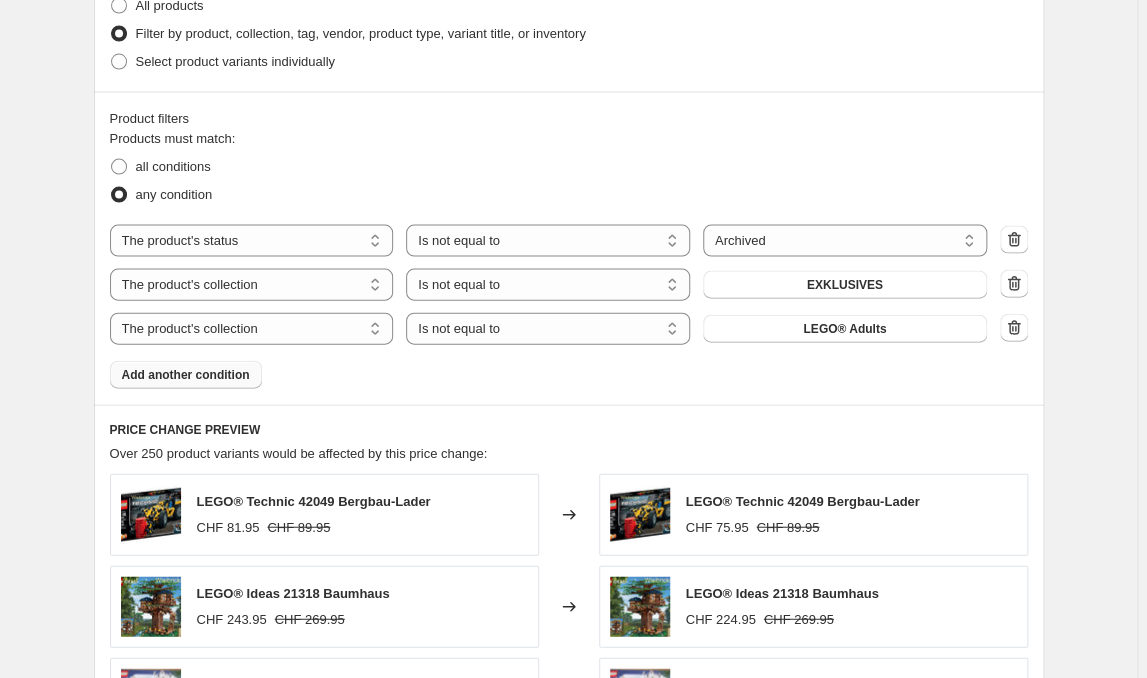 scroll, scrollTop: 1409, scrollLeft: 0, axis: vertical 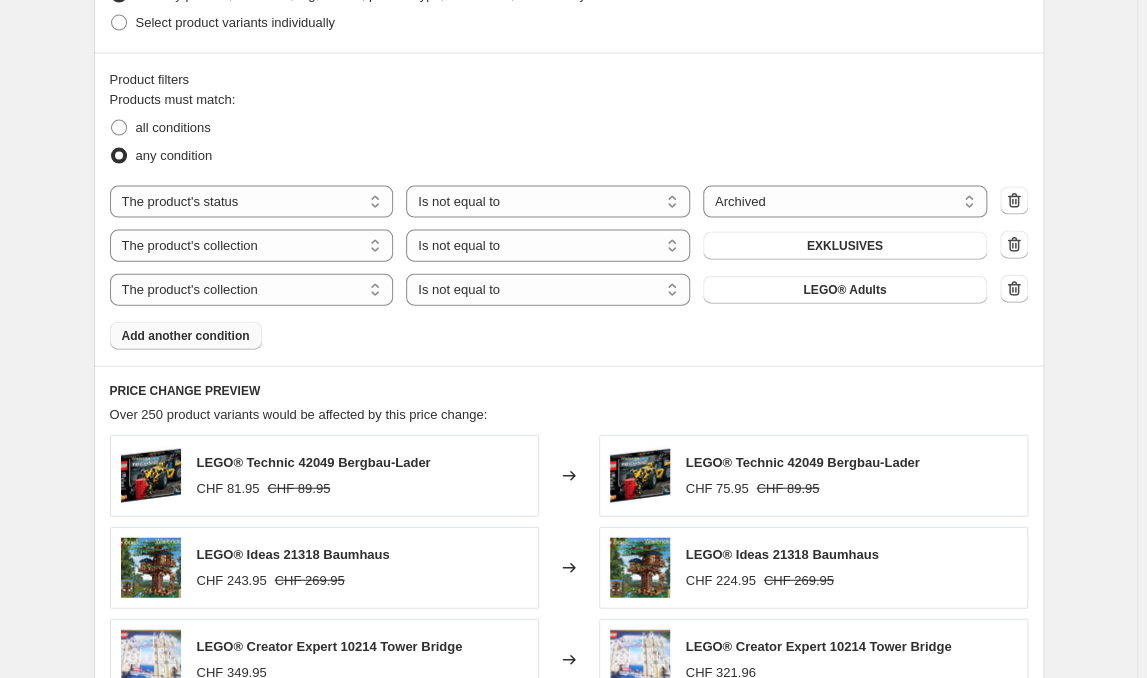 click on "Add another condition" at bounding box center (186, 336) 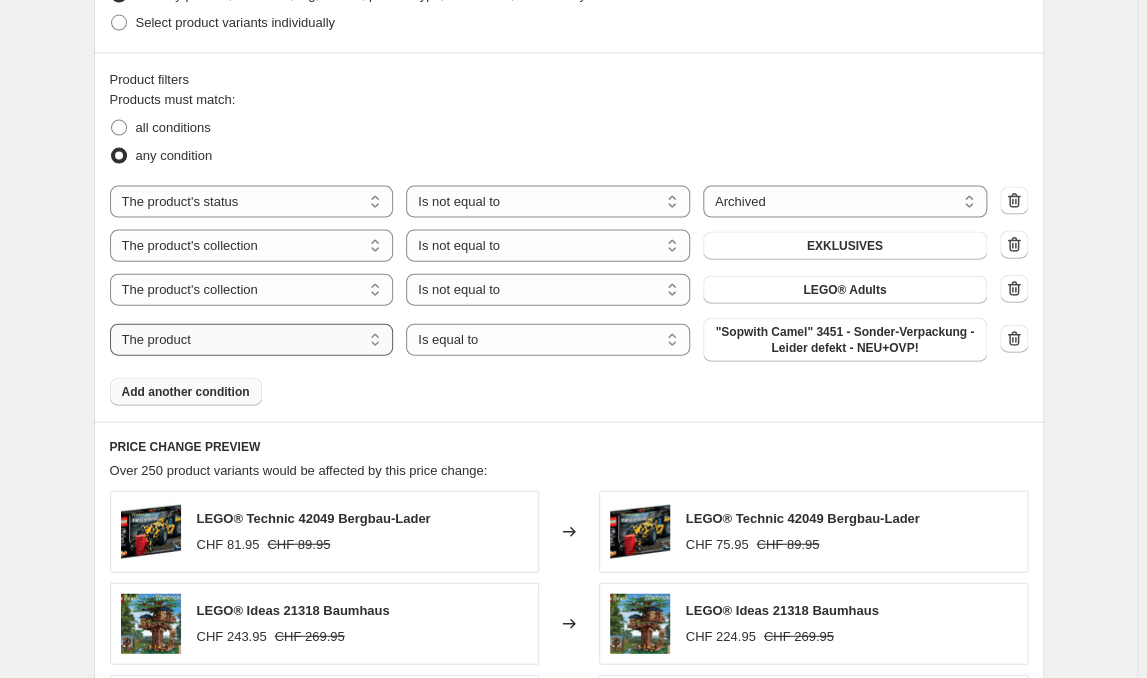 click on "The product The product's collection The product's tag The product's vendor The product's type The product's status The variant's title Inventory quantity" at bounding box center (252, 340) 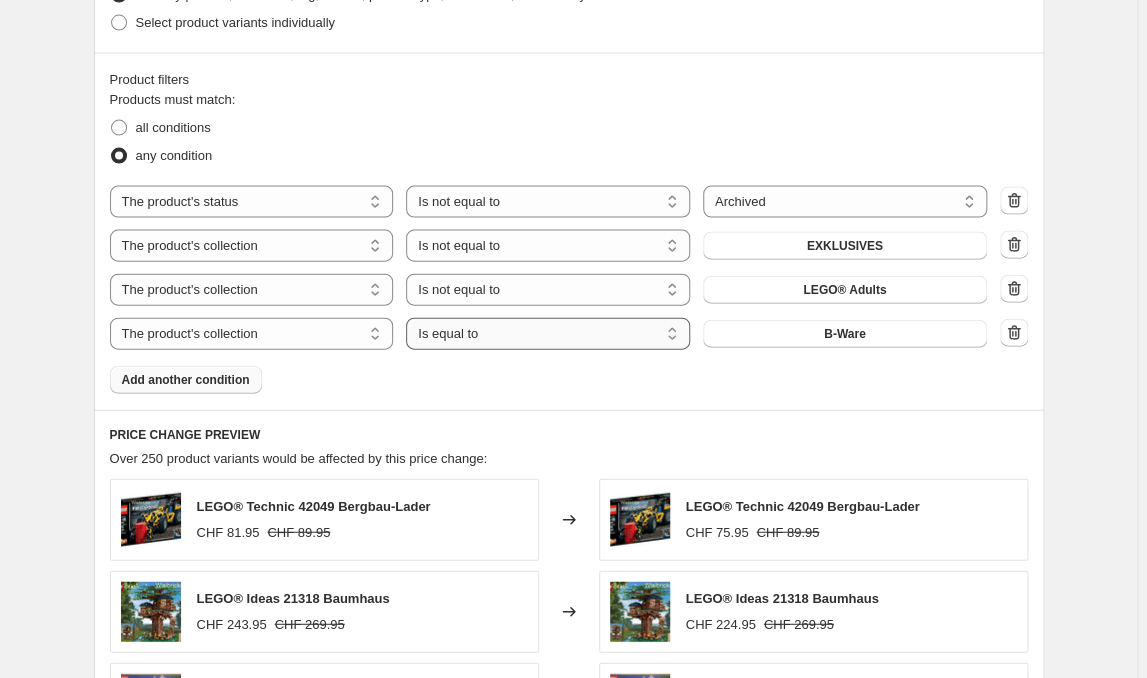 click on "Is equal to Is not equal to" at bounding box center (548, 334) 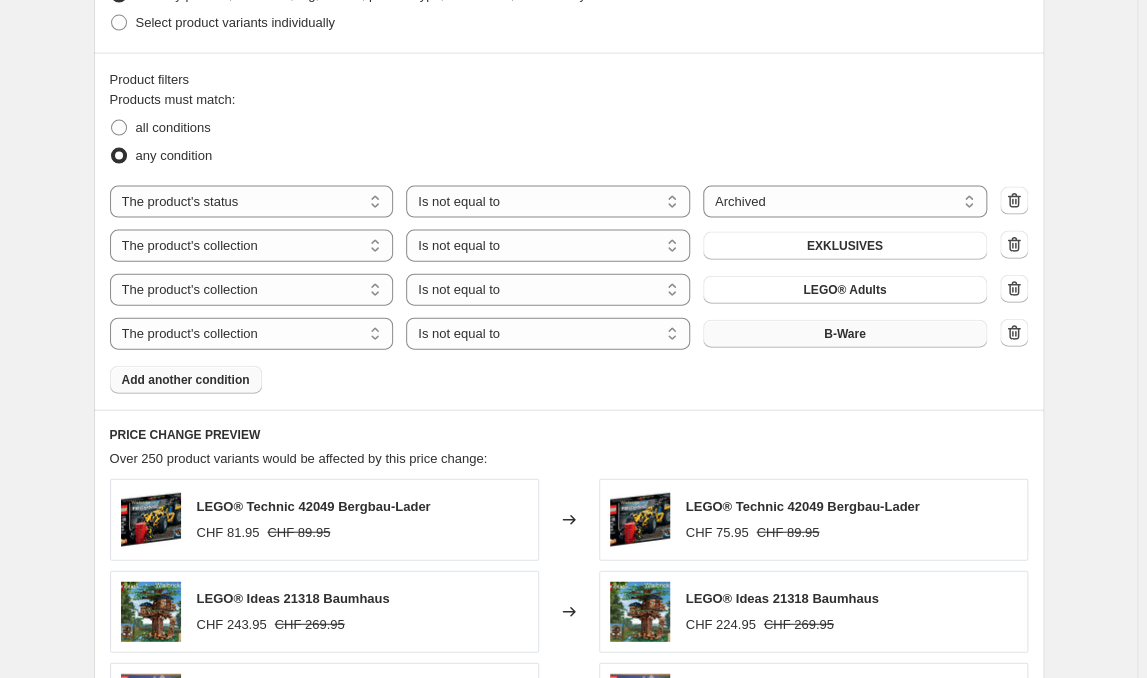 click on "B-Ware" at bounding box center [845, 334] 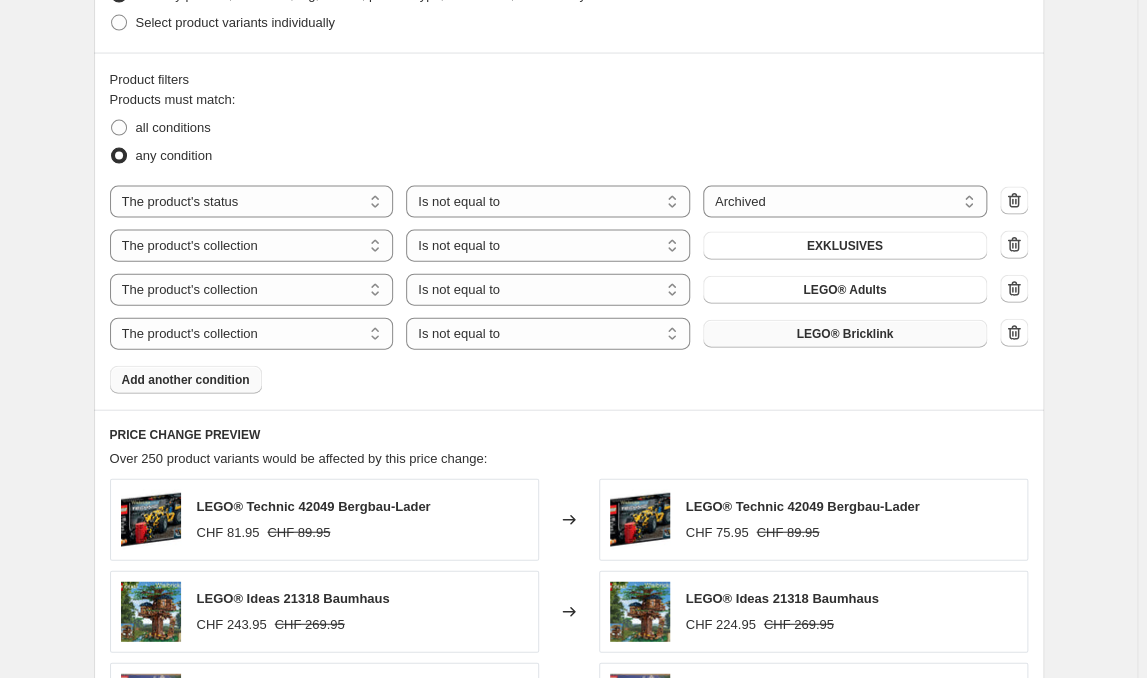 click on "Add another condition" at bounding box center [186, 380] 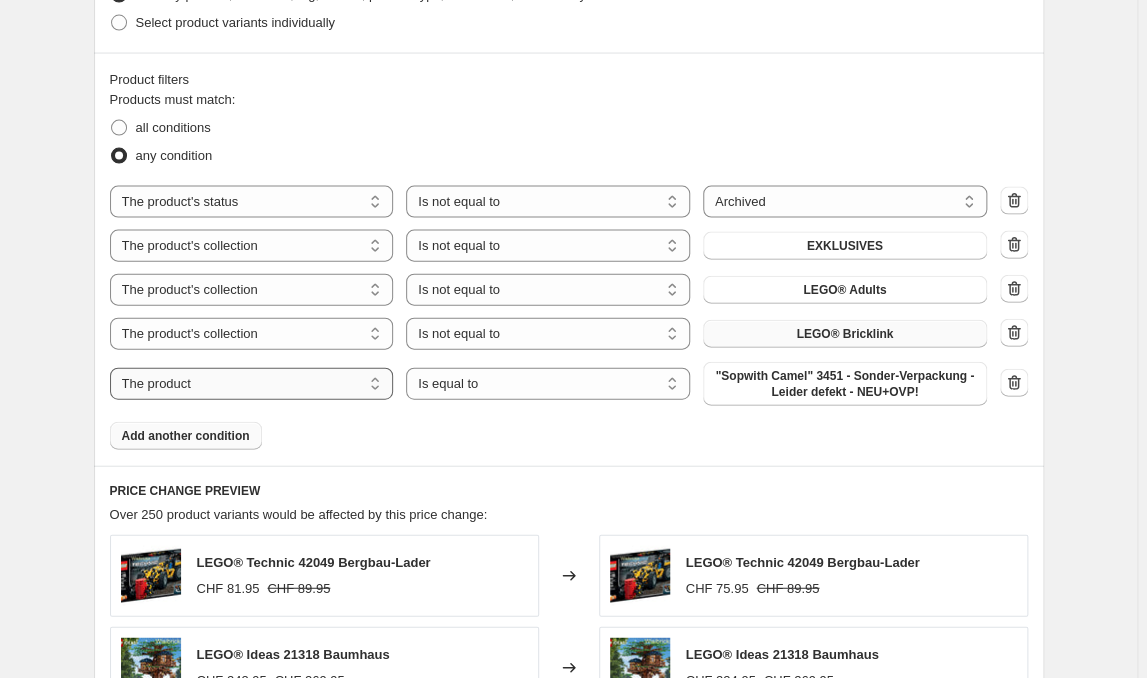 click on "The product The product's collection The product's tag The product's vendor The product's type The product's status The variant's title Inventory quantity" at bounding box center (252, 384) 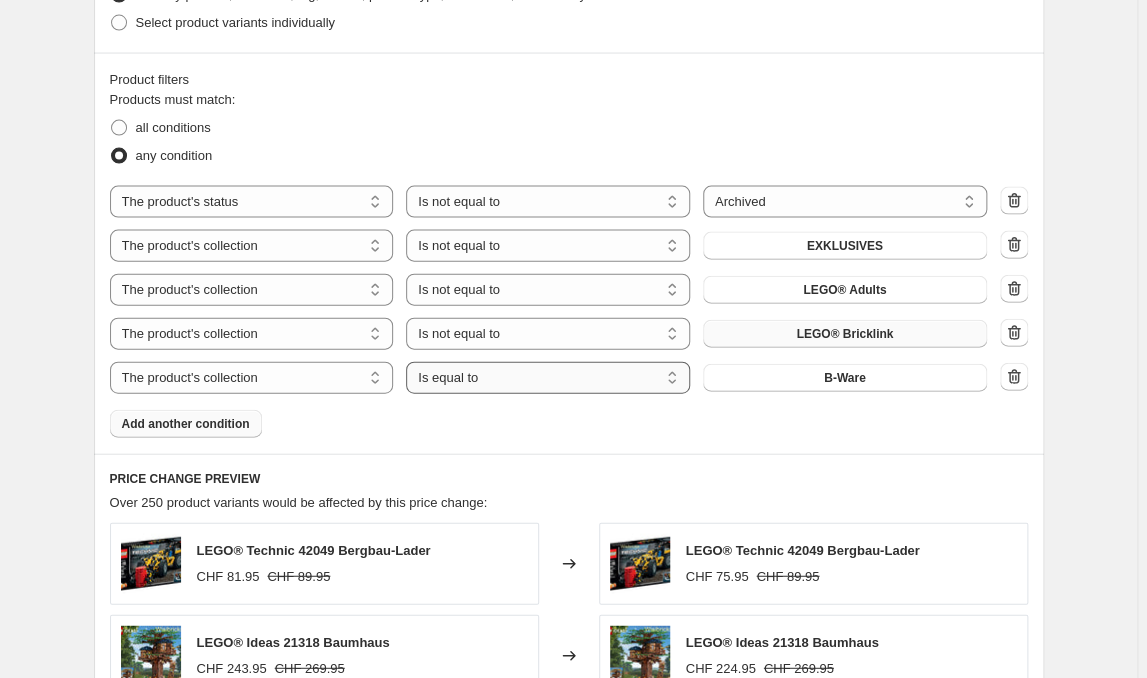 click on "Is equal to Is not equal to" at bounding box center (548, 378) 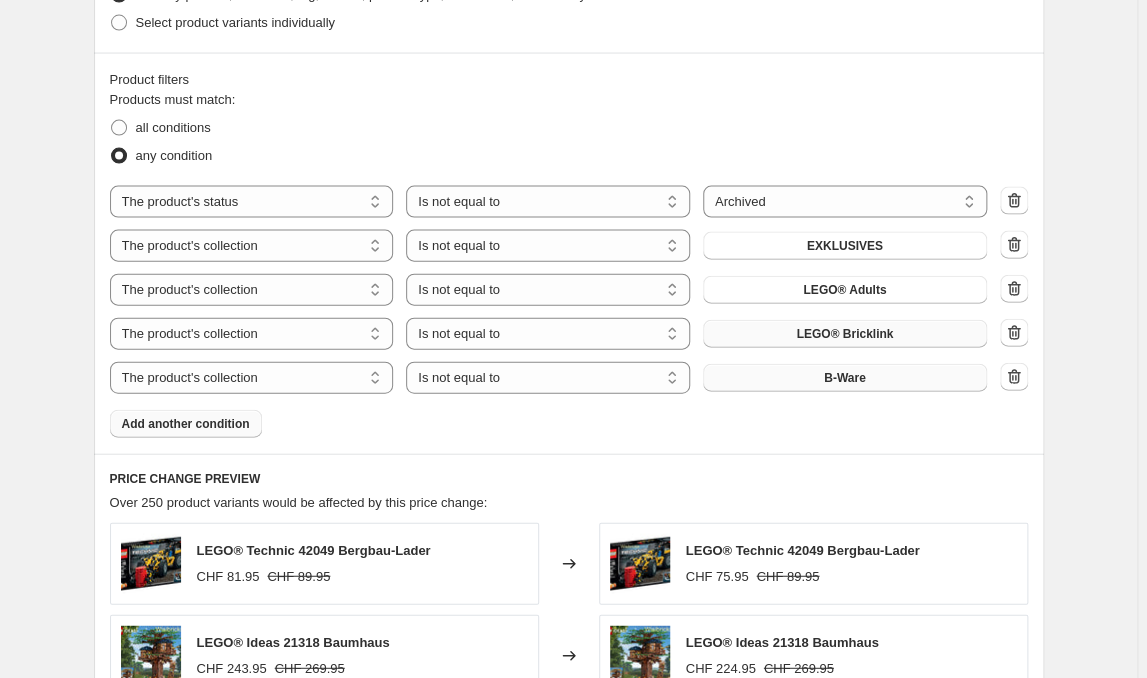 click on "B-Ware" at bounding box center [845, 378] 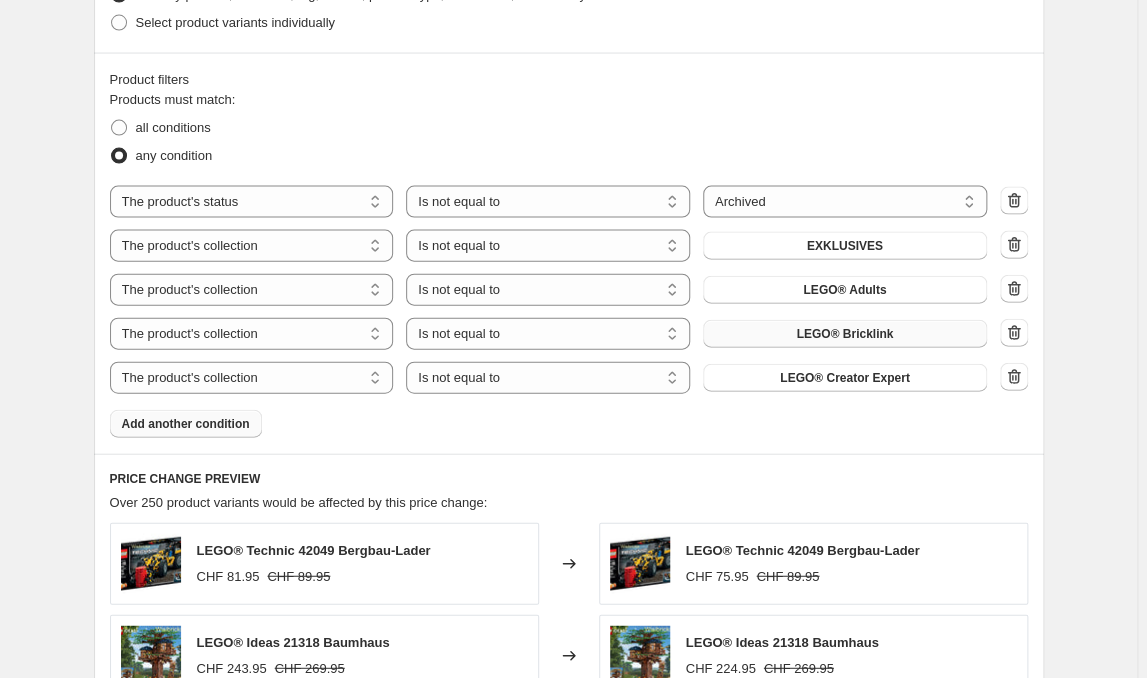 click on "Add another condition" at bounding box center (186, 424) 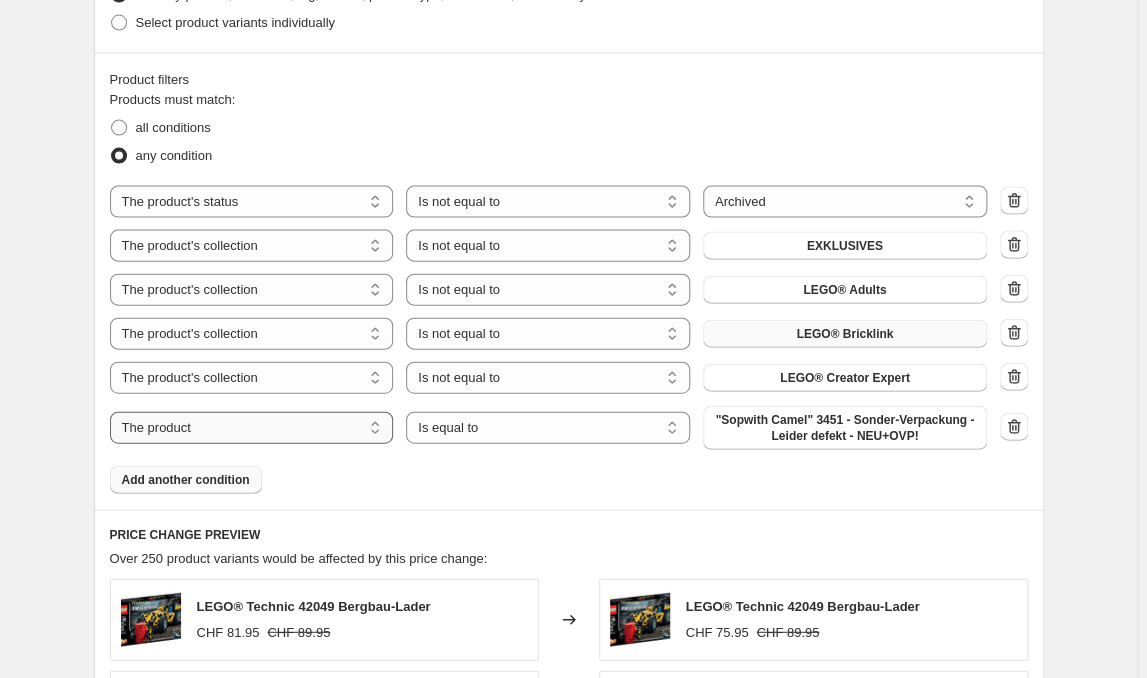 click on "The product The product's collection The product's tag The product's vendor The product's type The product's status The variant's title Inventory quantity" at bounding box center [252, 428] 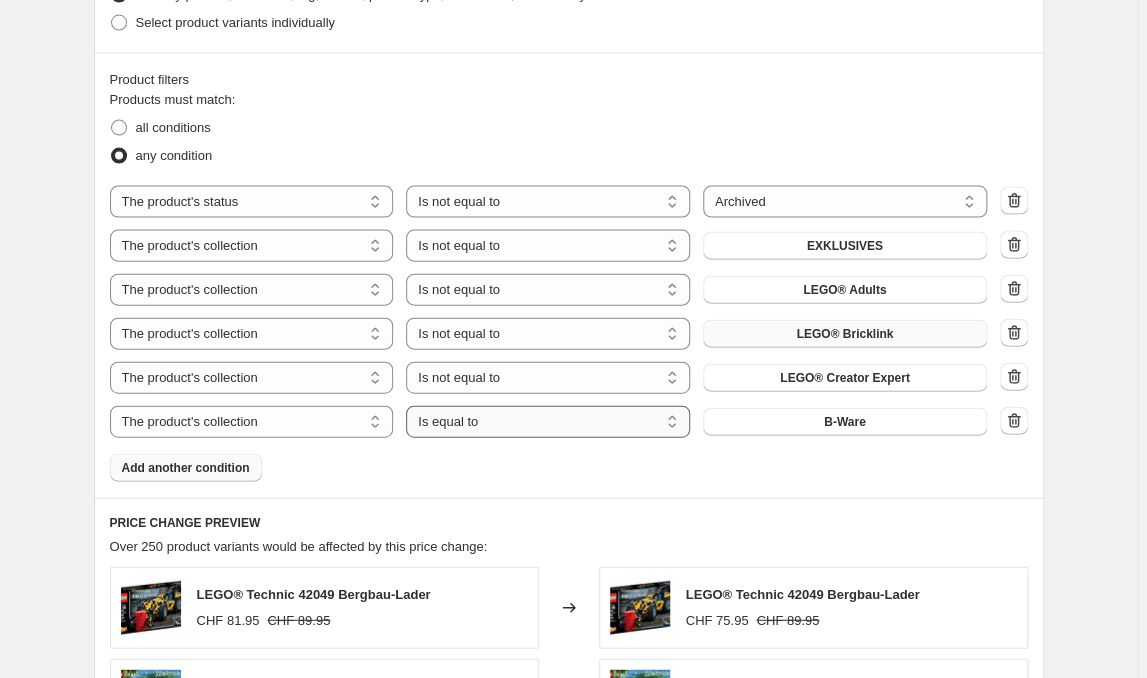 click on "Is equal to Is not equal to" at bounding box center (548, 422) 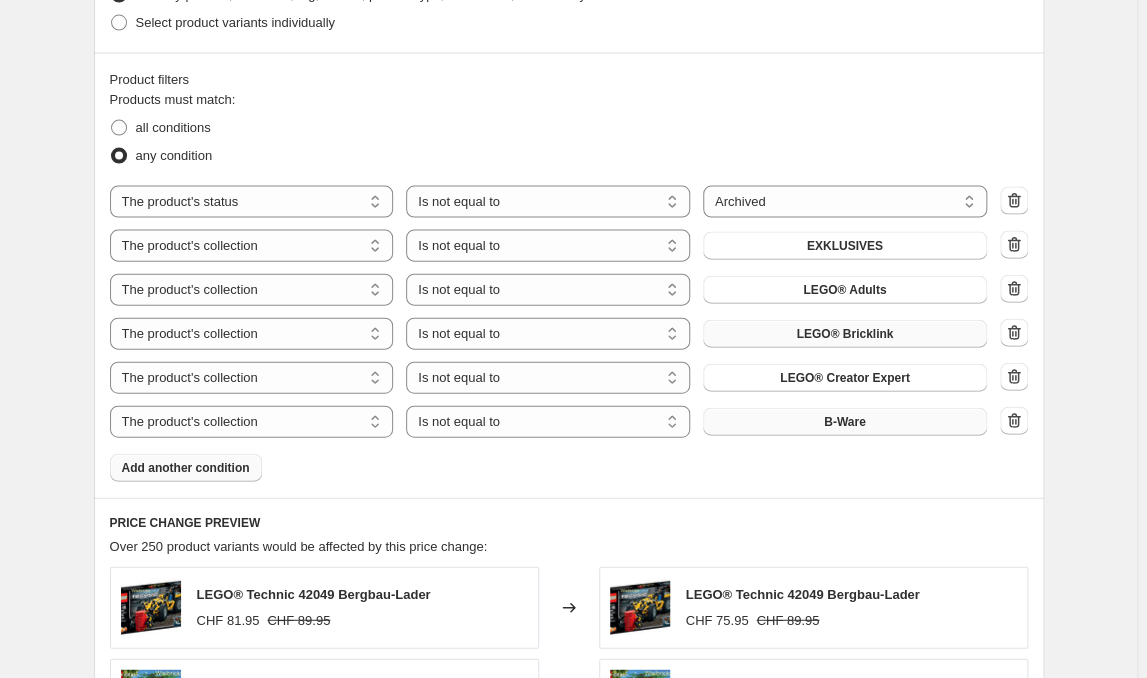 click on "B-Ware" at bounding box center (845, 422) 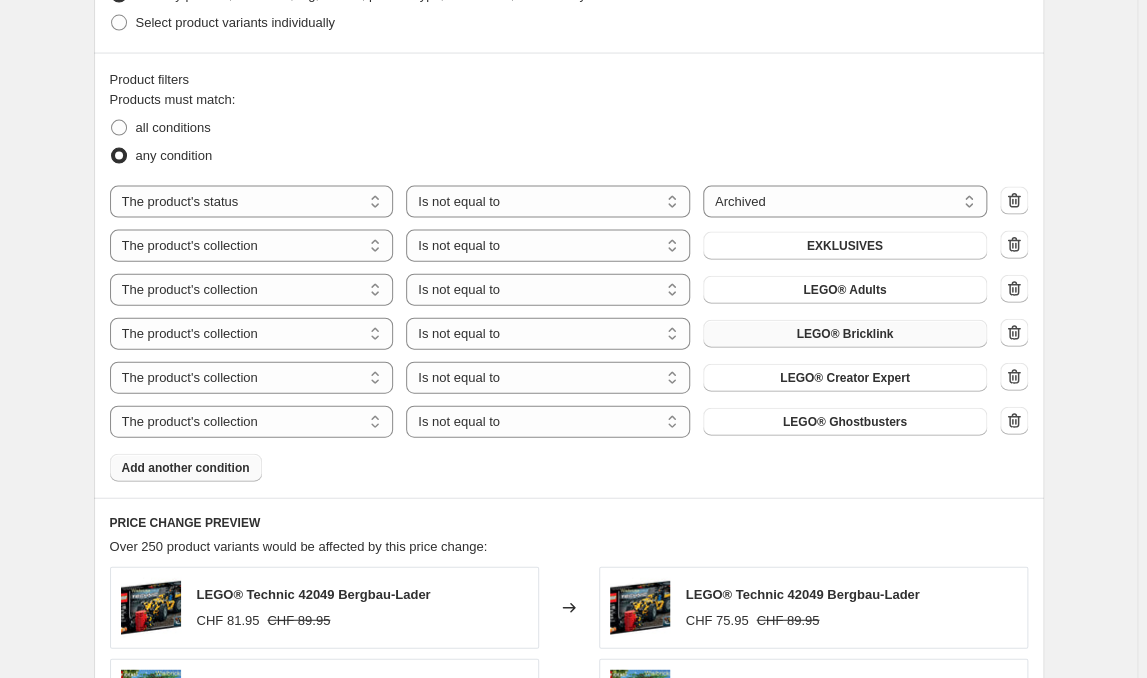 click on "Add another condition" at bounding box center [186, 468] 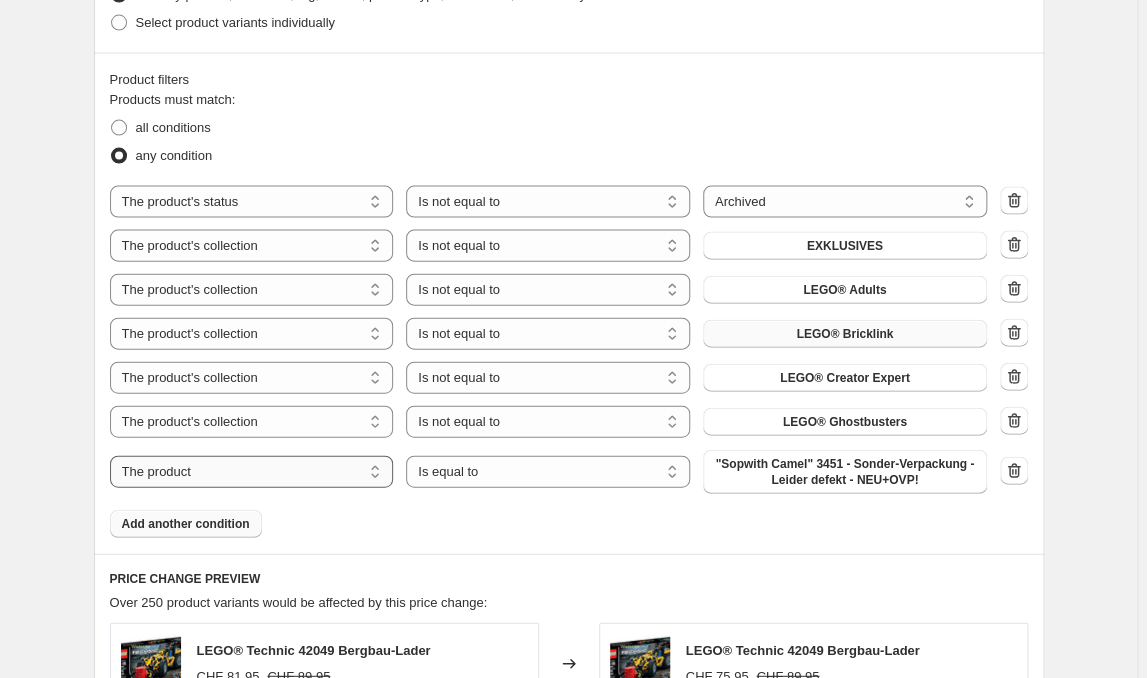 click on "The product The product's collection The product's tag The product's vendor The product's type The product's status The variant's title Inventory quantity" at bounding box center [252, 472] 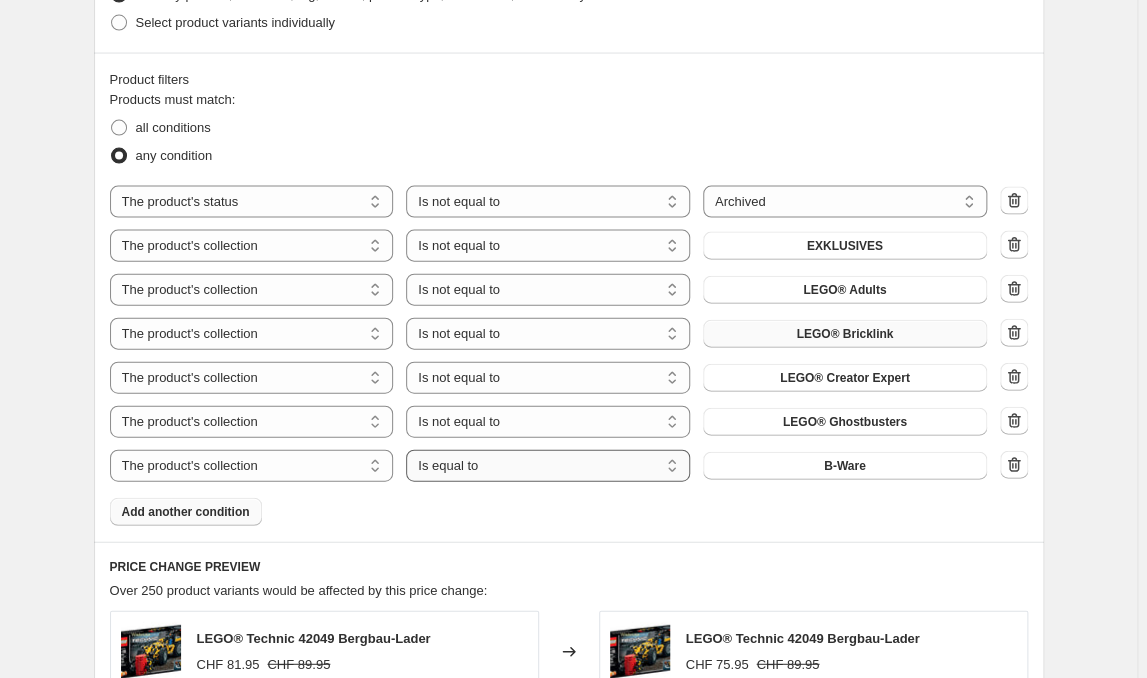 click on "Is equal to Is not equal to" at bounding box center [548, 466] 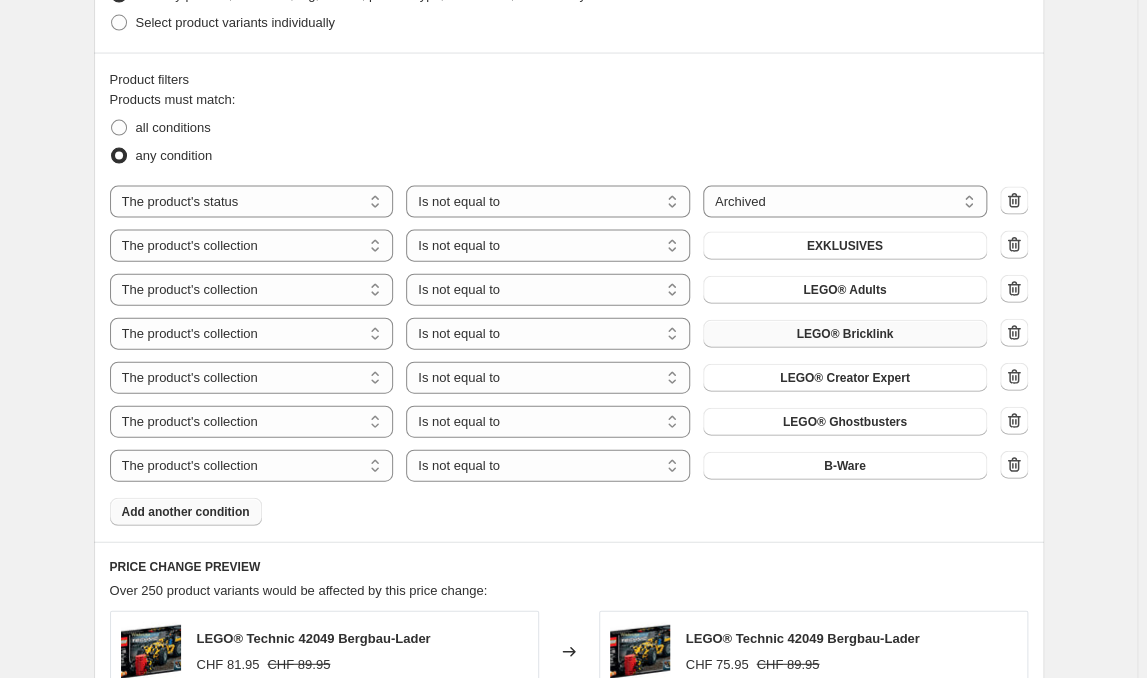 click on "B-Ware" at bounding box center [845, 466] 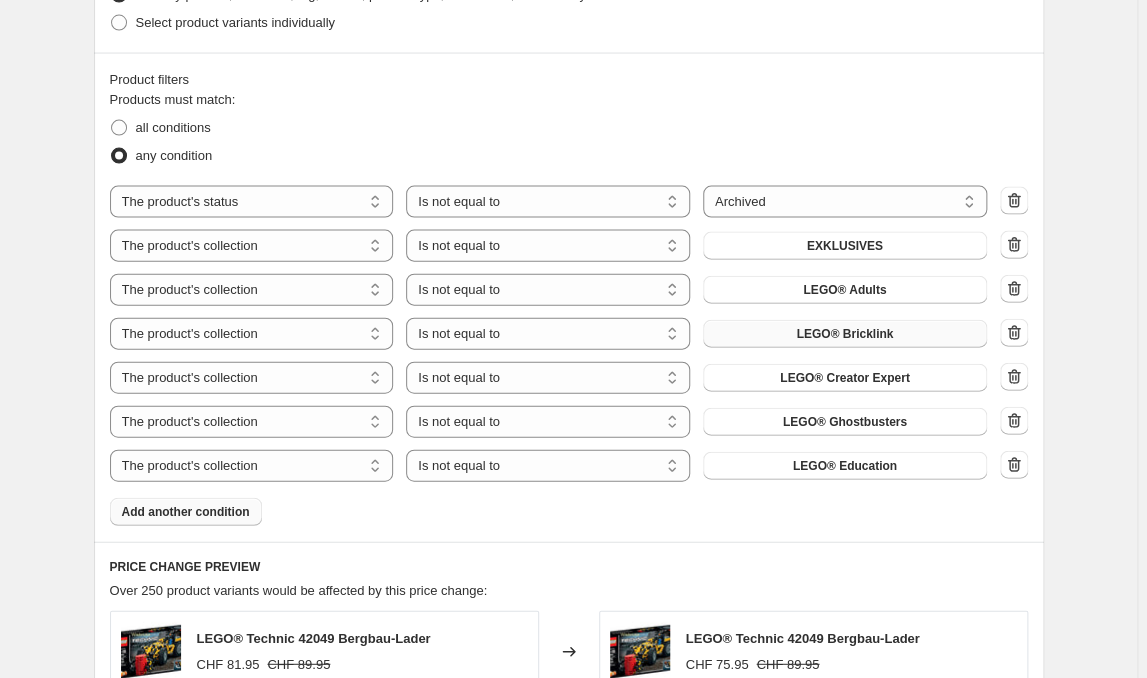 click on "Add another condition" at bounding box center [186, 512] 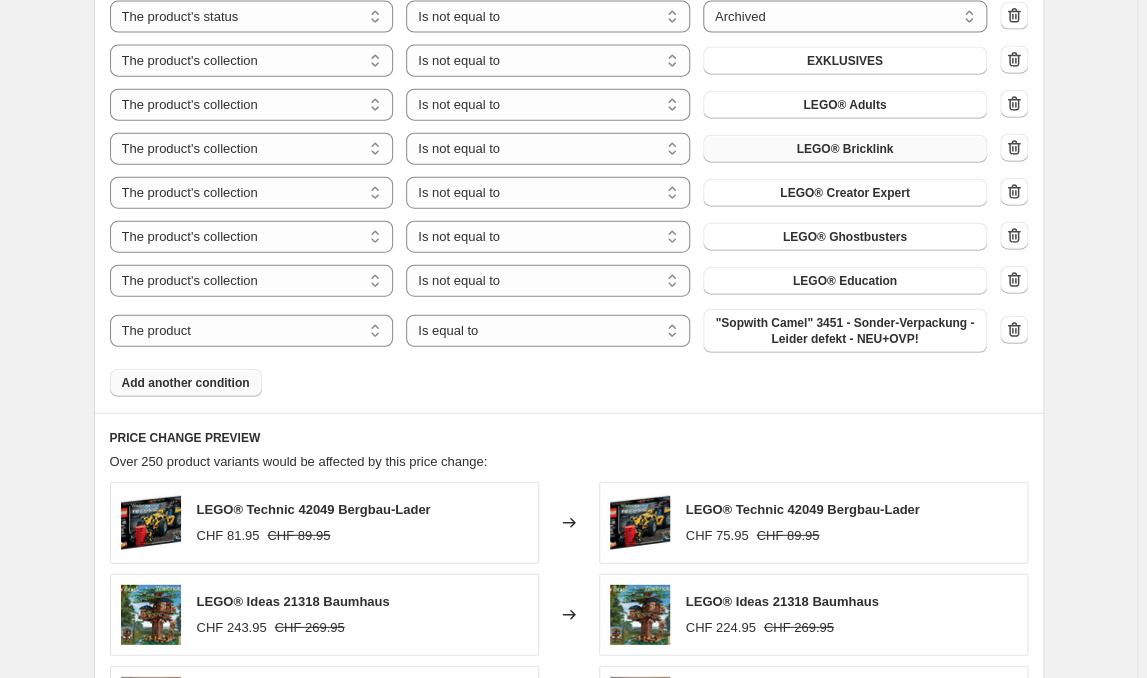 scroll, scrollTop: 1611, scrollLeft: 0, axis: vertical 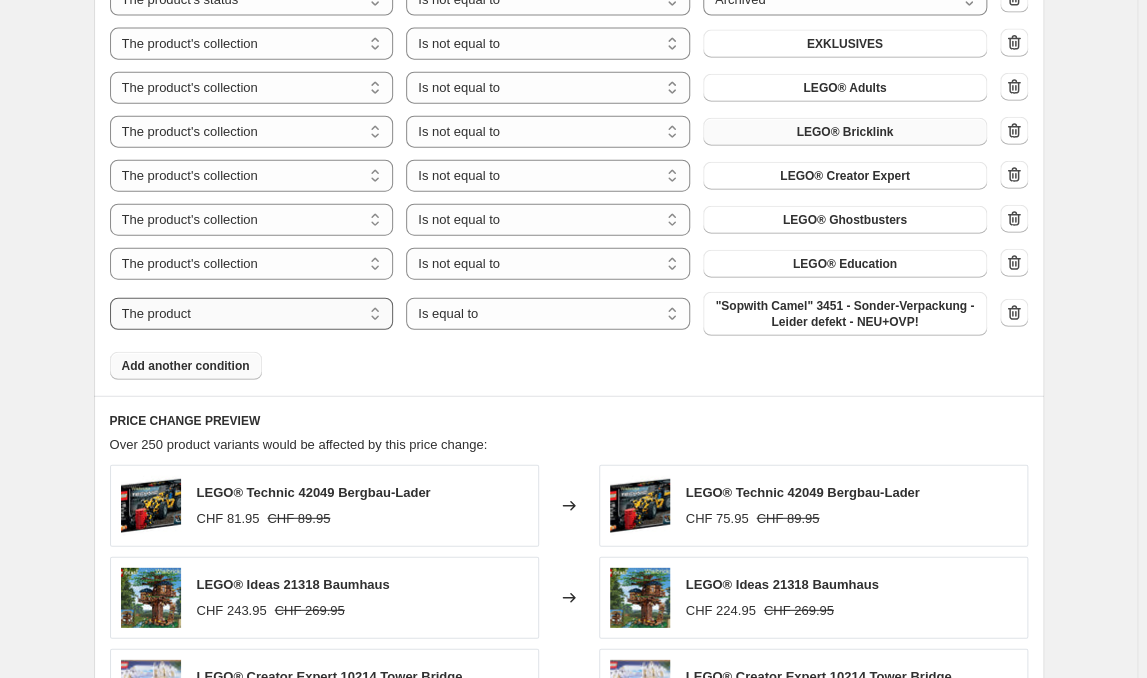click on "The product The product's collection The product's tag The product's vendor The product's type The product's status The variant's title Inventory quantity" at bounding box center [252, 314] 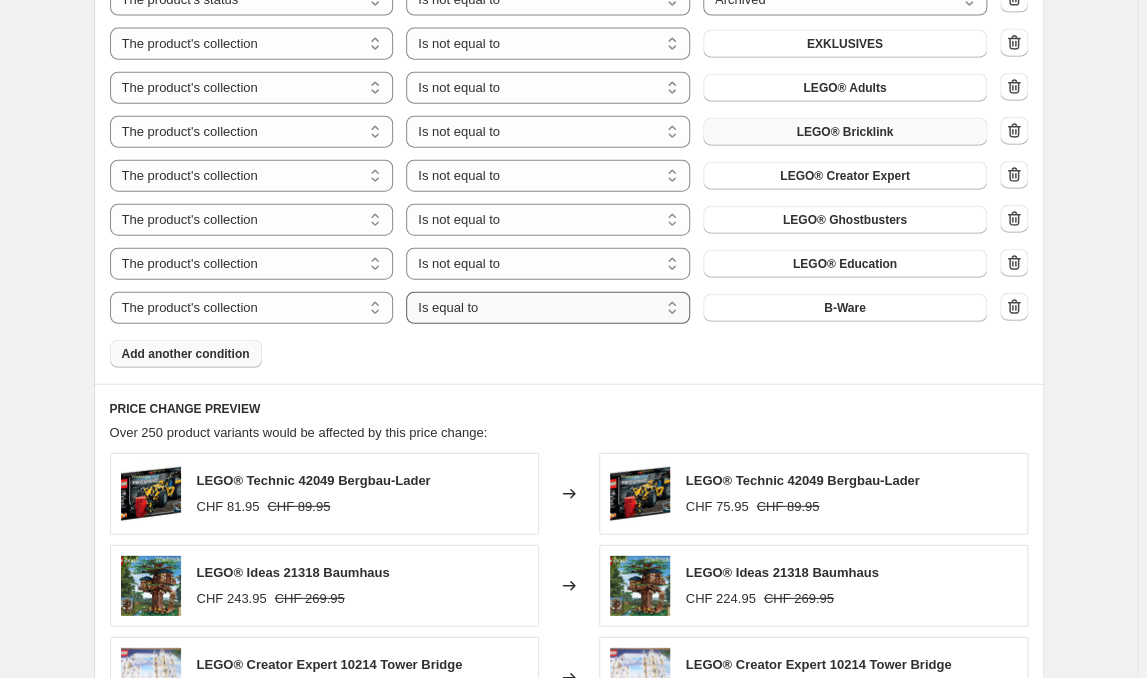 click on "Is equal to Is not equal to" at bounding box center (548, 308) 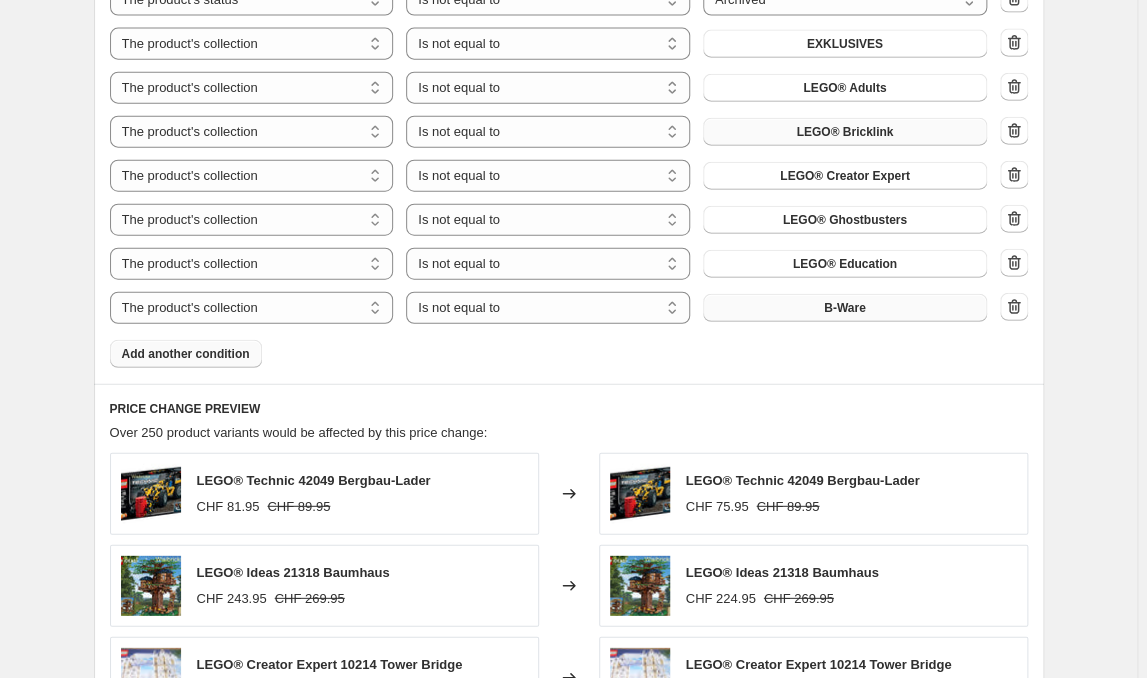 click on "B-Ware" at bounding box center [845, 308] 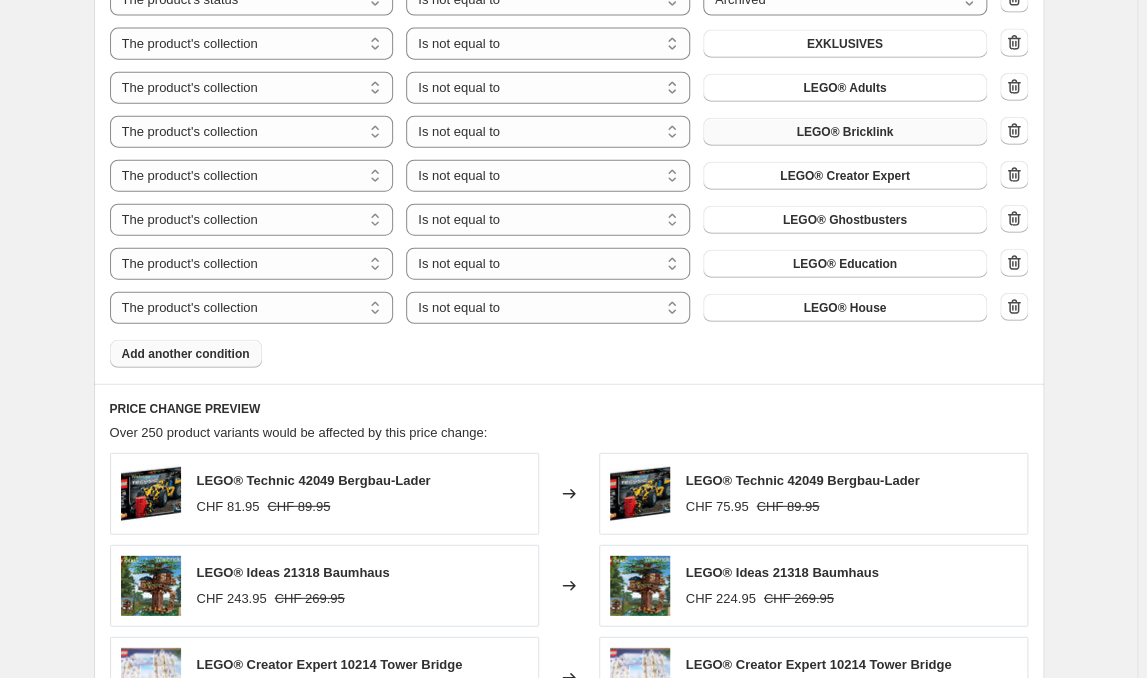 click on "Add another condition" at bounding box center [186, 354] 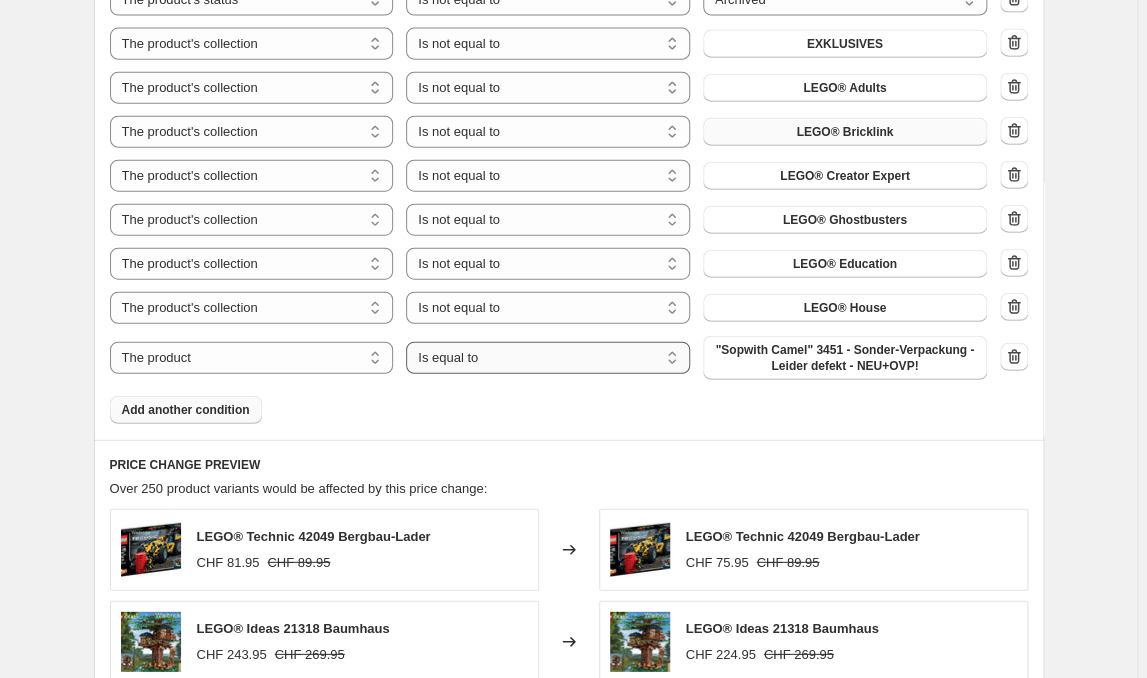 click on "Is equal to Is not equal to" at bounding box center (548, 358) 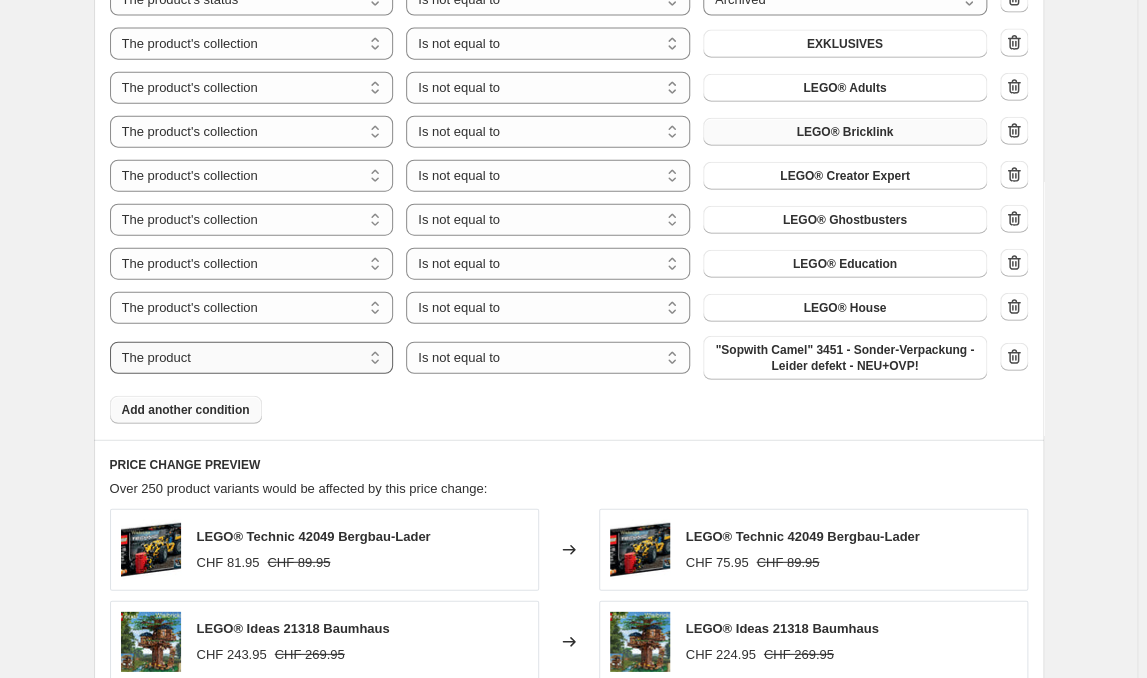 click on "The product The product's collection The product's tag The product's vendor The product's type The product's status The variant's title Inventory quantity" at bounding box center [252, 358] 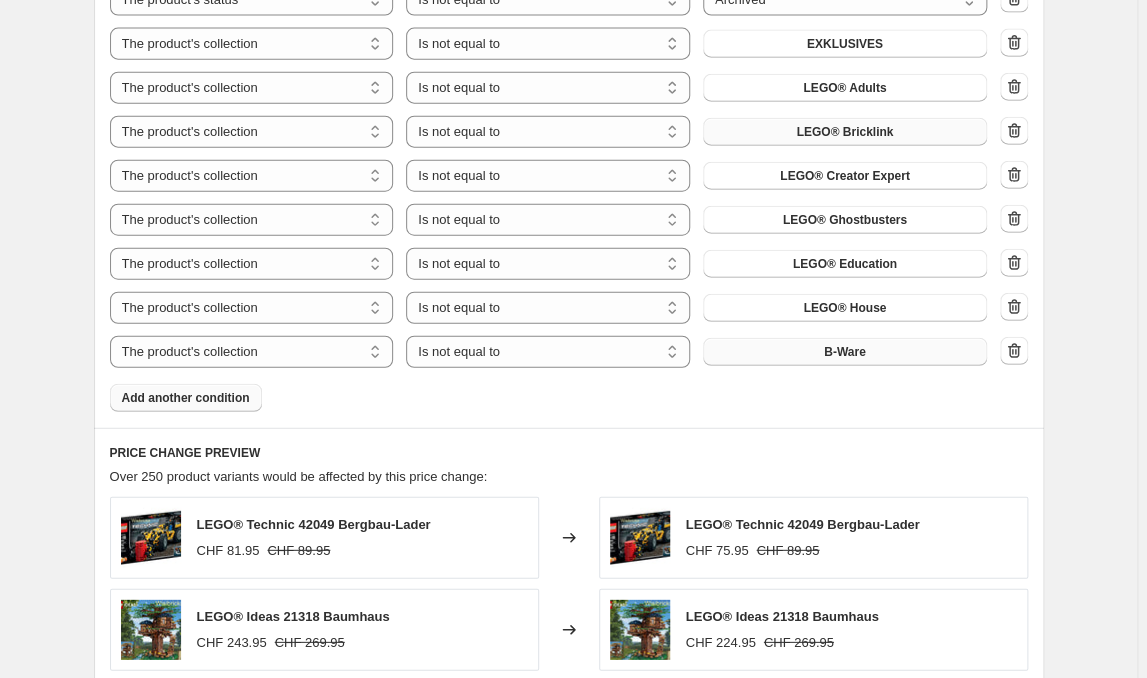 click on "B-Ware" at bounding box center (845, 352) 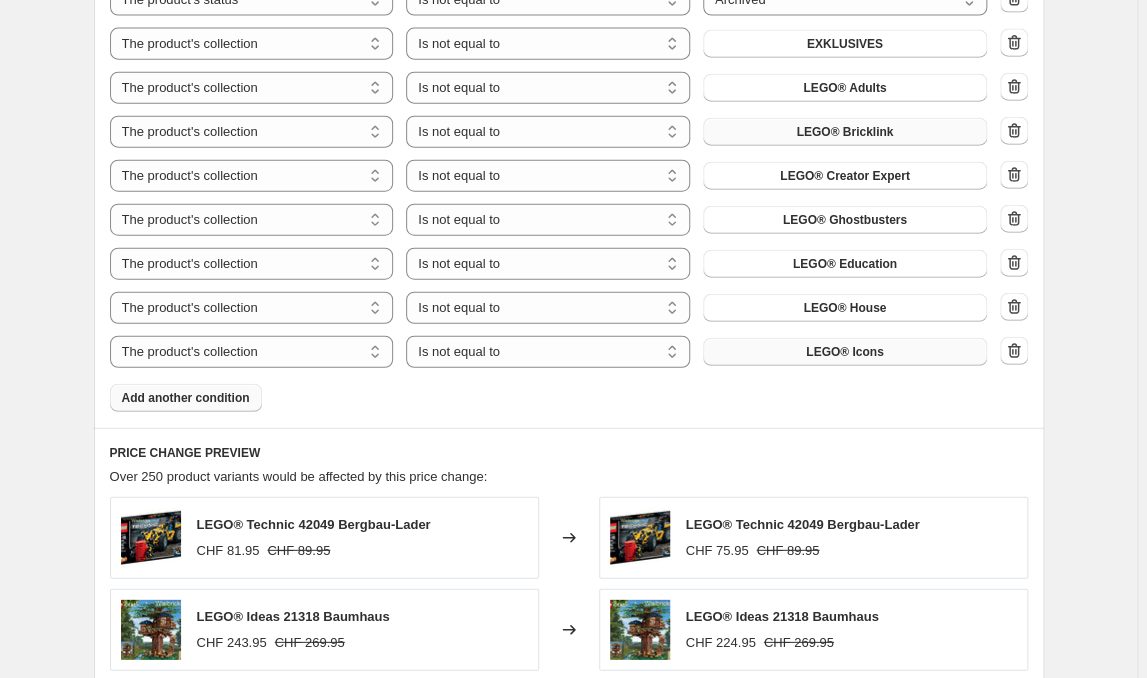 click on "Add another condition" at bounding box center (186, 398) 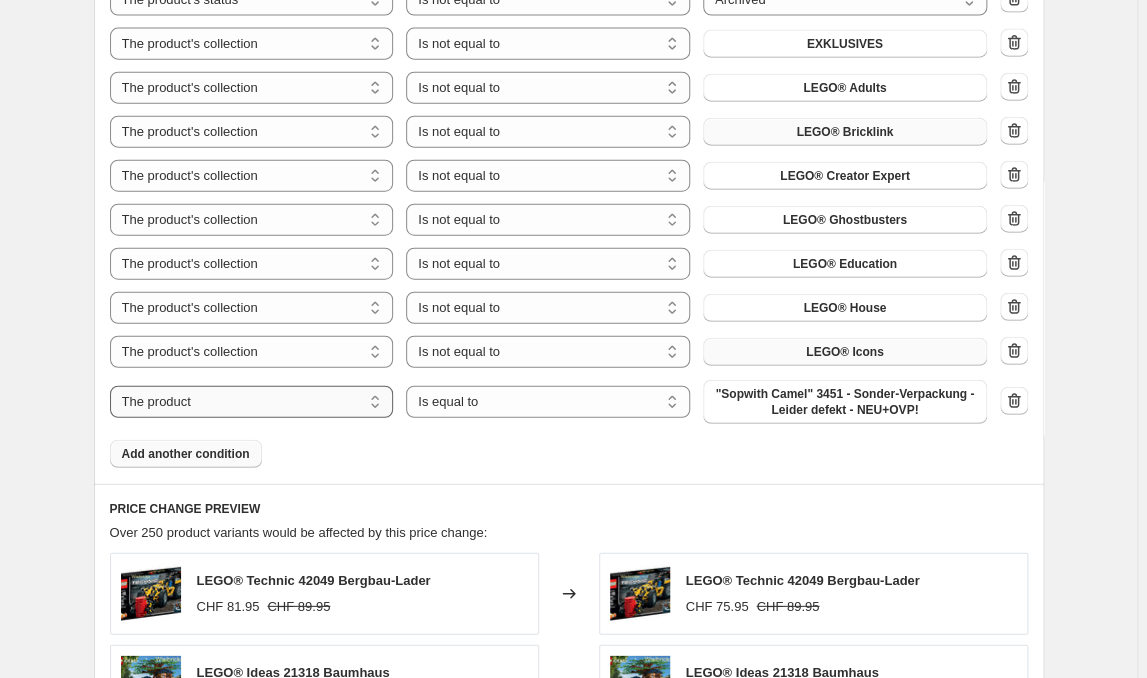 click on "The product The product's collection The product's tag The product's vendor The product's type The product's status The variant's title Inventory quantity" at bounding box center (252, 402) 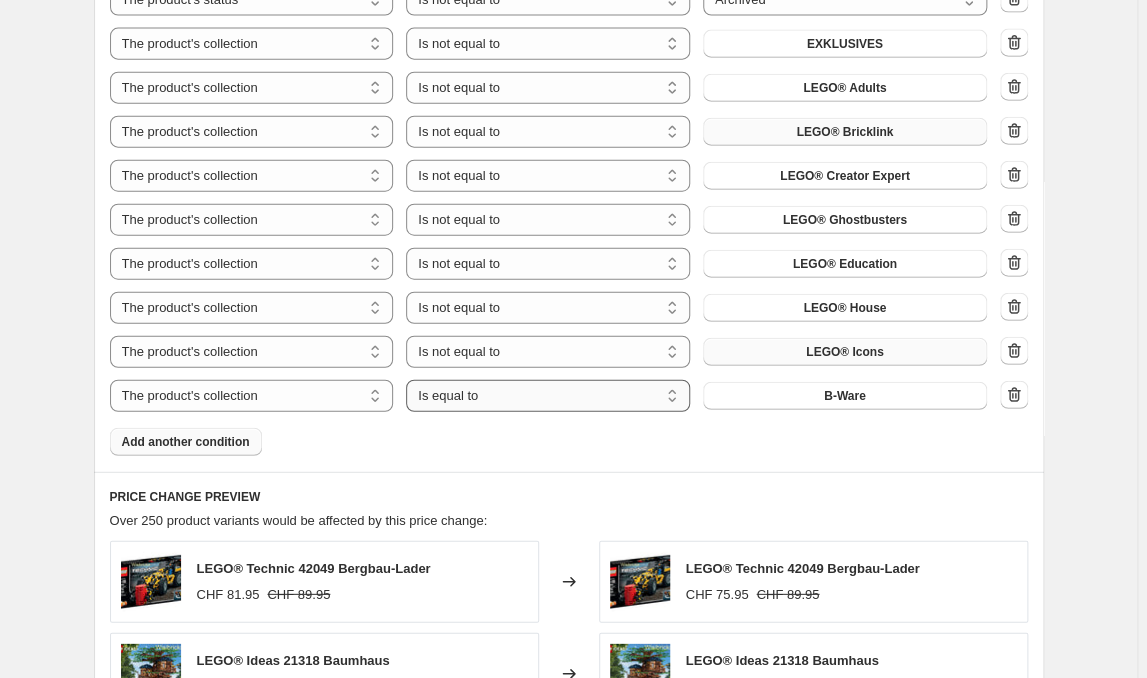 click on "Is equal to Is not equal to" at bounding box center [548, 396] 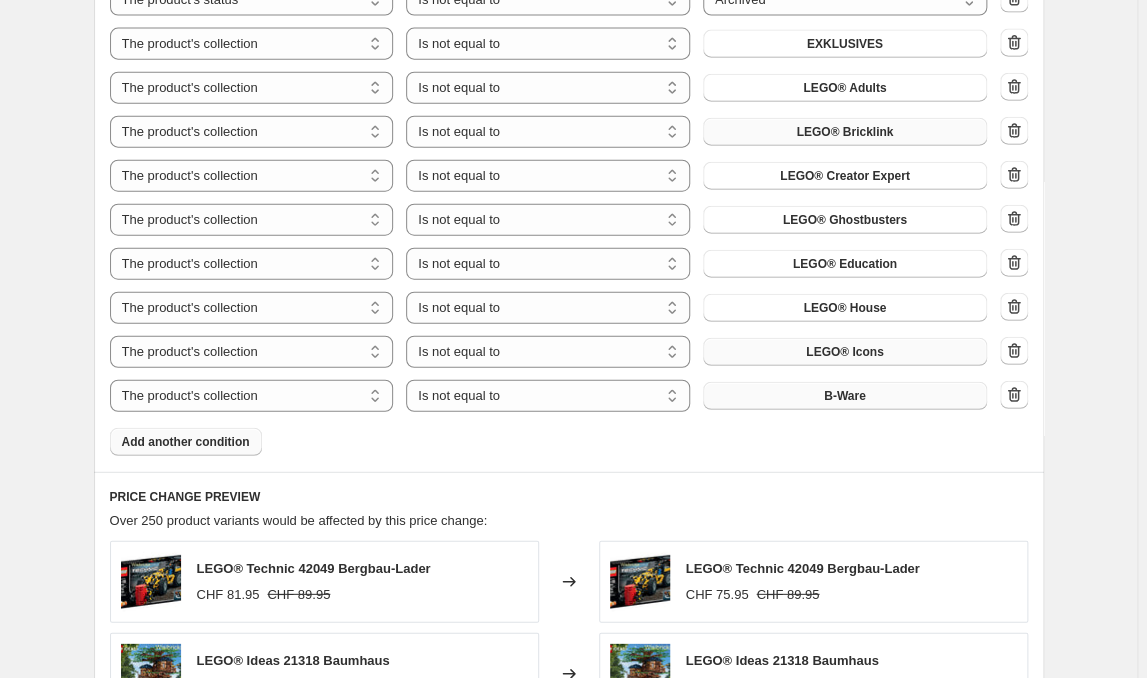 click on "B-Ware" at bounding box center [845, 396] 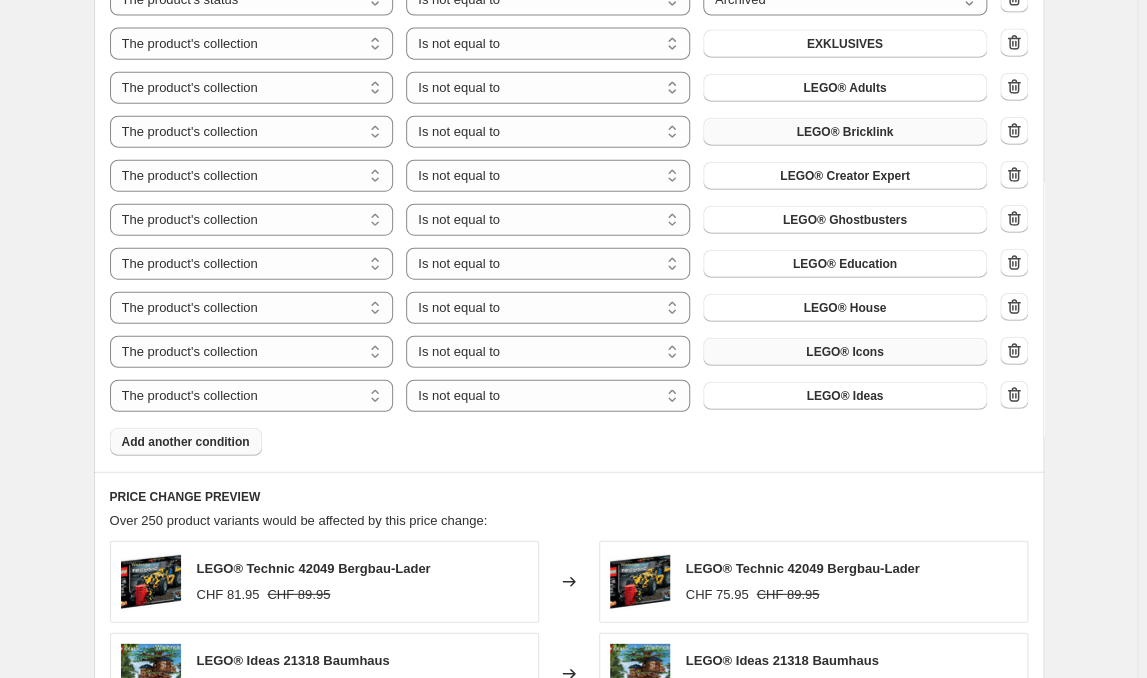 click on "Add another condition" at bounding box center [186, 442] 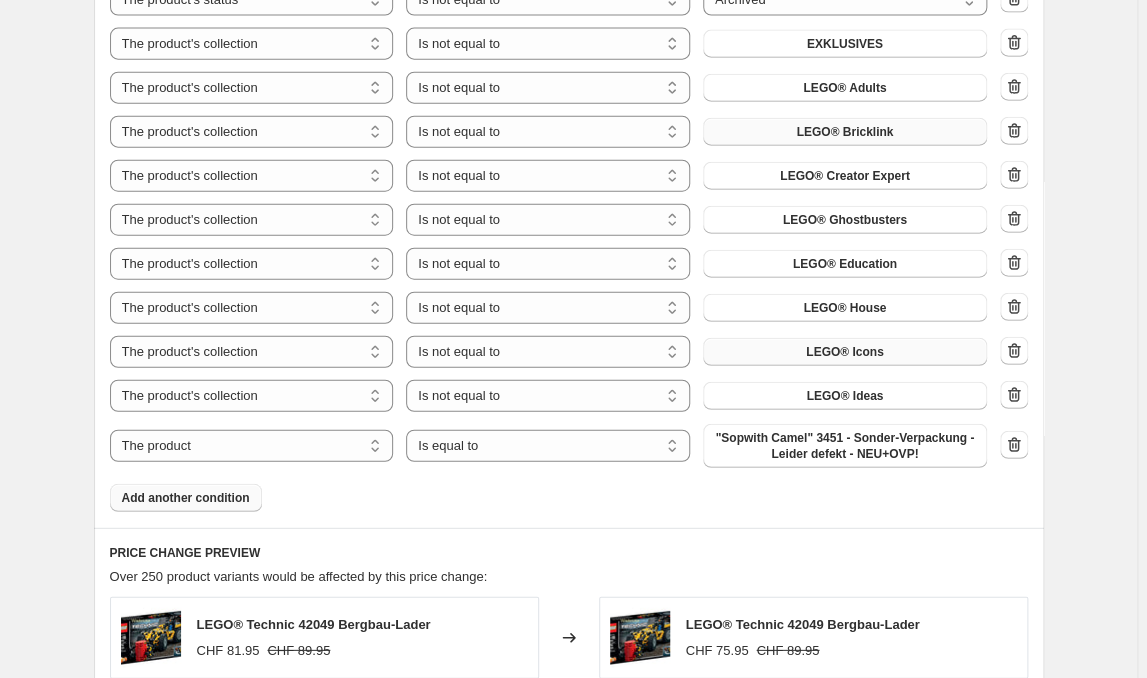 scroll, scrollTop: 1711, scrollLeft: 0, axis: vertical 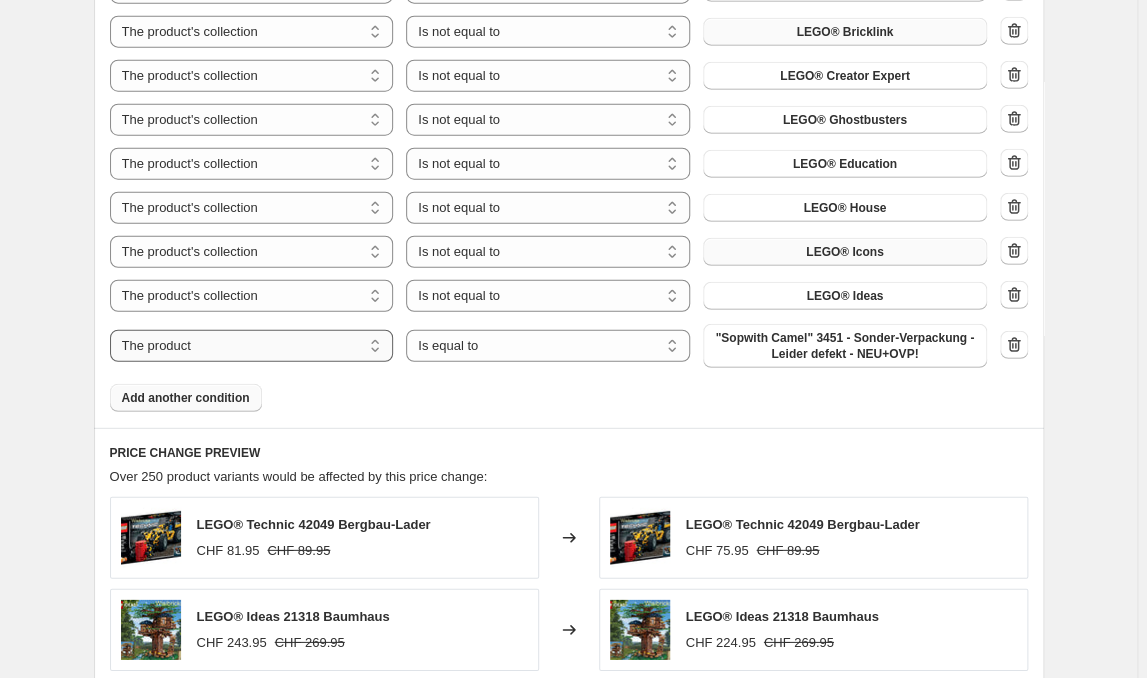 click on "The product The product's collection The product's tag The product's vendor The product's type The product's status The variant's title Inventory quantity" at bounding box center [252, 346] 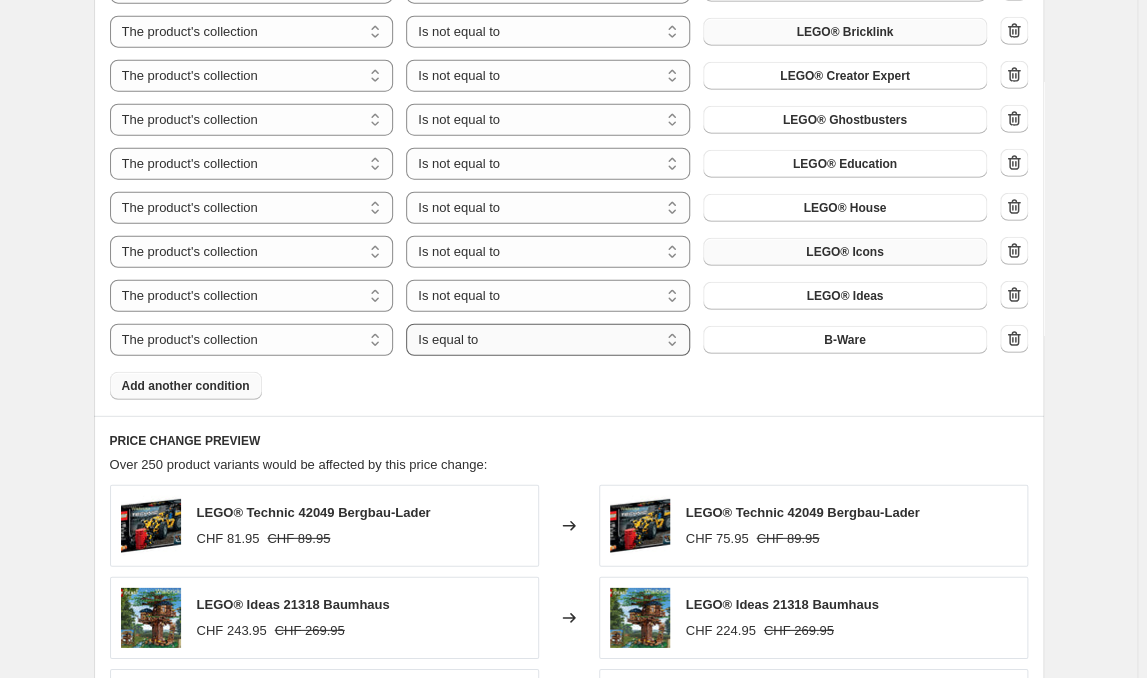 click on "Is equal to Is not equal to" at bounding box center (548, 340) 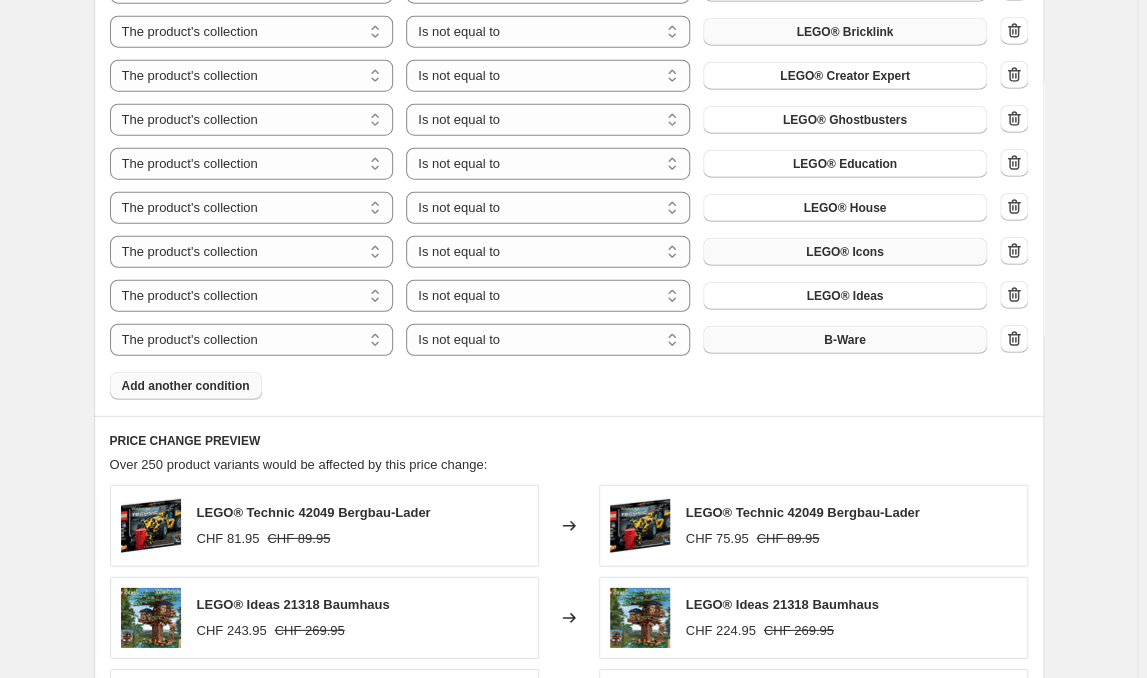 click on "B-Ware" at bounding box center (845, 340) 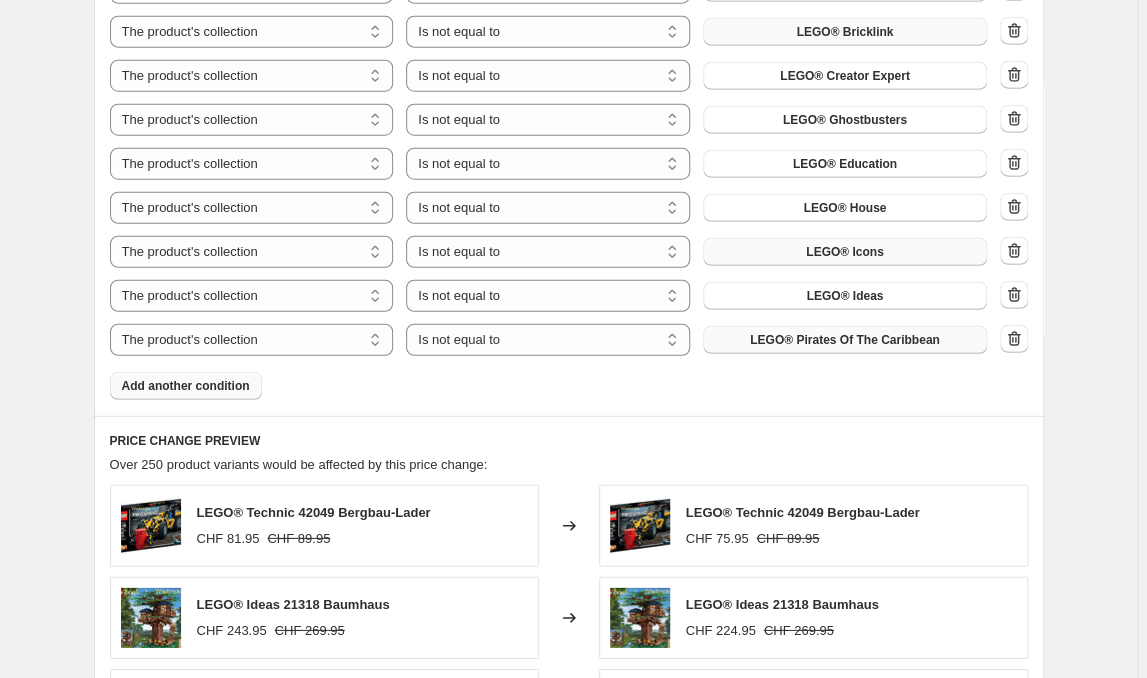 click on "Add another condition" at bounding box center [186, 386] 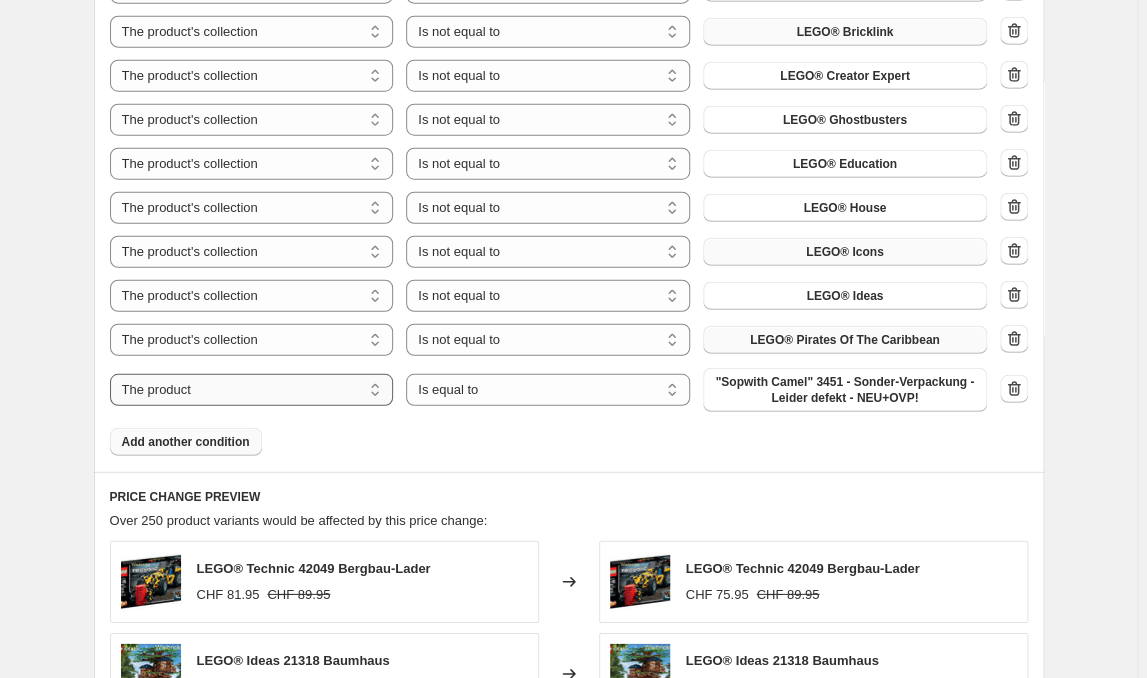 click on "The product The product's collection The product's tag The product's vendor The product's type The product's status The variant's title Inventory quantity" at bounding box center [252, 390] 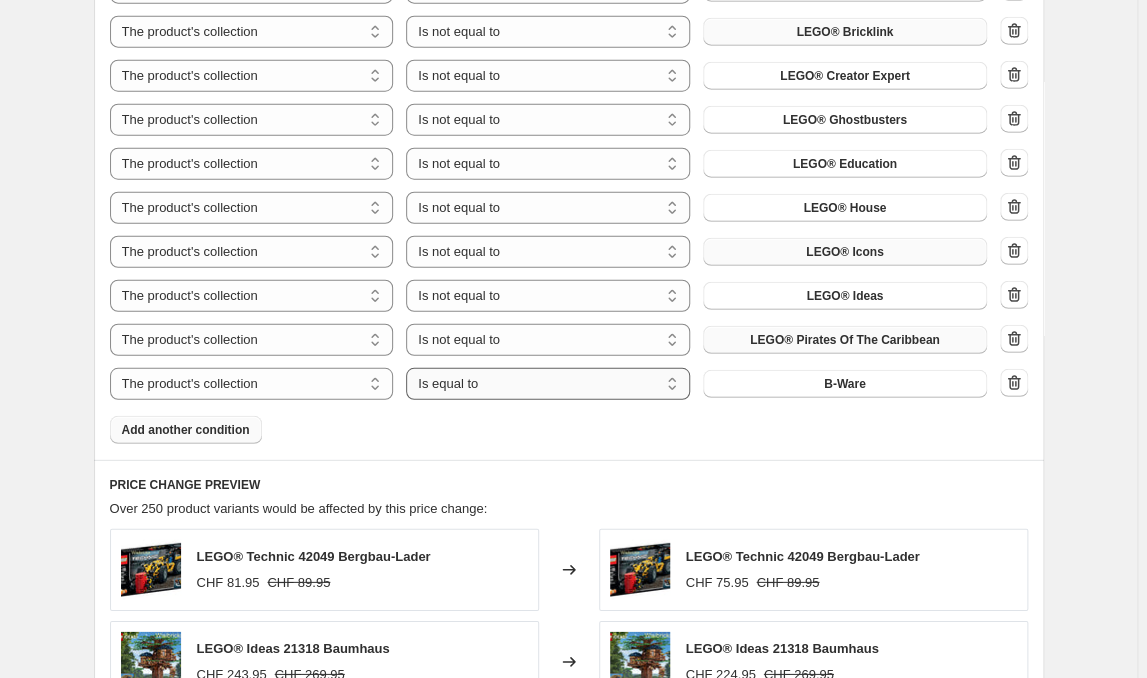 click on "Is equal to Is not equal to" at bounding box center (548, 384) 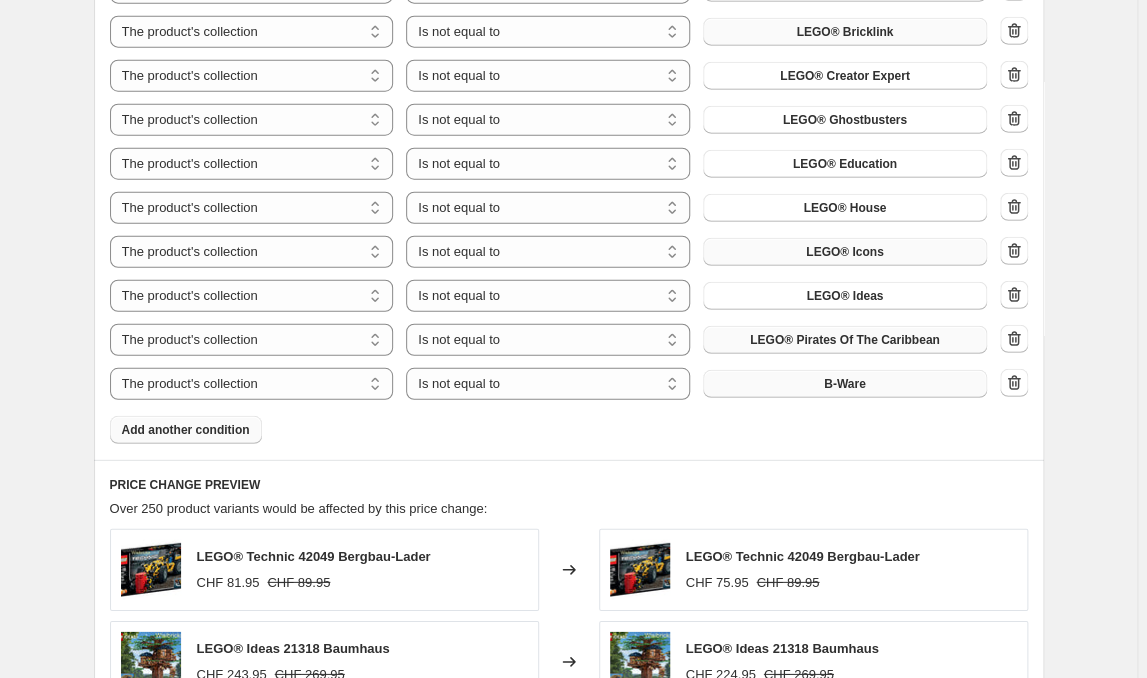 click on "B-Ware" at bounding box center [845, 384] 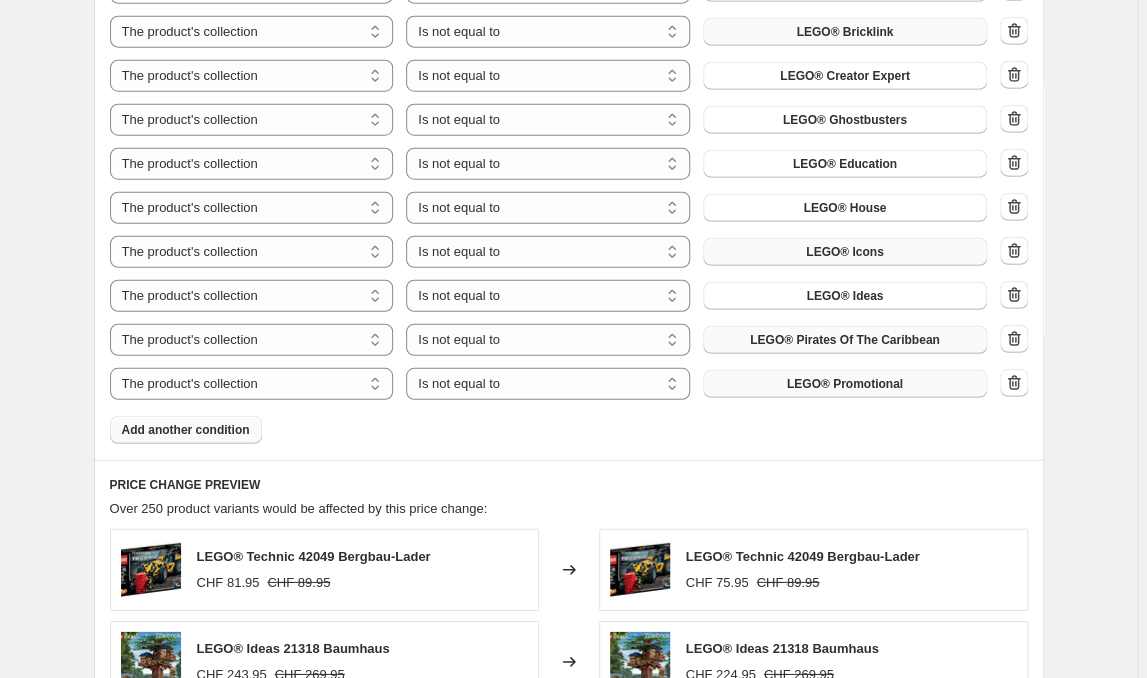 click on "Add another condition" at bounding box center (186, 430) 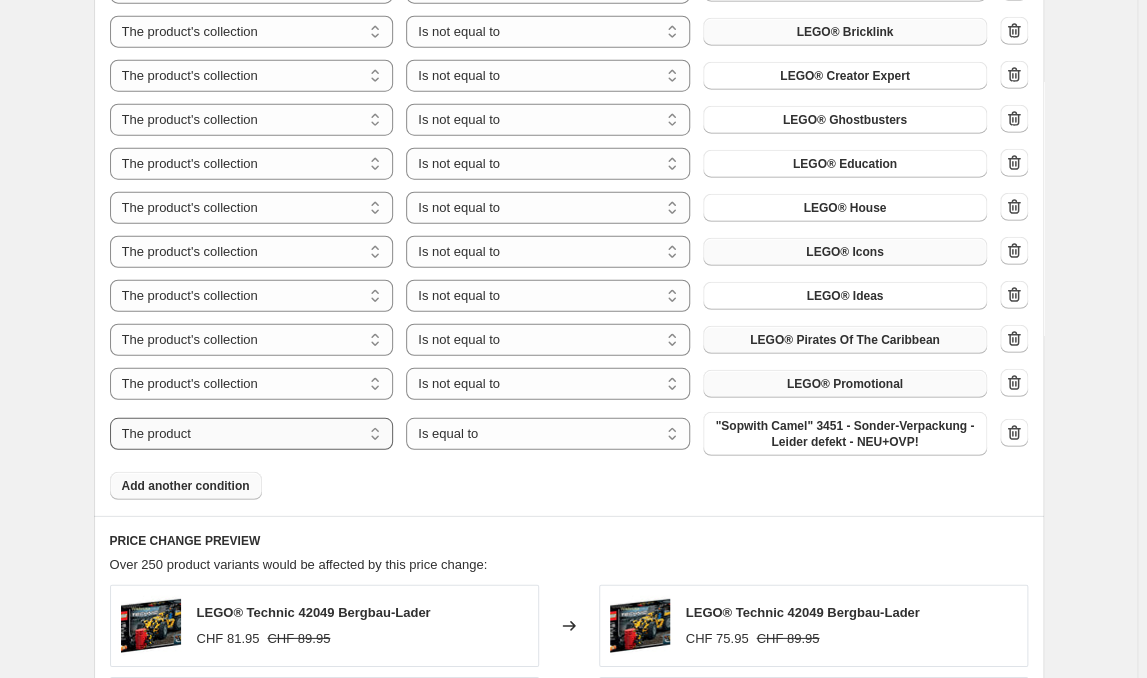 click on "The product The product's collection The product's tag The product's vendor The product's type The product's status The variant's title Inventory quantity" at bounding box center [252, 434] 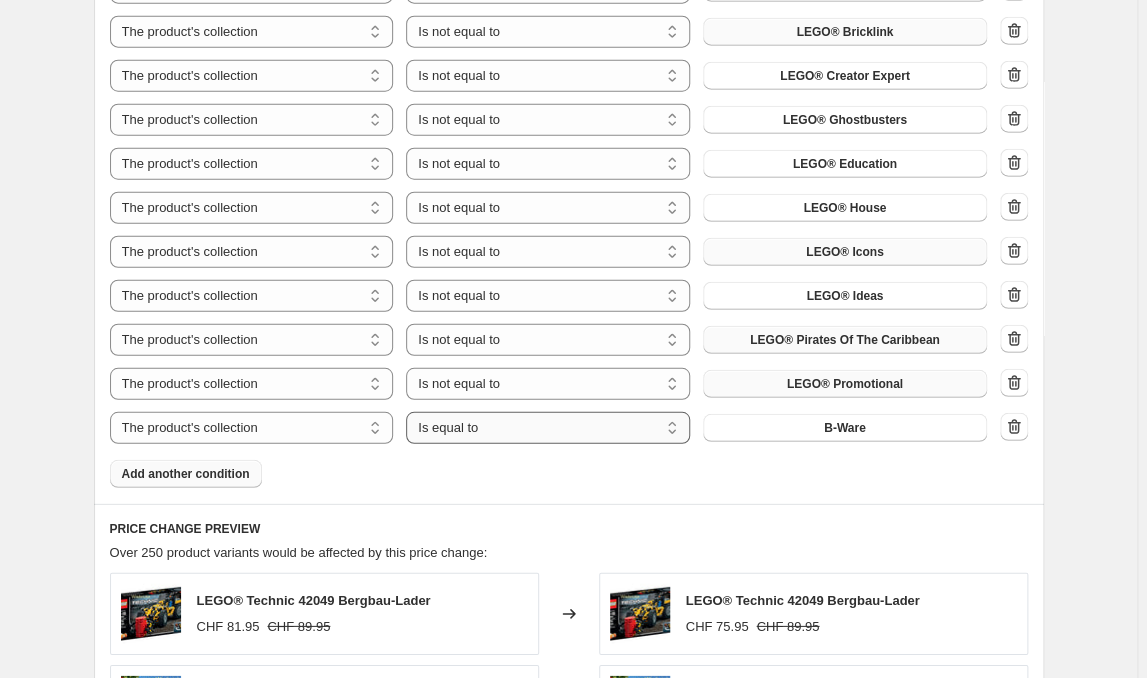 click on "Is equal to Is not equal to" at bounding box center [548, 428] 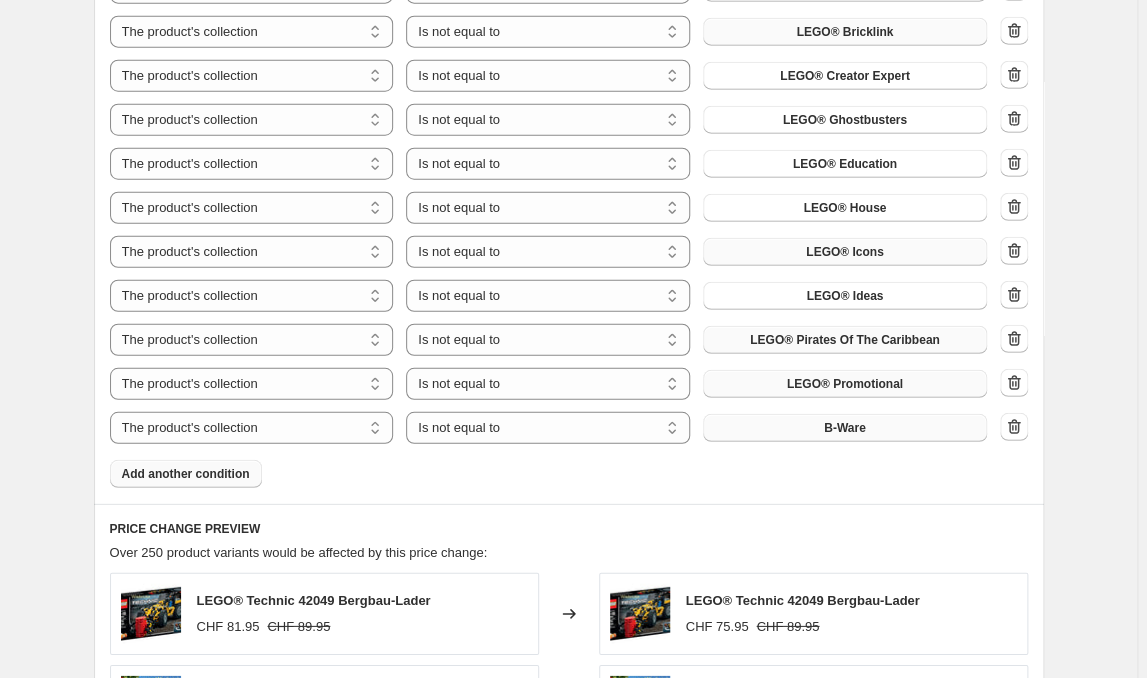 click on "B-Ware" at bounding box center [845, 428] 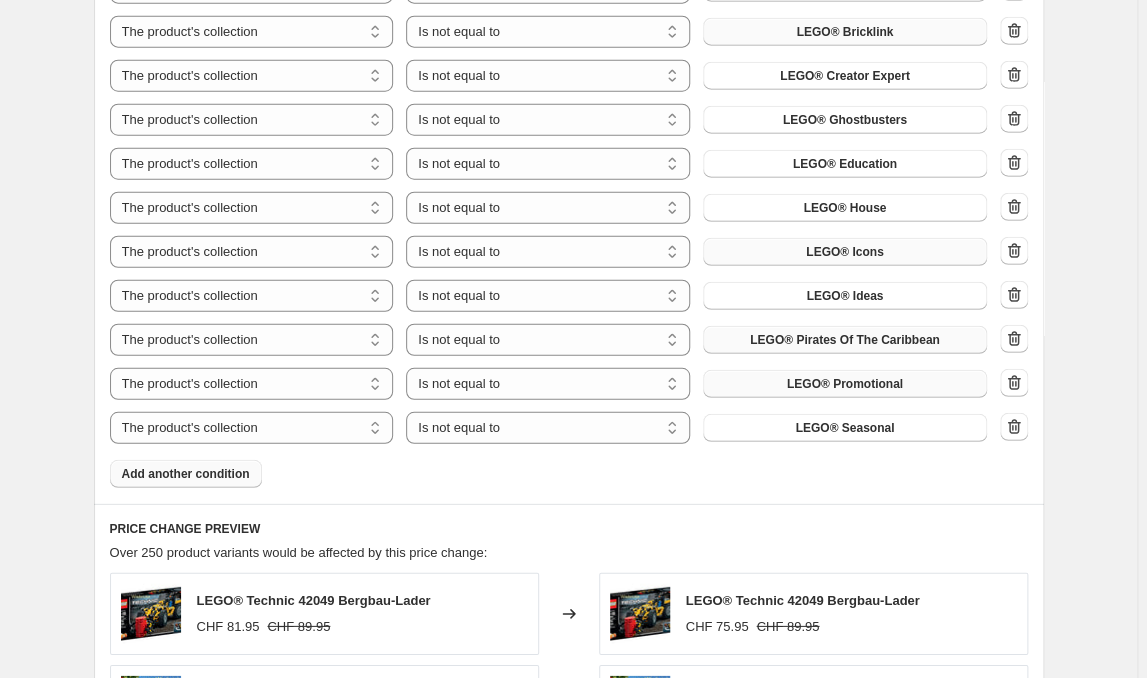 click on "Add another condition" at bounding box center [186, 474] 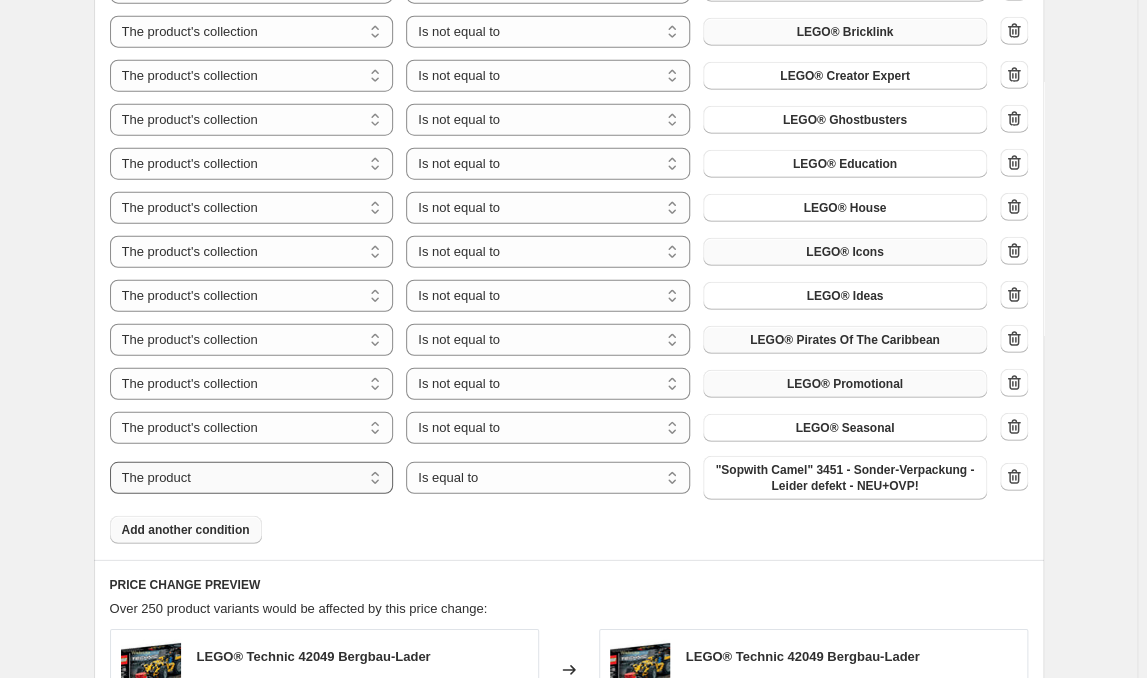 click on "The product The product's collection The product's tag The product's vendor The product's type The product's status The variant's title Inventory quantity" at bounding box center (252, 478) 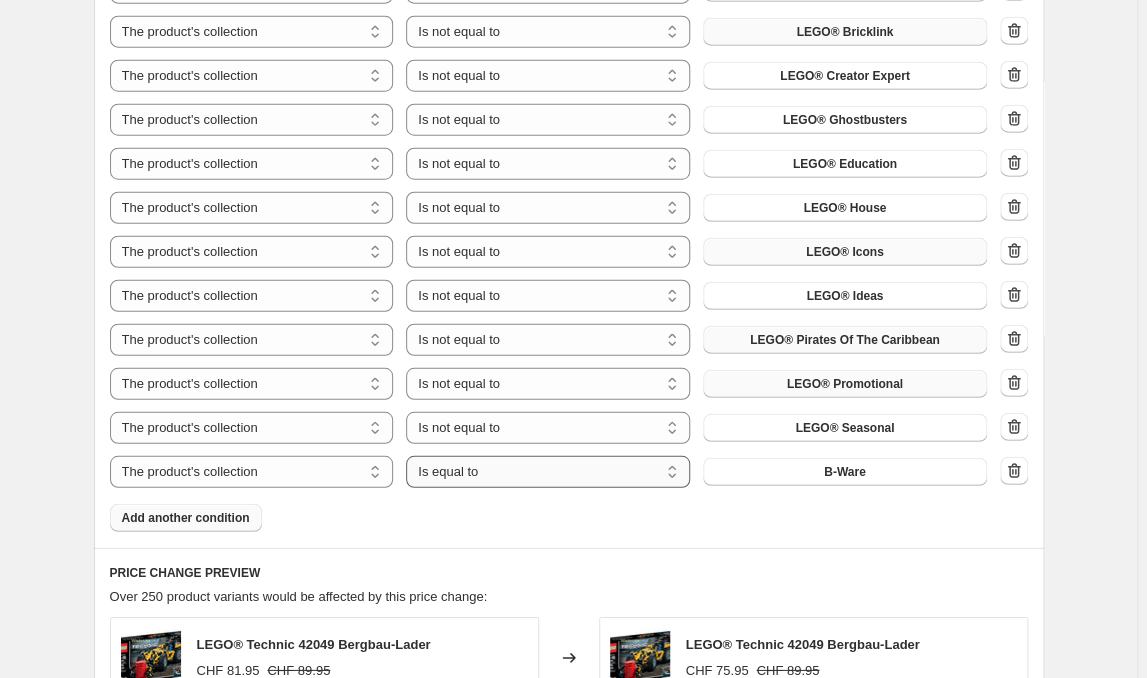 click on "Is equal to Is not equal to" at bounding box center [548, 472] 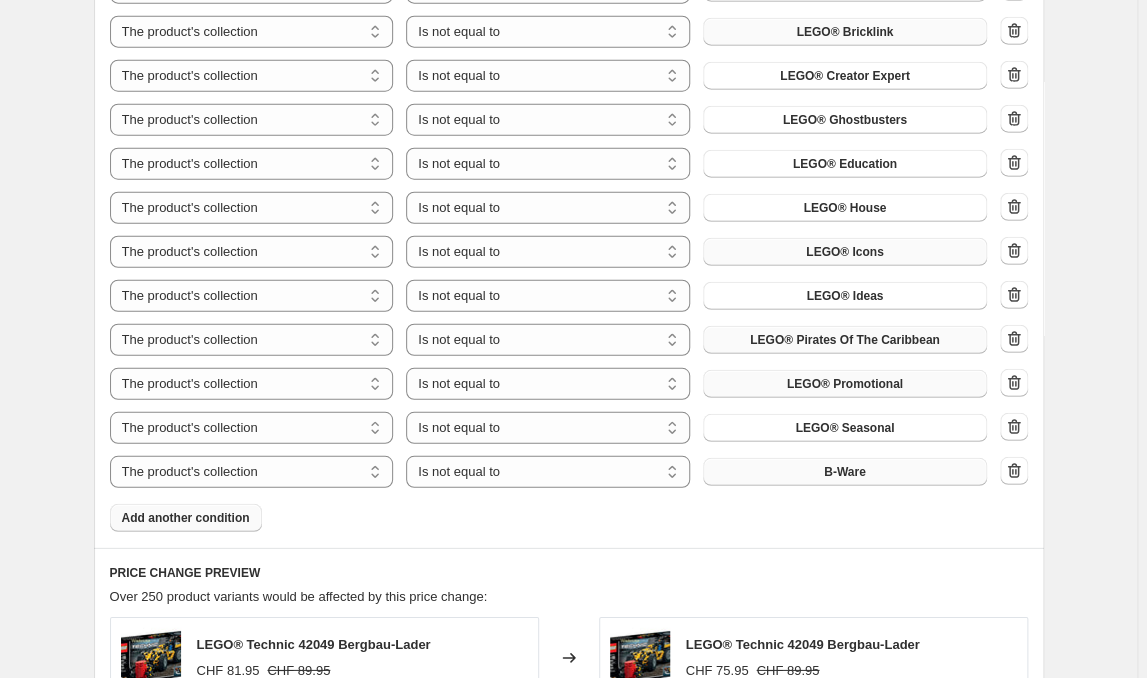 click on "B-Ware" at bounding box center [845, 472] 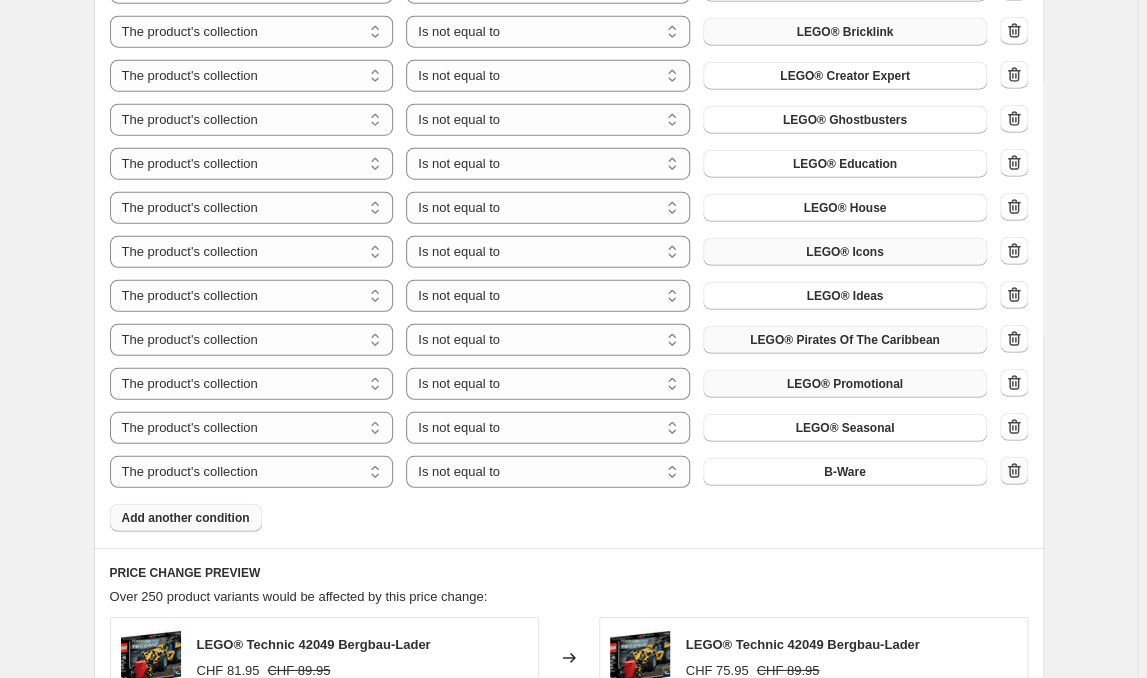 click 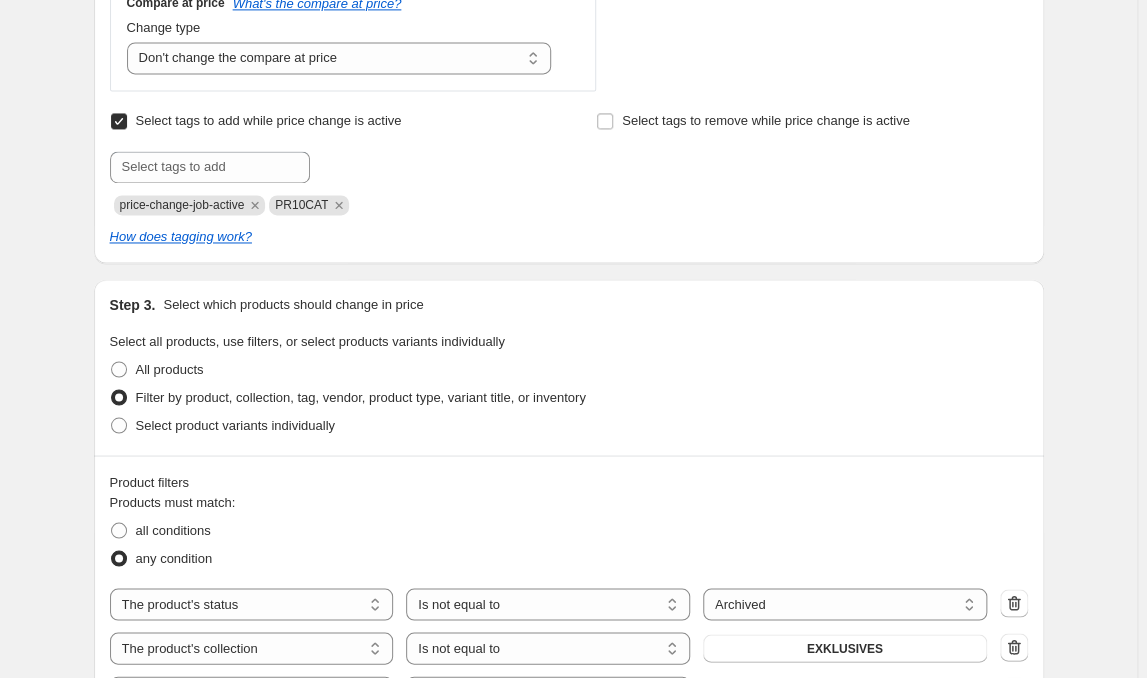 scroll, scrollTop: 906, scrollLeft: 0, axis: vertical 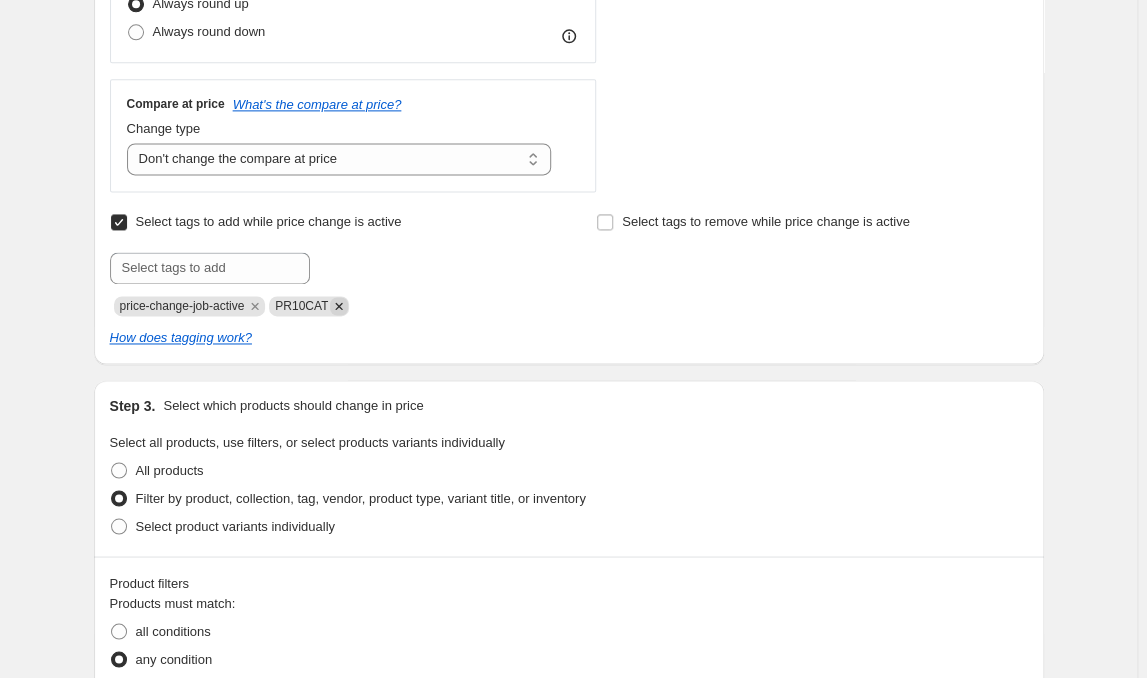 click 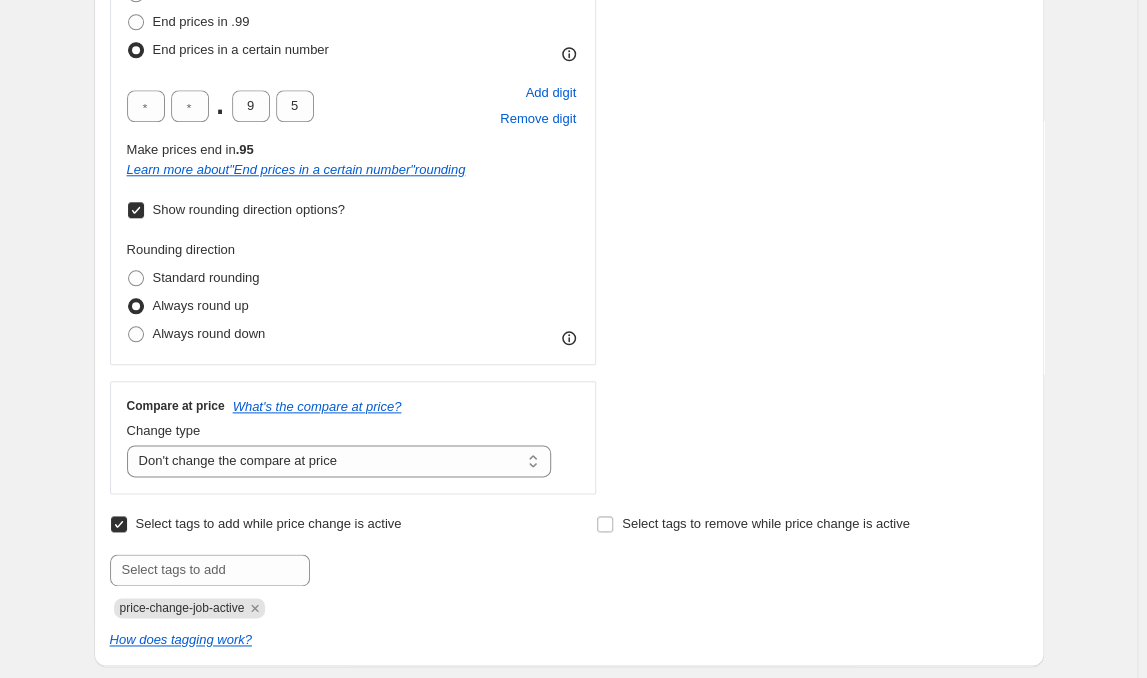 scroll, scrollTop: 302, scrollLeft: 0, axis: vertical 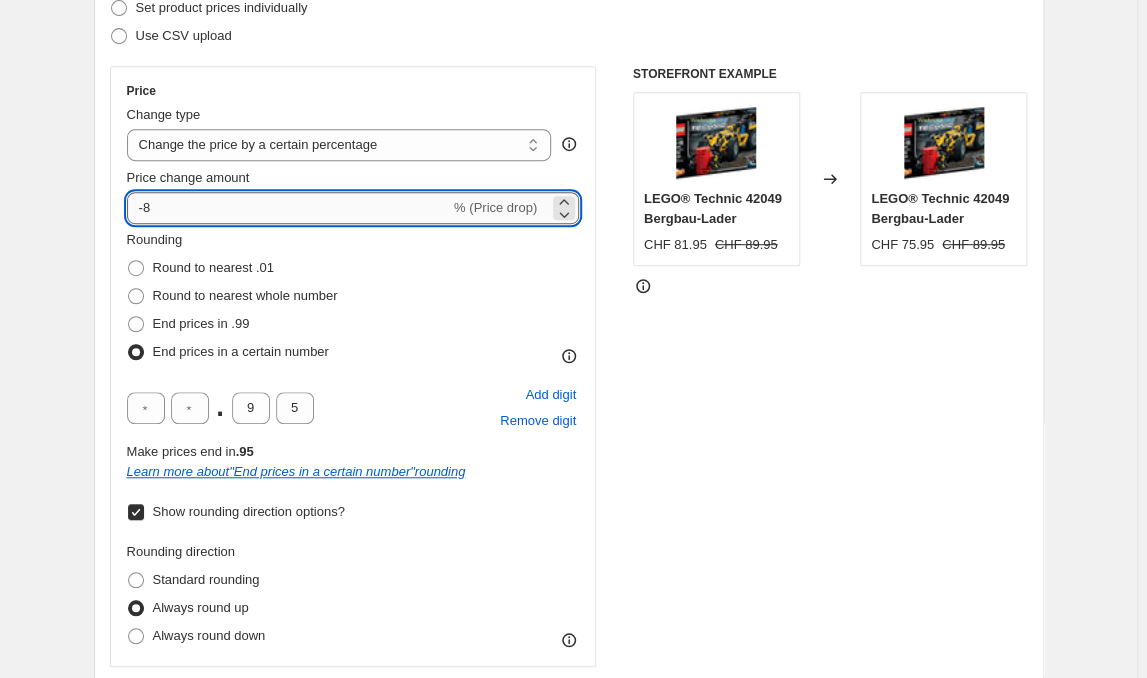 click on "-8" at bounding box center [288, 208] 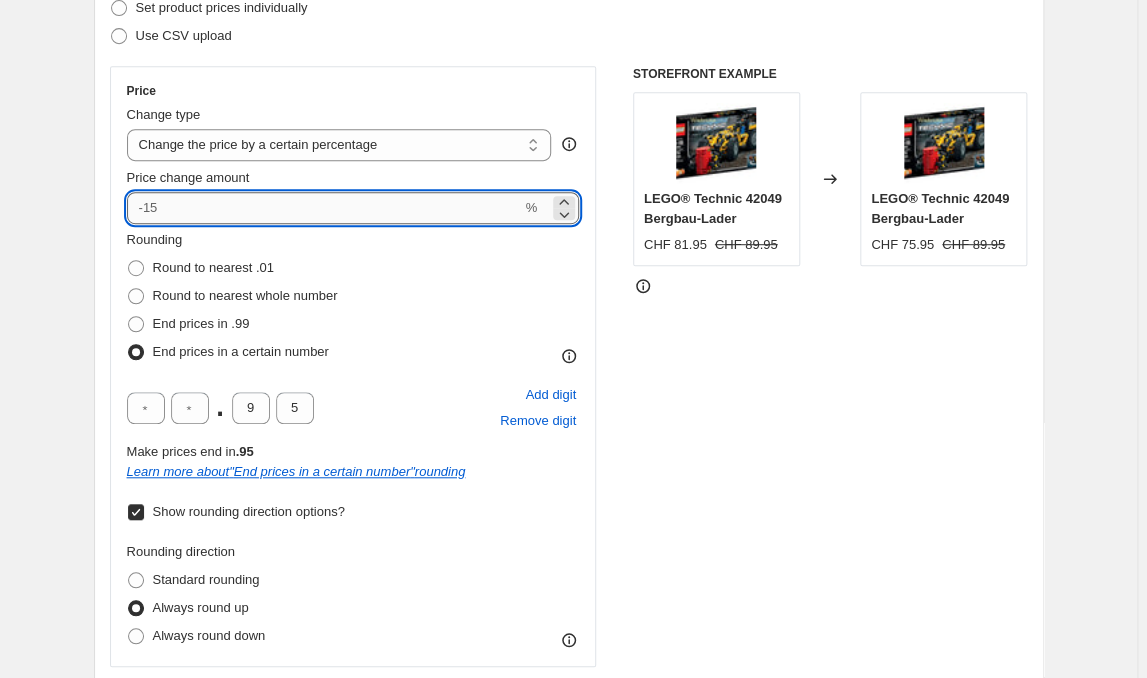 type on "-5" 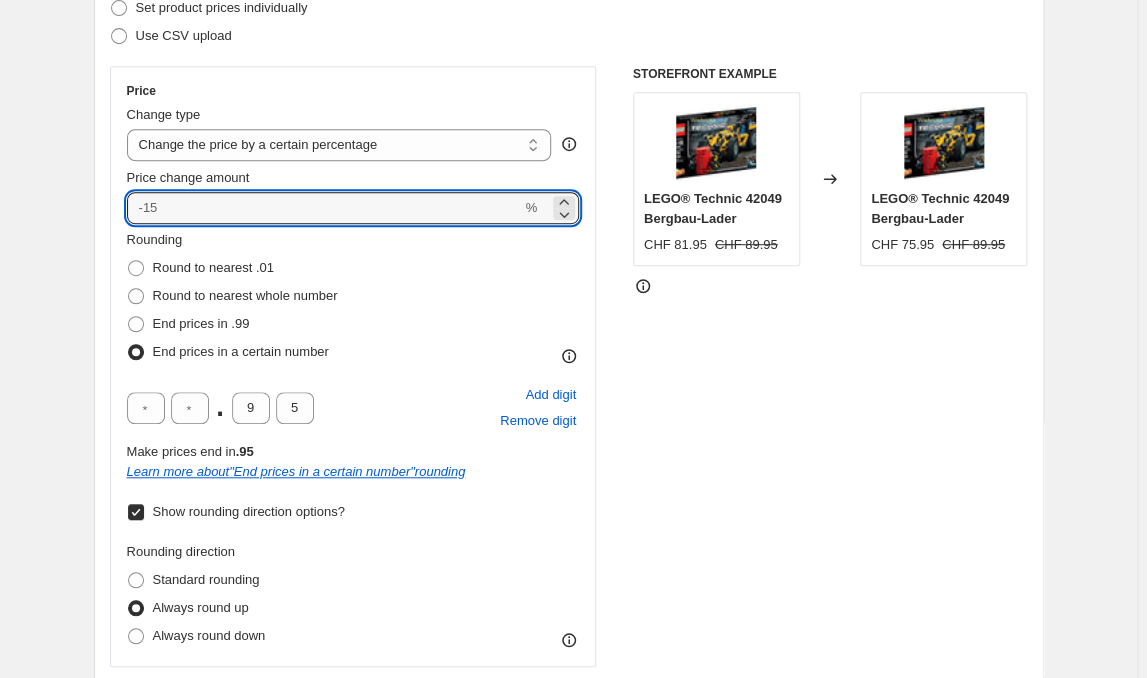 type on "-3" 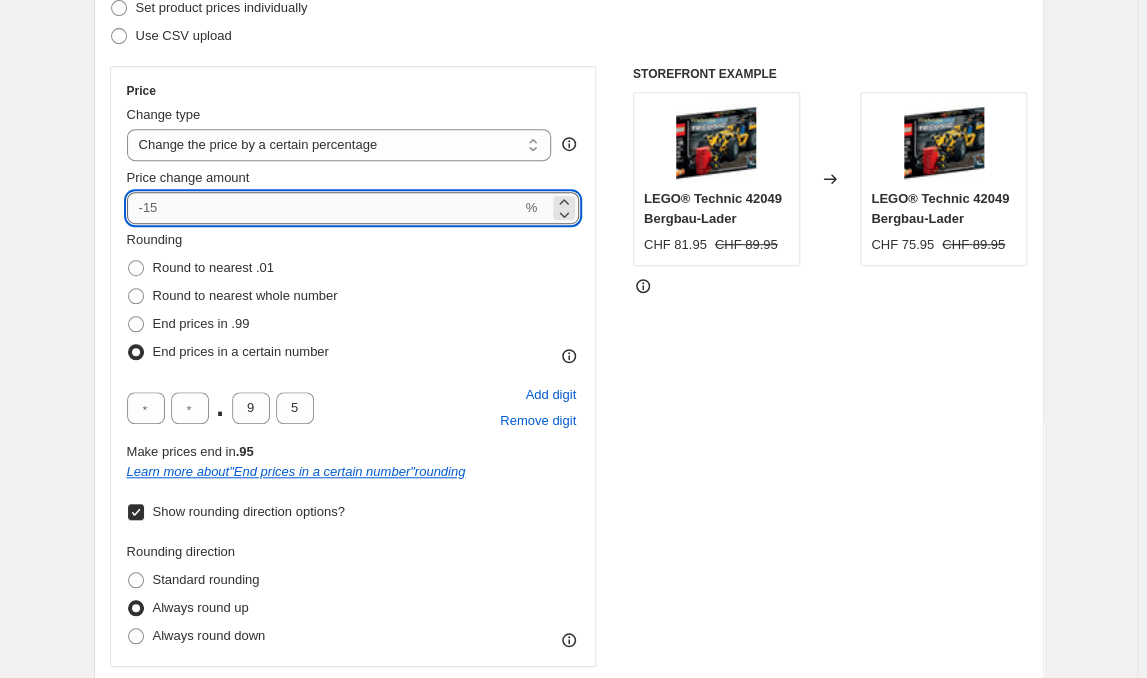 type on "-5" 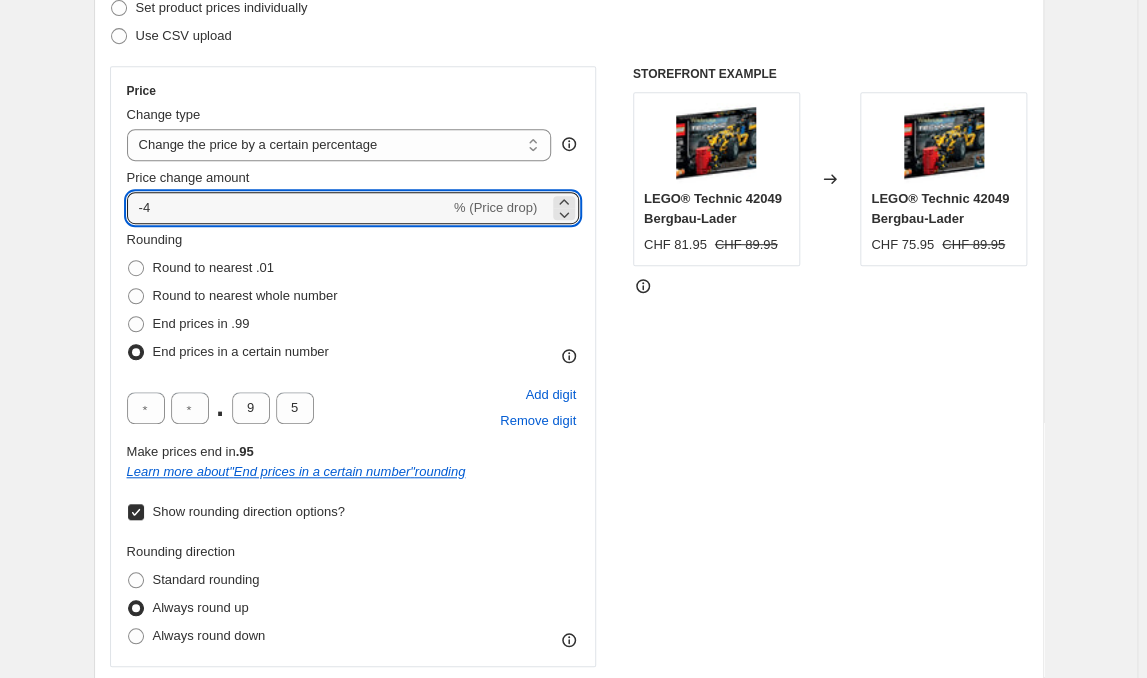 type on "-4" 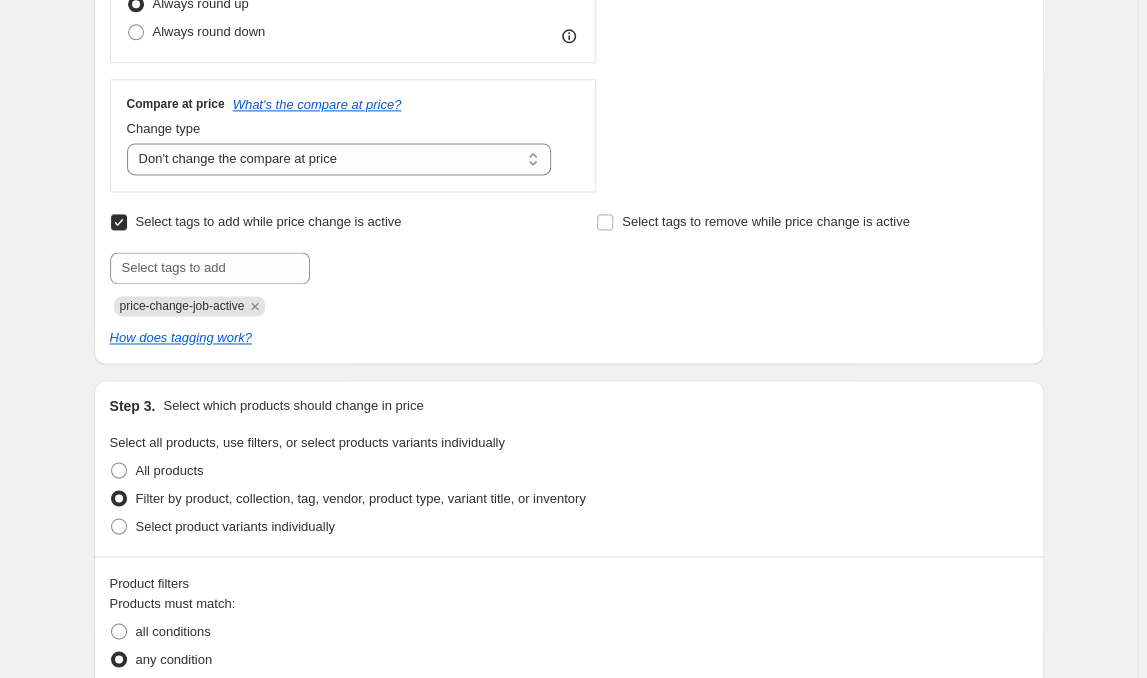 scroll, scrollTop: 906, scrollLeft: 0, axis: vertical 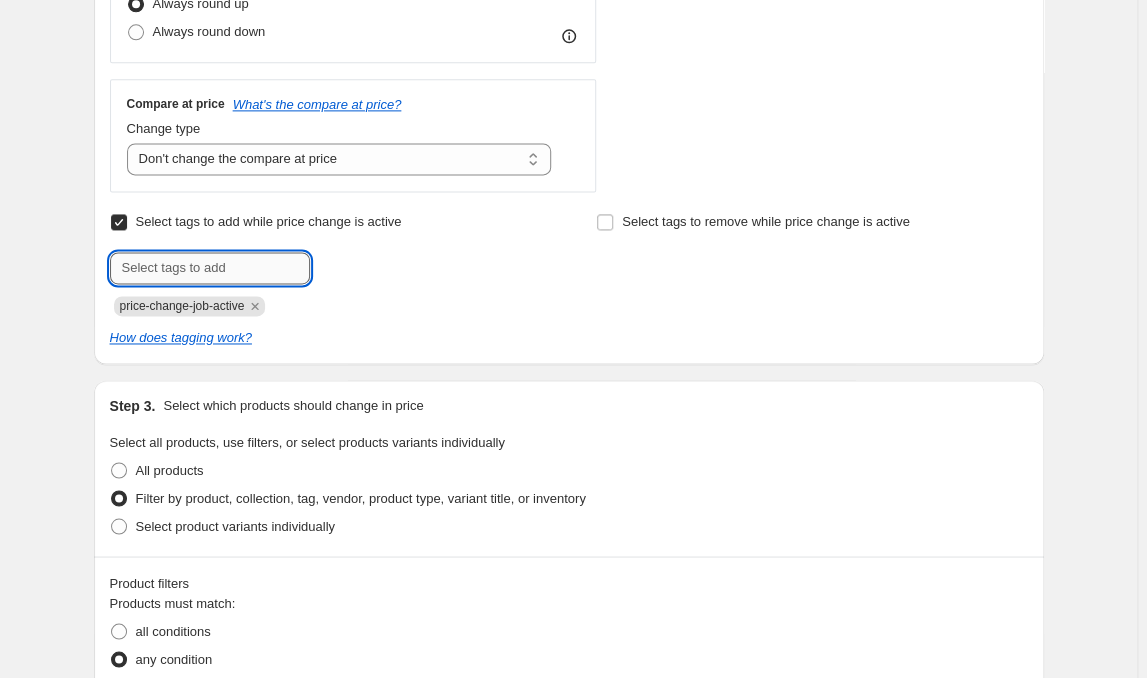 click at bounding box center (210, 268) 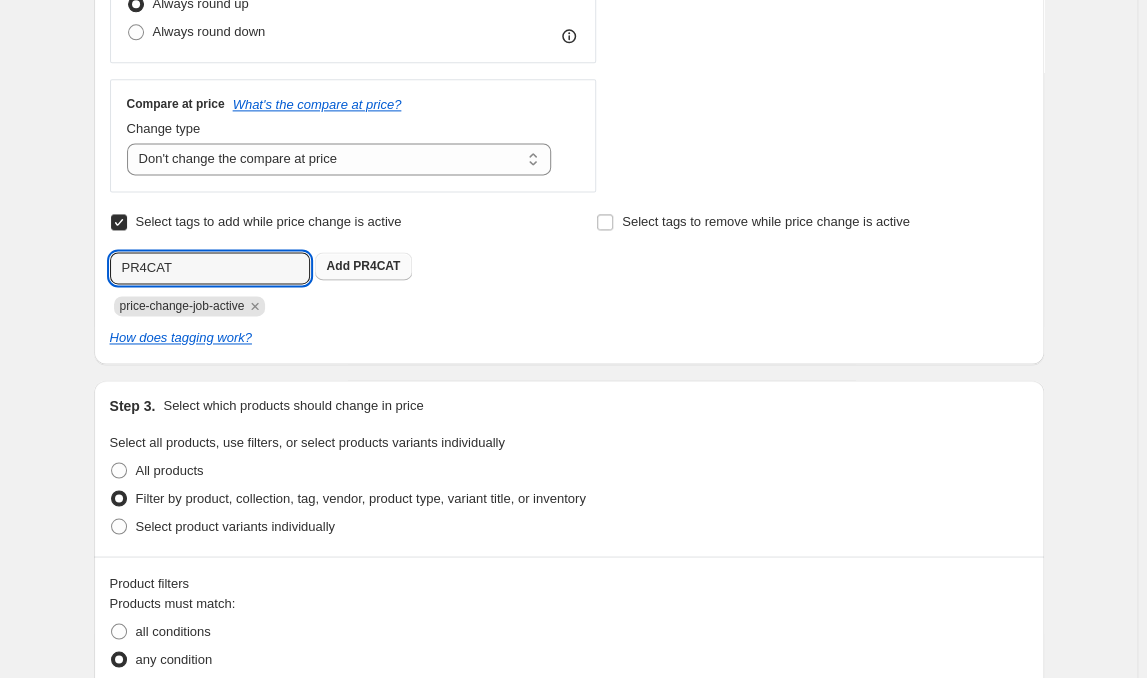 type on "PR4CAT" 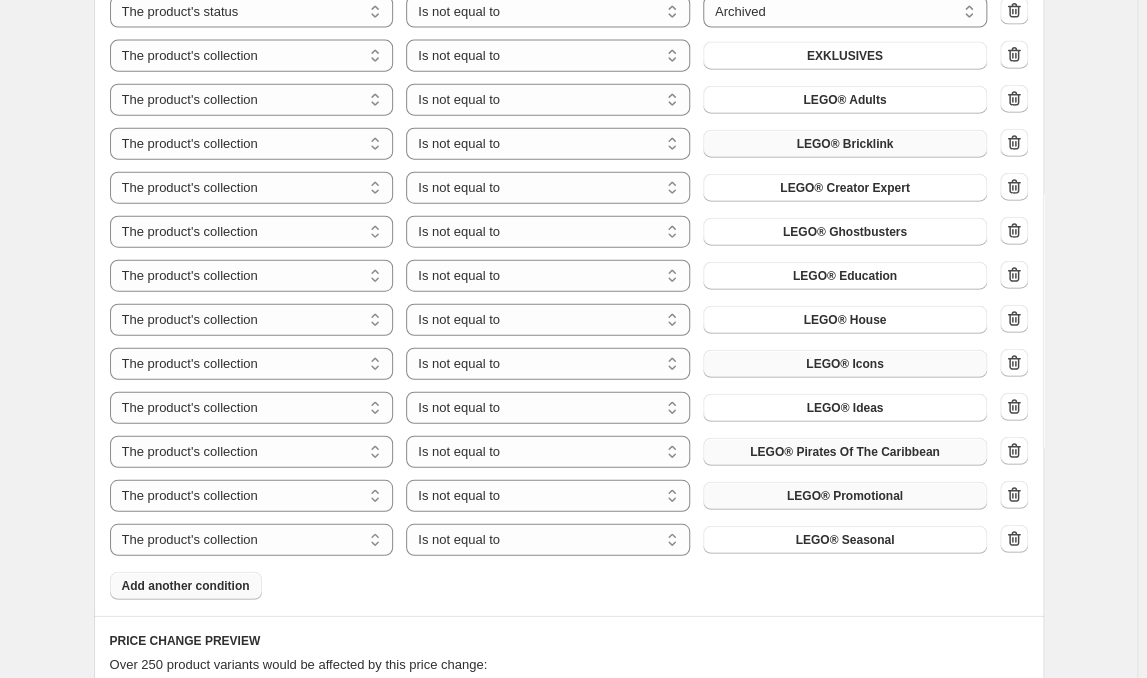 scroll, scrollTop: 1801, scrollLeft: 0, axis: vertical 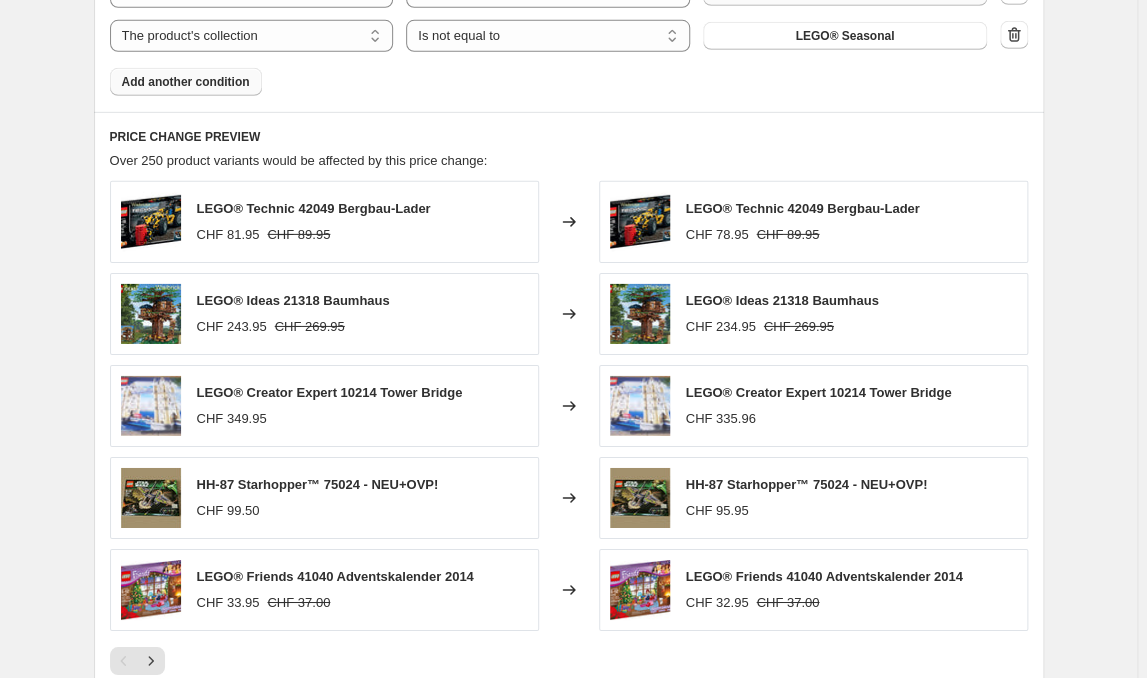 click at bounding box center (151, 314) 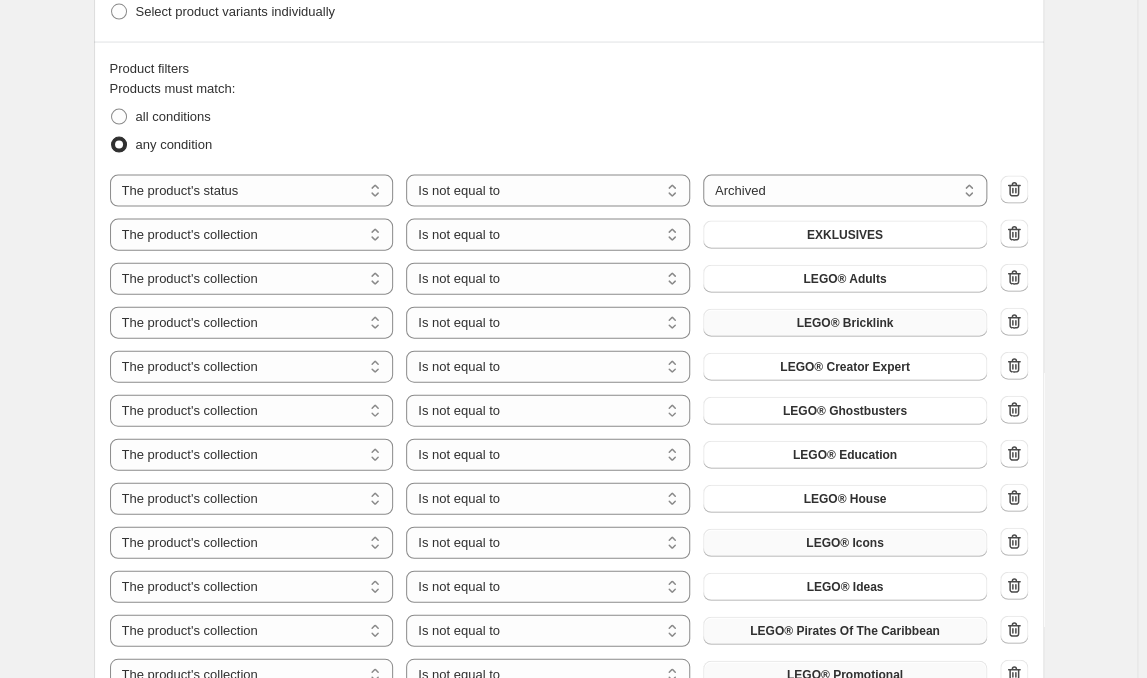 scroll, scrollTop: 1196, scrollLeft: 0, axis: vertical 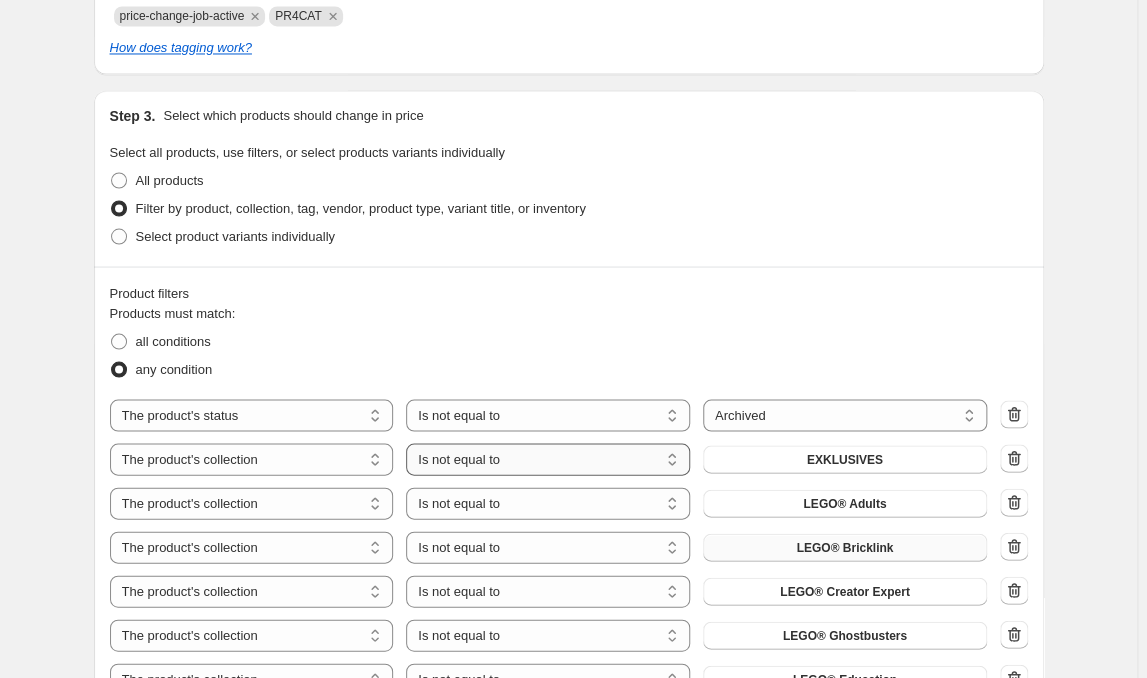 click on "Is equal to Is not equal to" at bounding box center [548, 459] 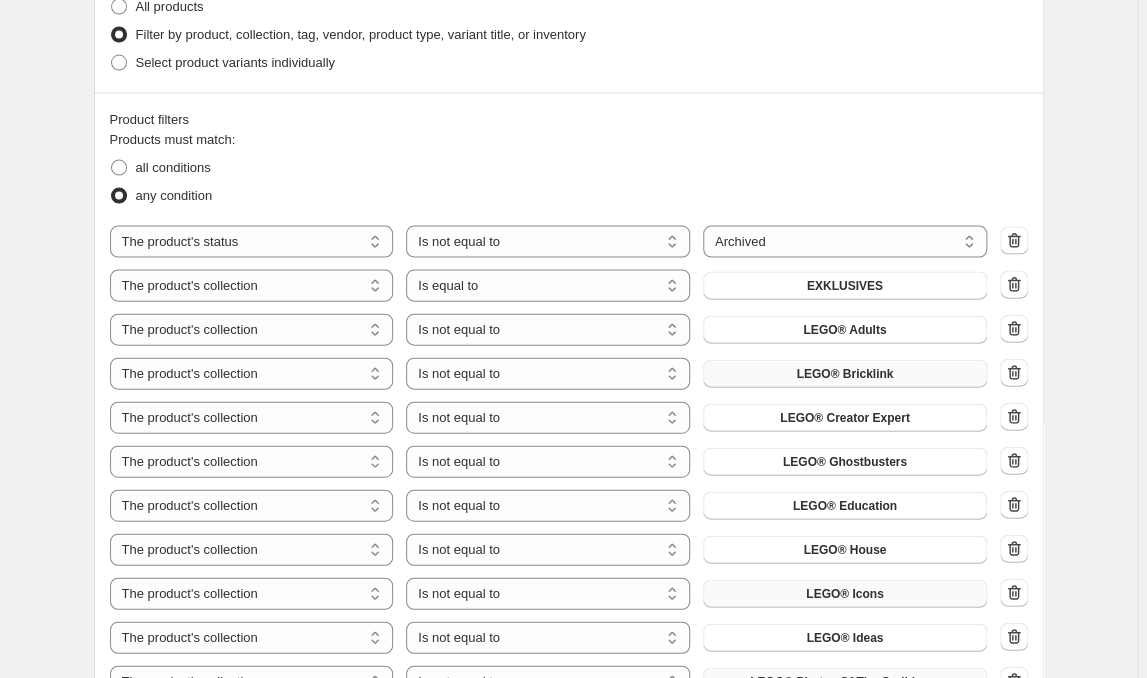 scroll, scrollTop: 1499, scrollLeft: 0, axis: vertical 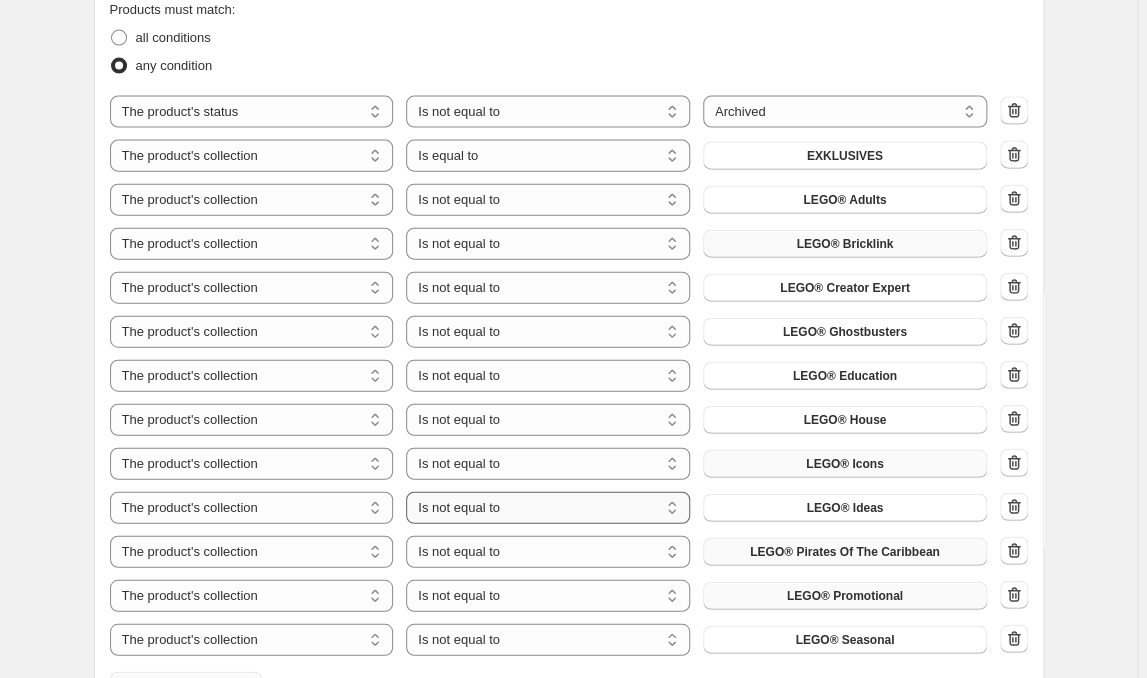 click on "Is equal to Is not equal to" at bounding box center [548, 508] 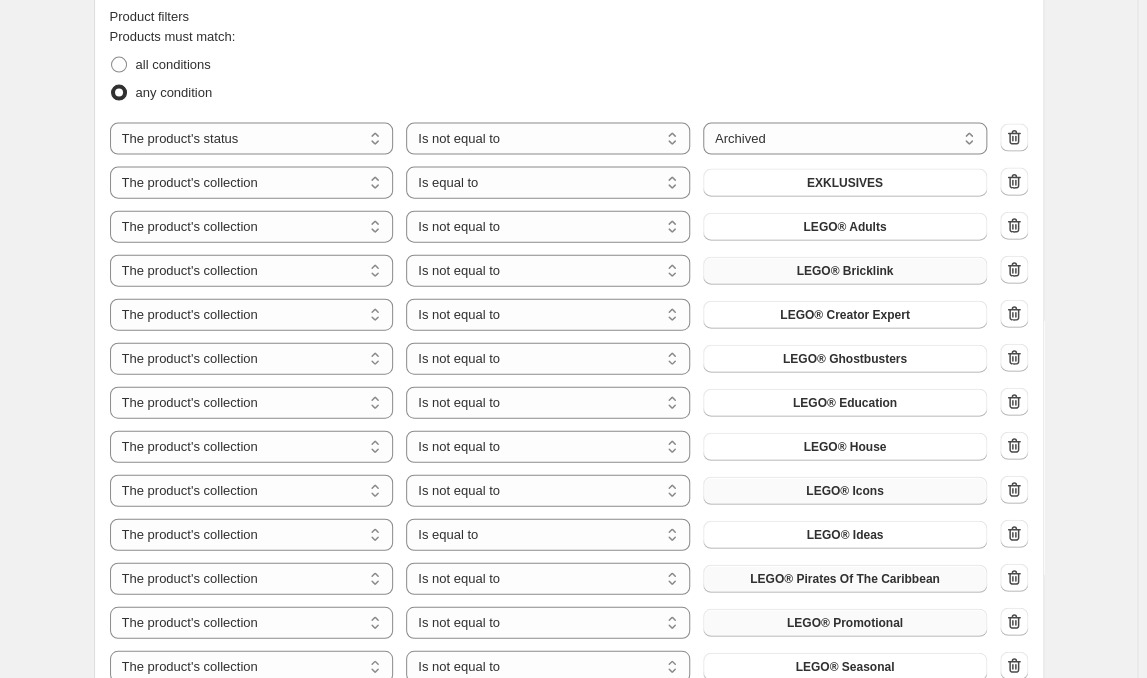 scroll, scrollTop: 1499, scrollLeft: 0, axis: vertical 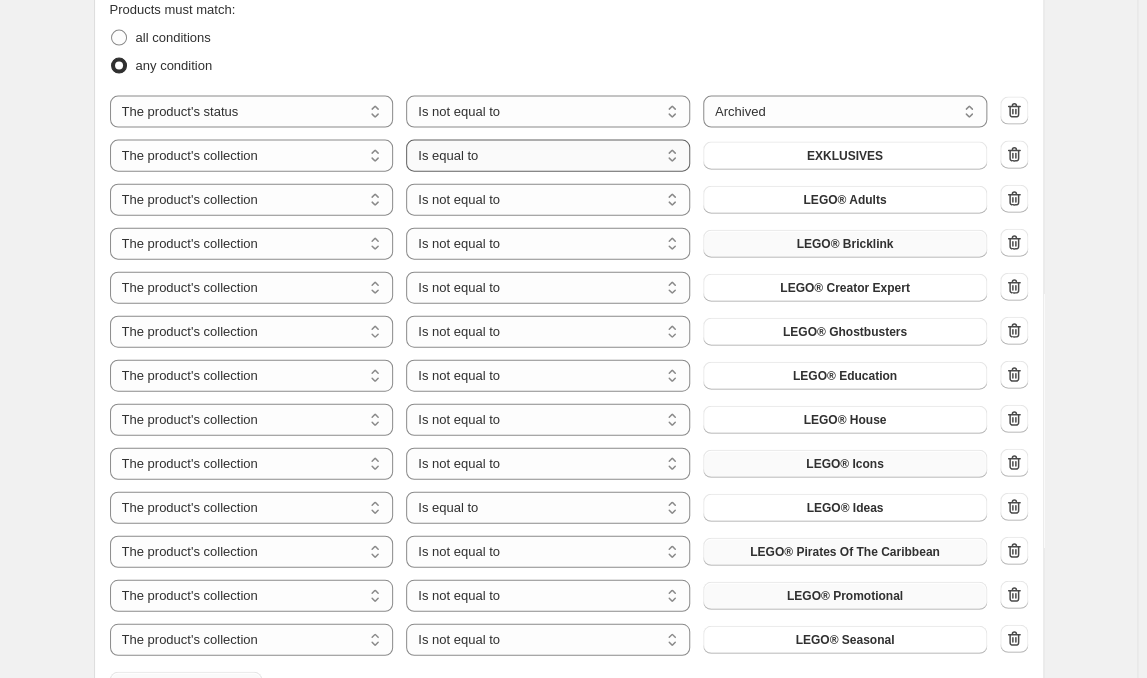 click on "Is equal to Is not equal to" at bounding box center (548, 156) 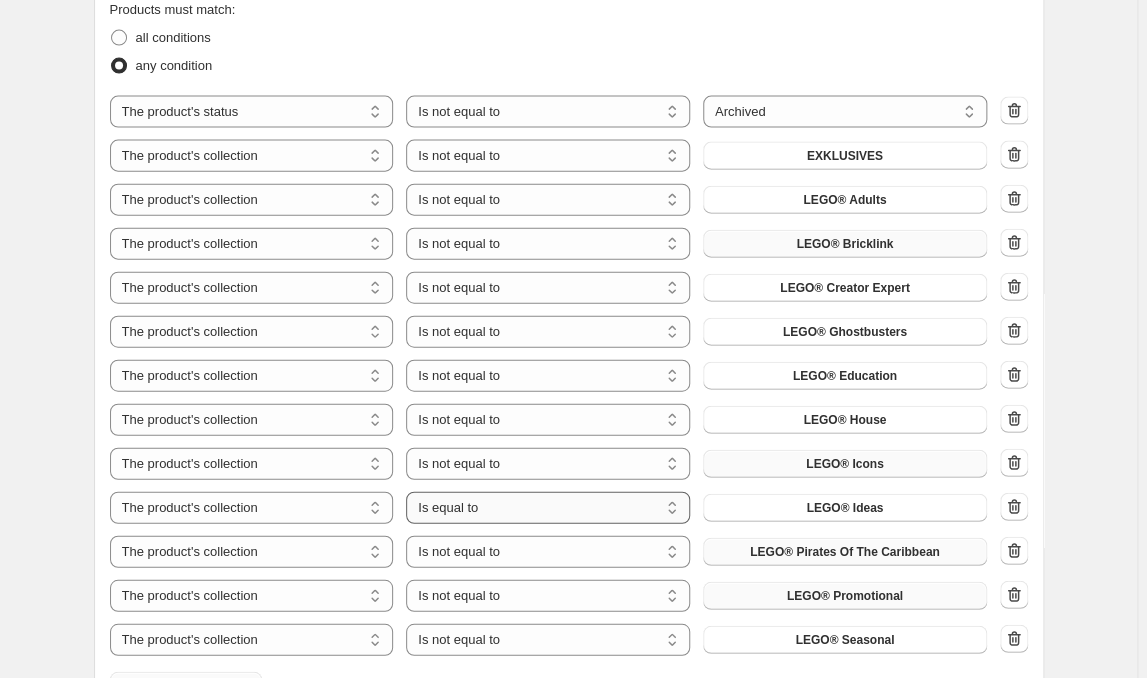 click on "Is equal to Is not equal to" at bounding box center [548, 508] 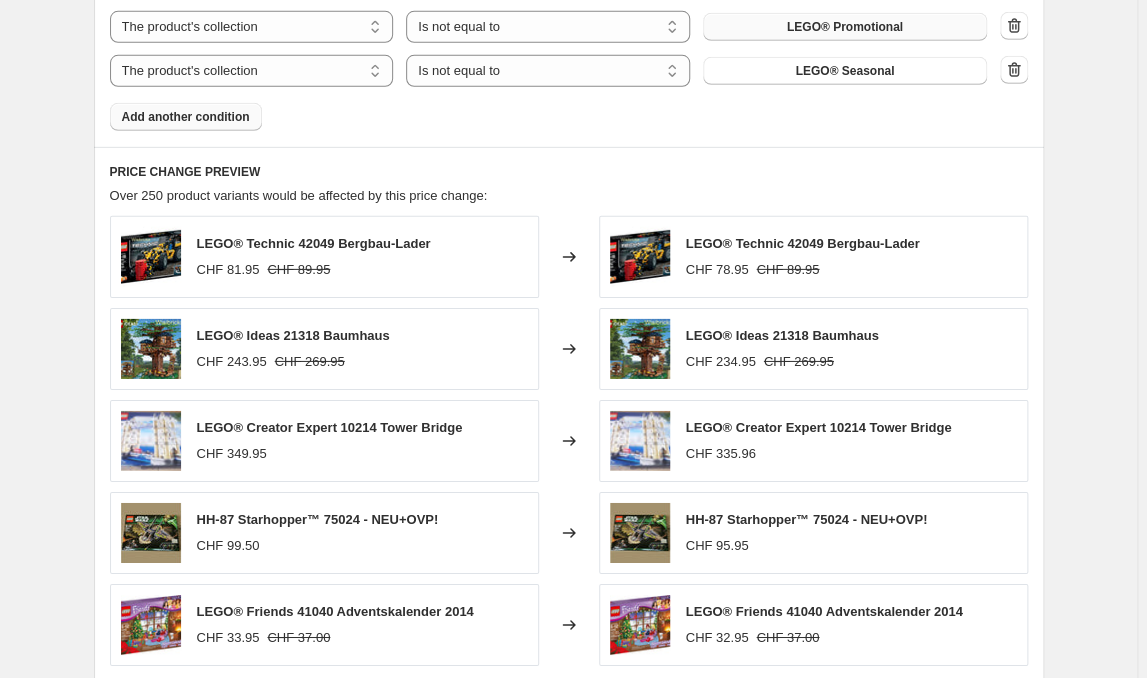 scroll, scrollTop: 2304, scrollLeft: 0, axis: vertical 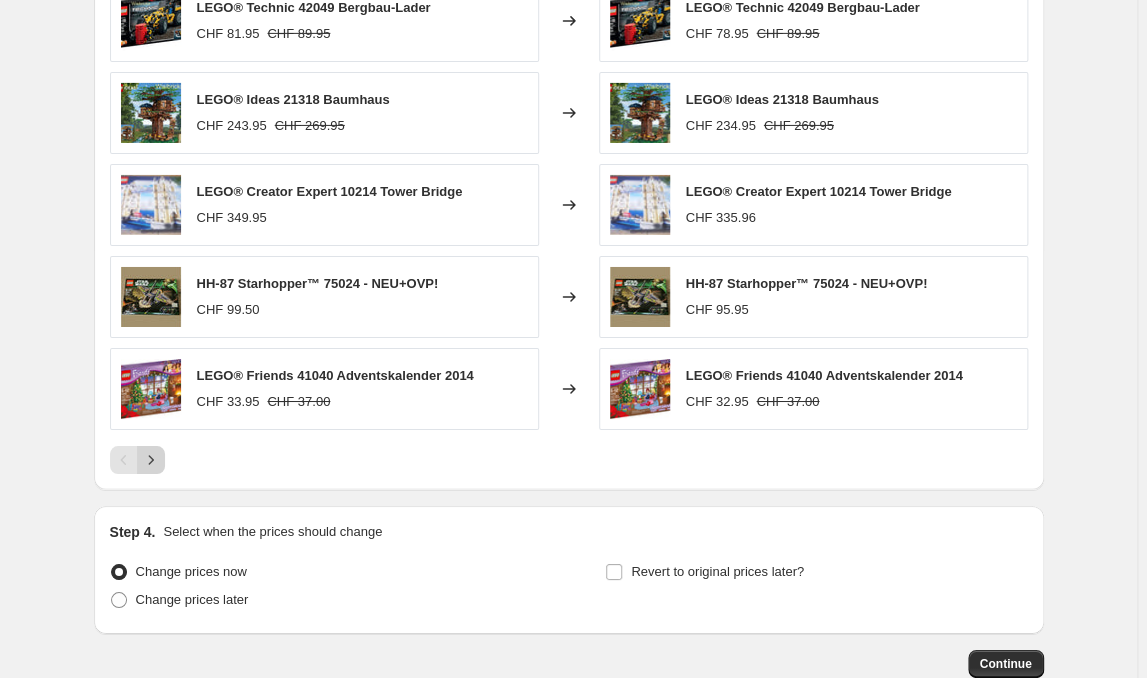 click 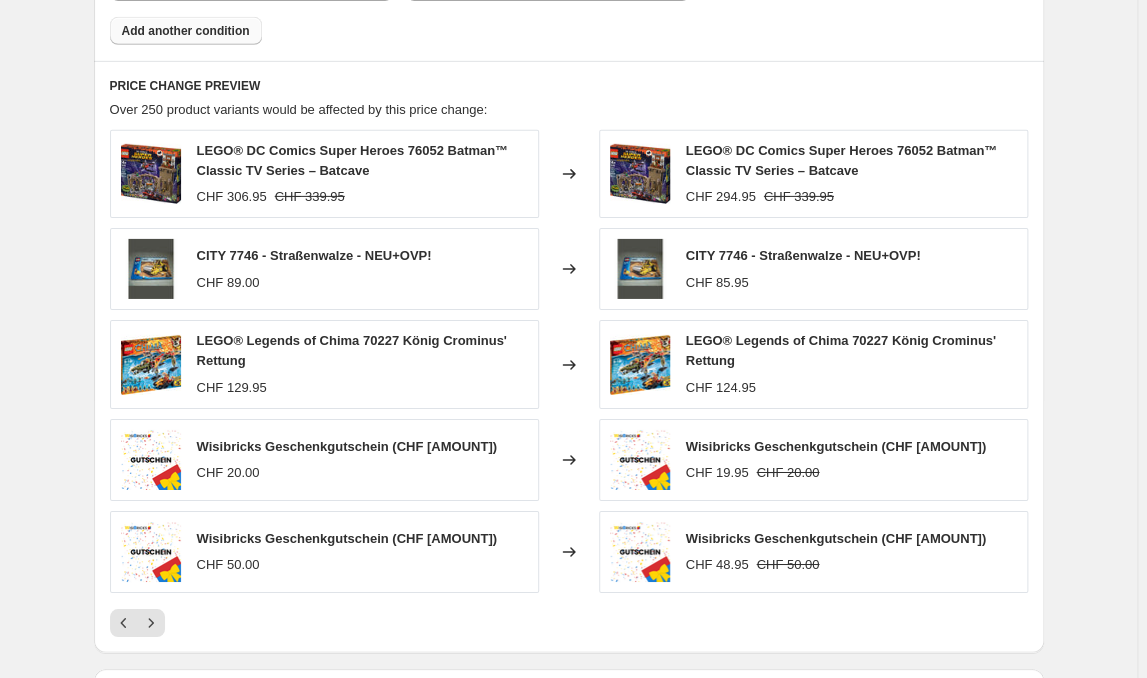 scroll, scrollTop: 2203, scrollLeft: 0, axis: vertical 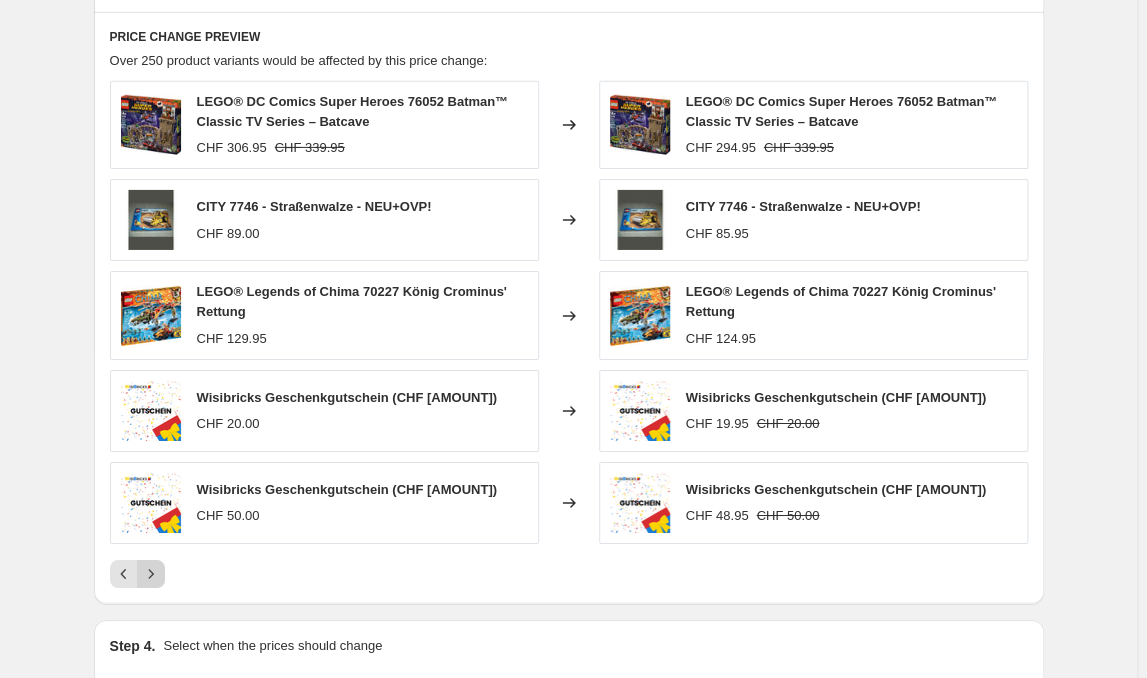click 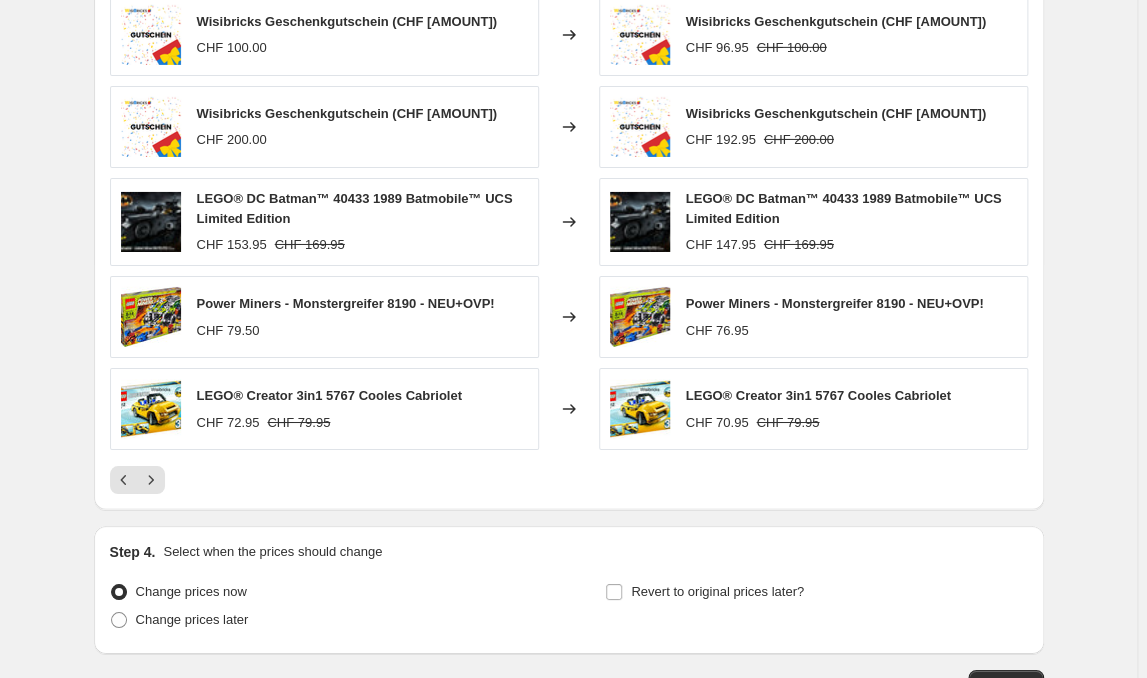 scroll, scrollTop: 2304, scrollLeft: 0, axis: vertical 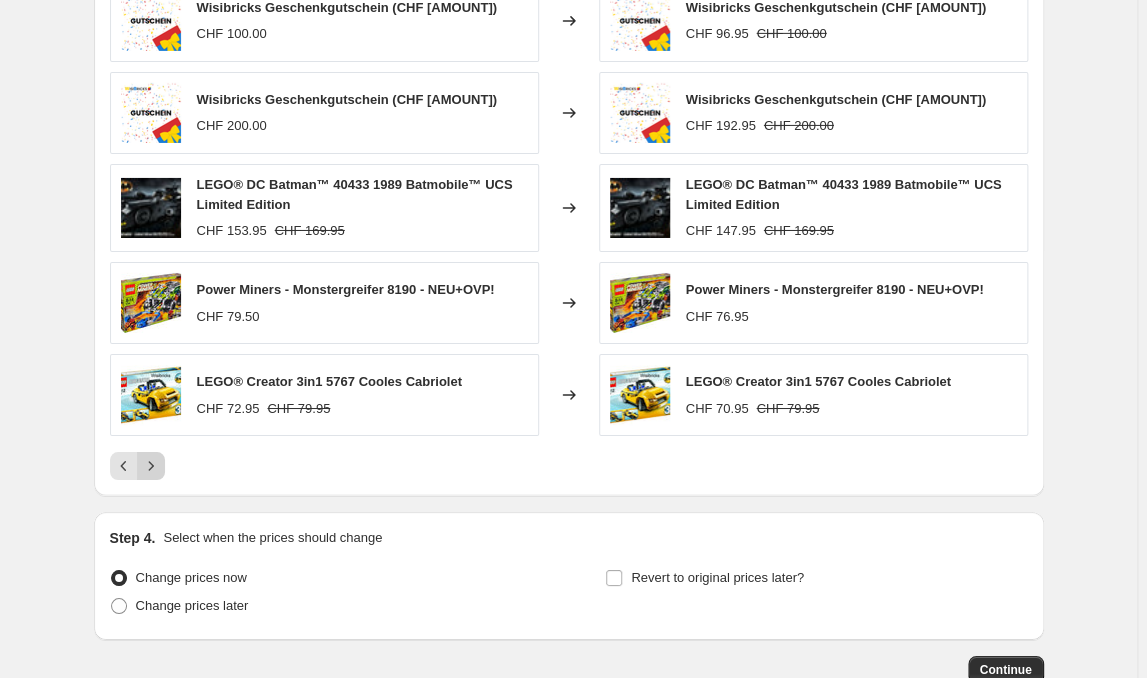 click 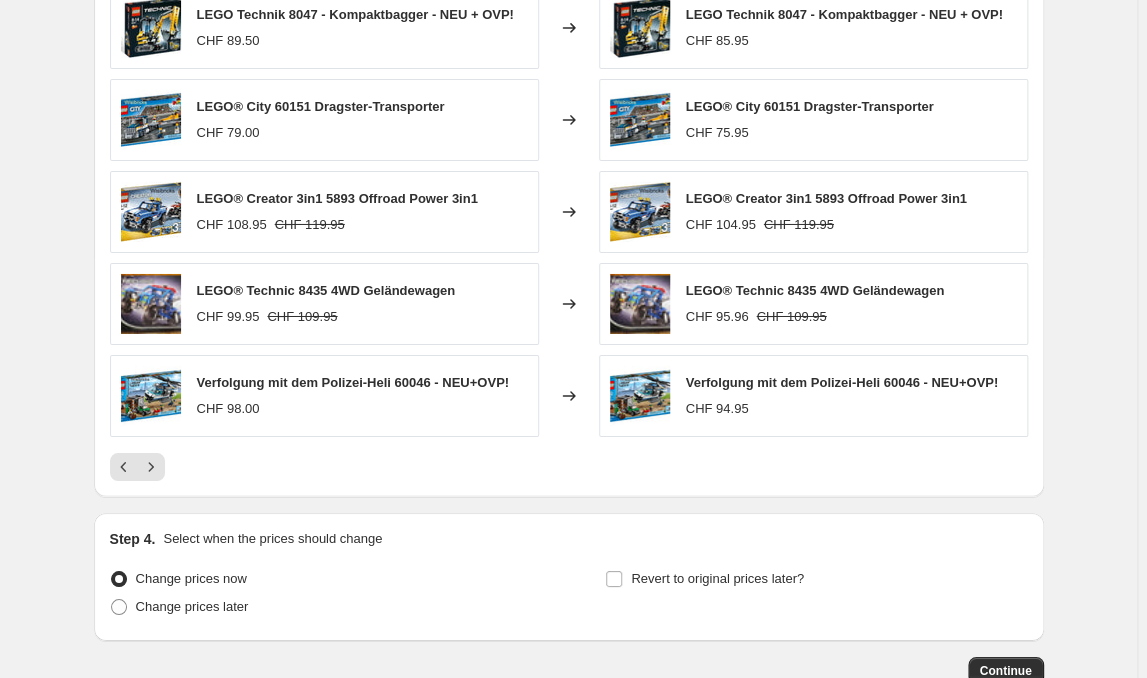 scroll, scrollTop: 2304, scrollLeft: 0, axis: vertical 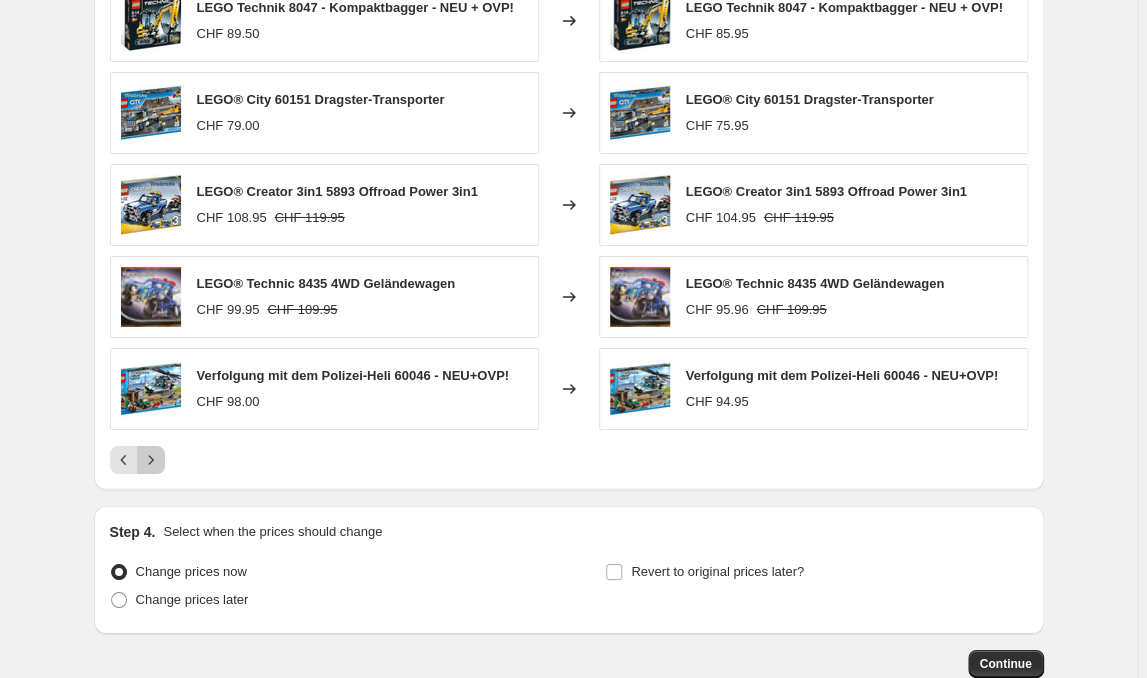 click 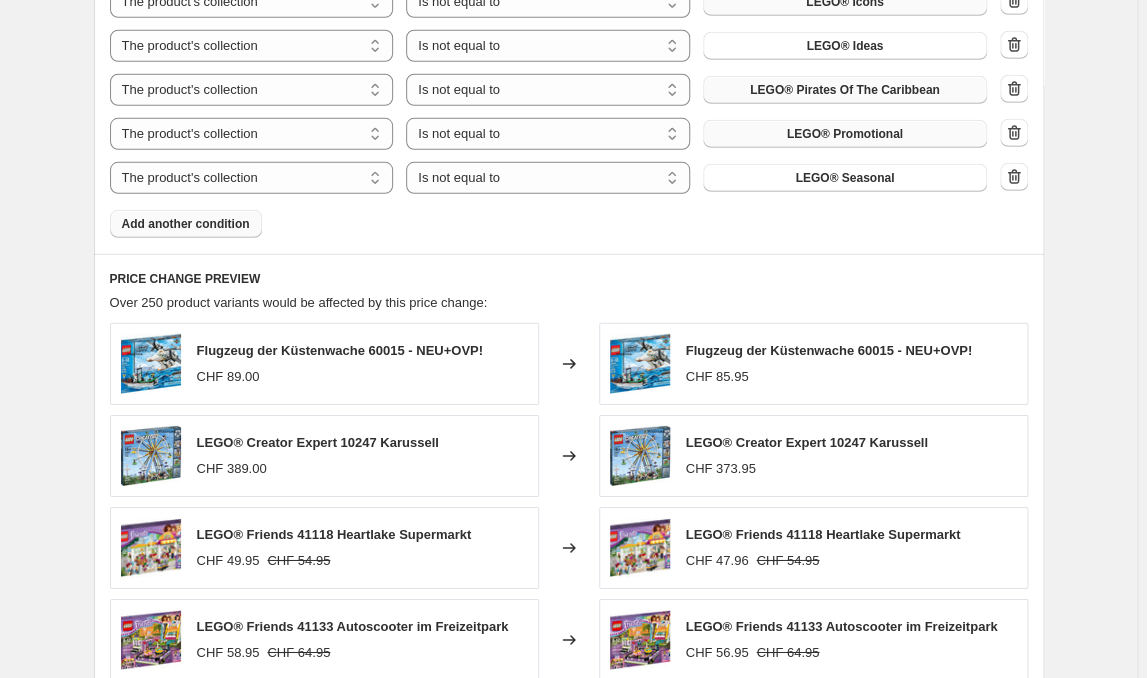 scroll, scrollTop: 2203, scrollLeft: 0, axis: vertical 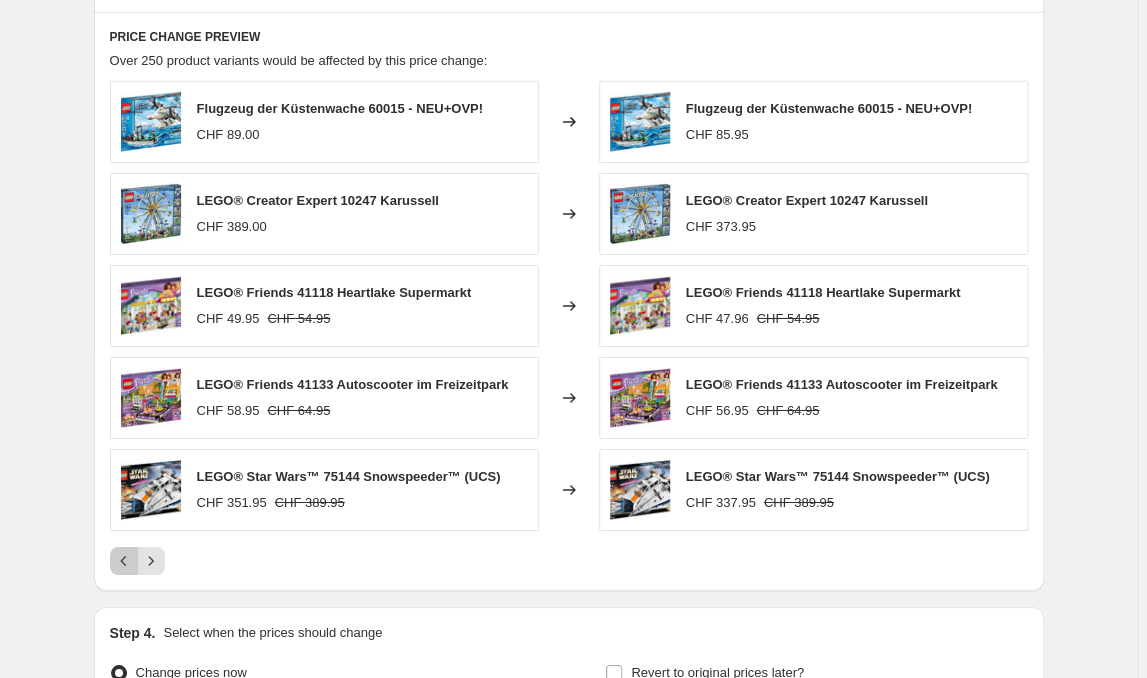 click 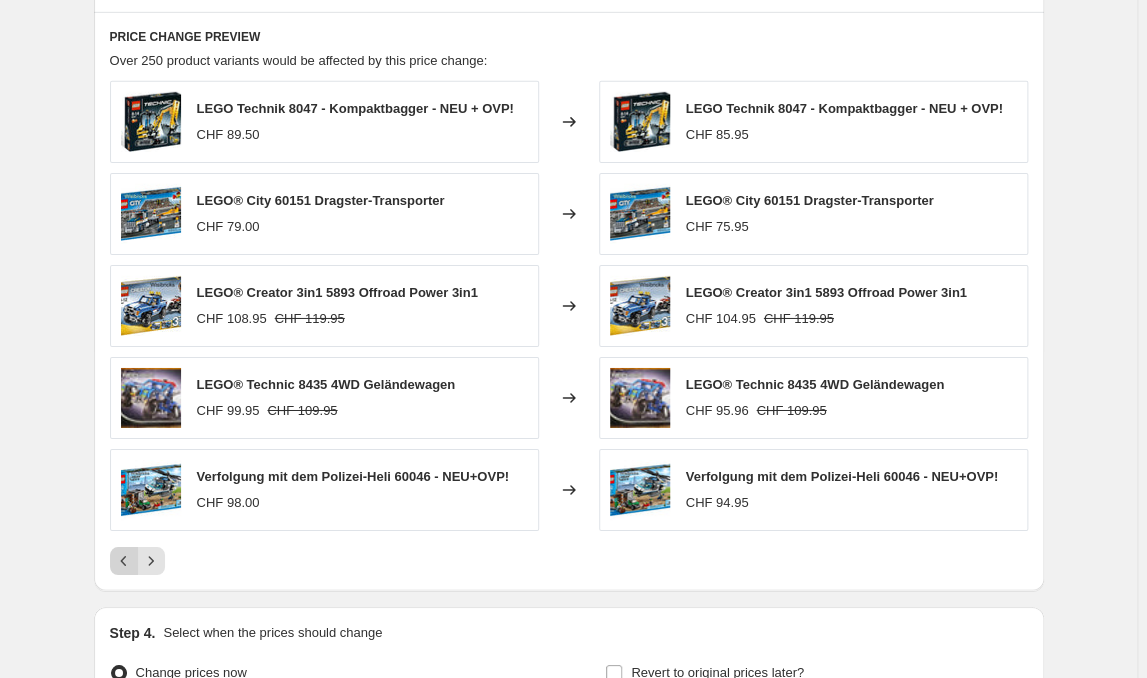 click 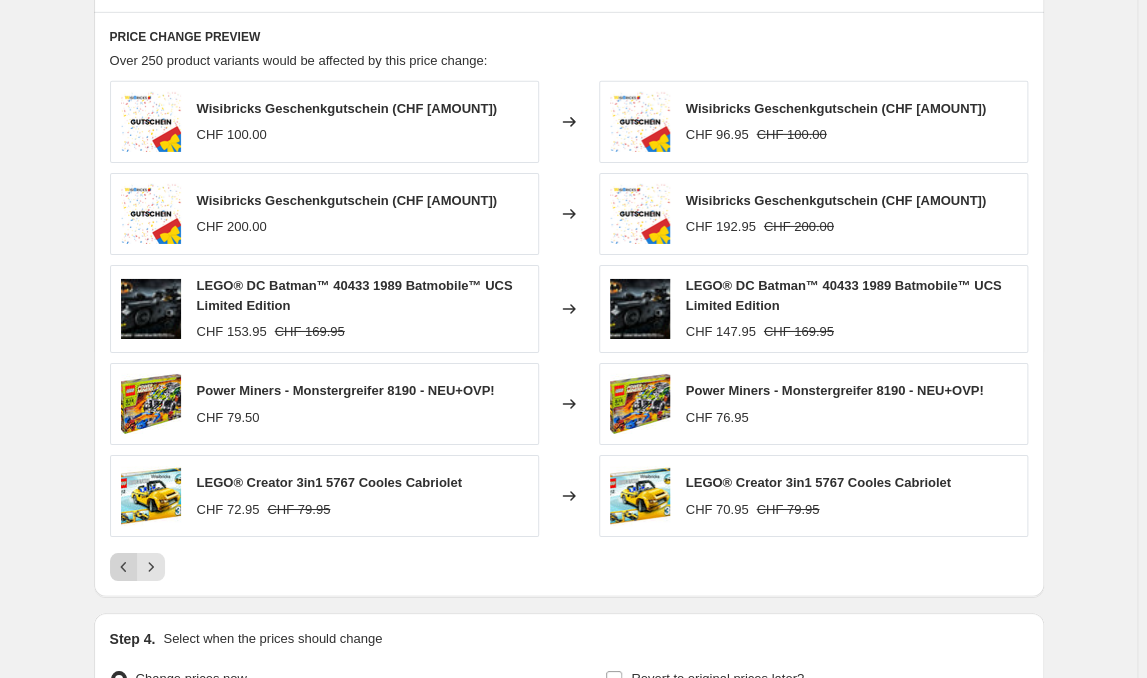 click 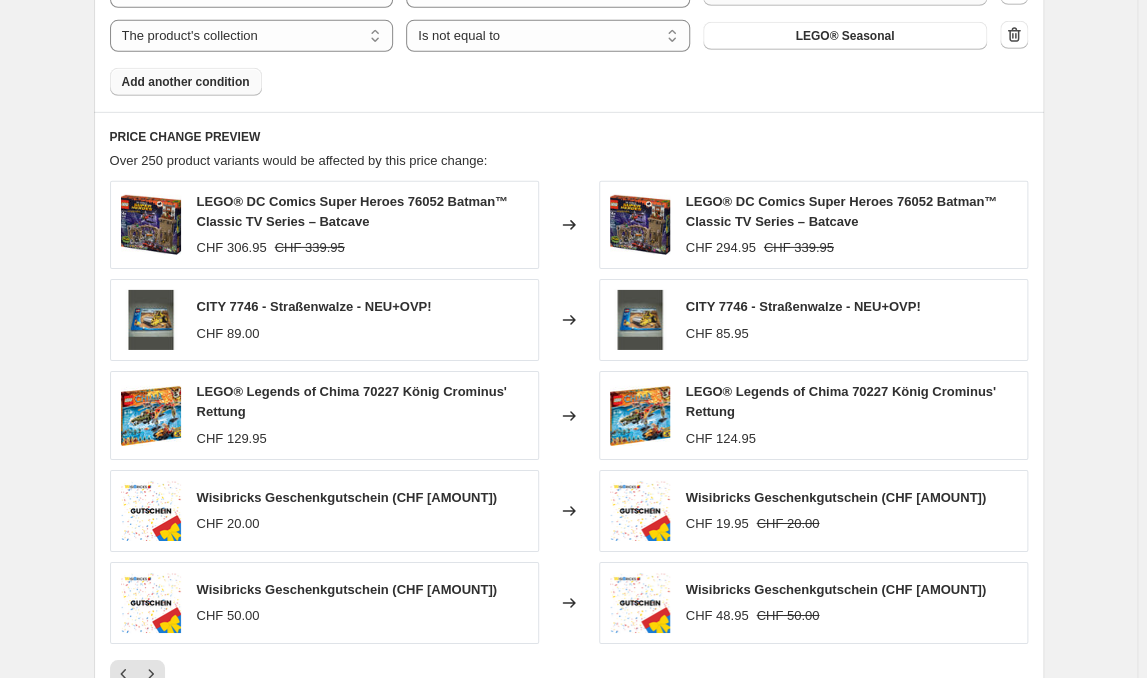 scroll, scrollTop: 2309, scrollLeft: 0, axis: vertical 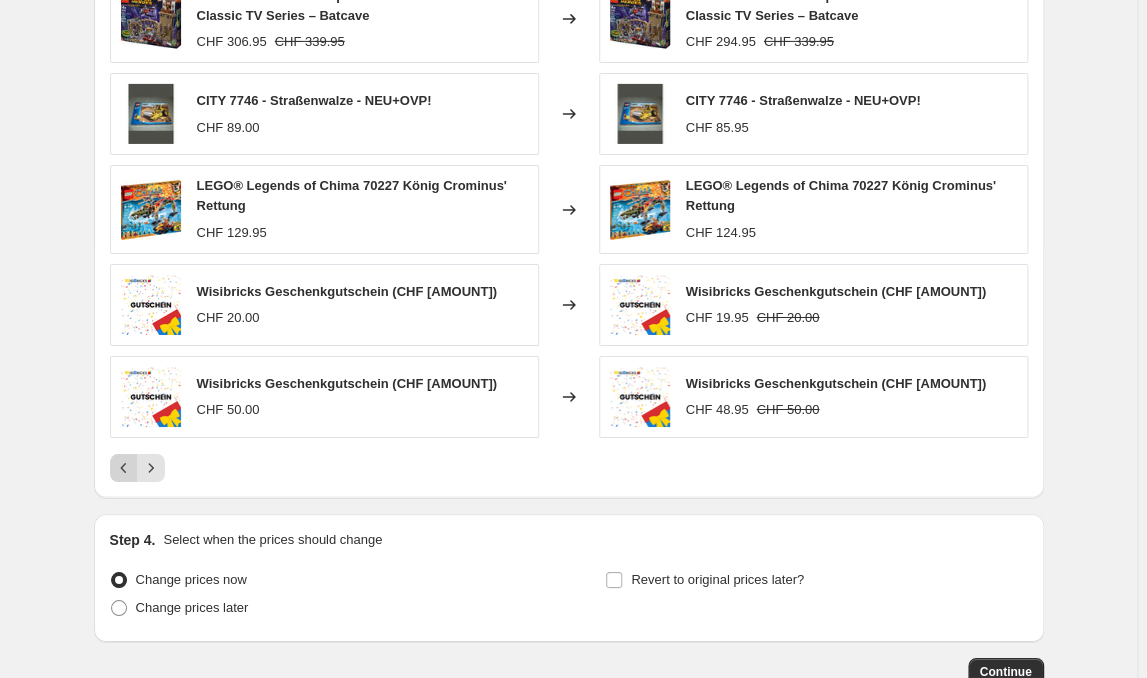 click 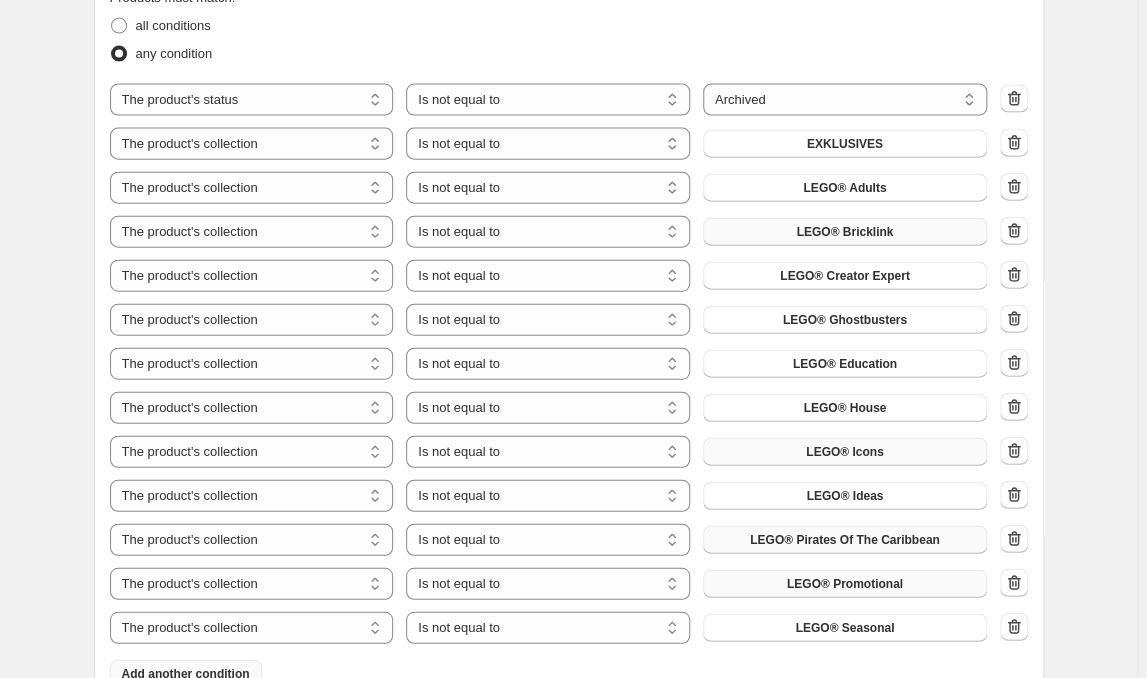scroll, scrollTop: 1398, scrollLeft: 0, axis: vertical 